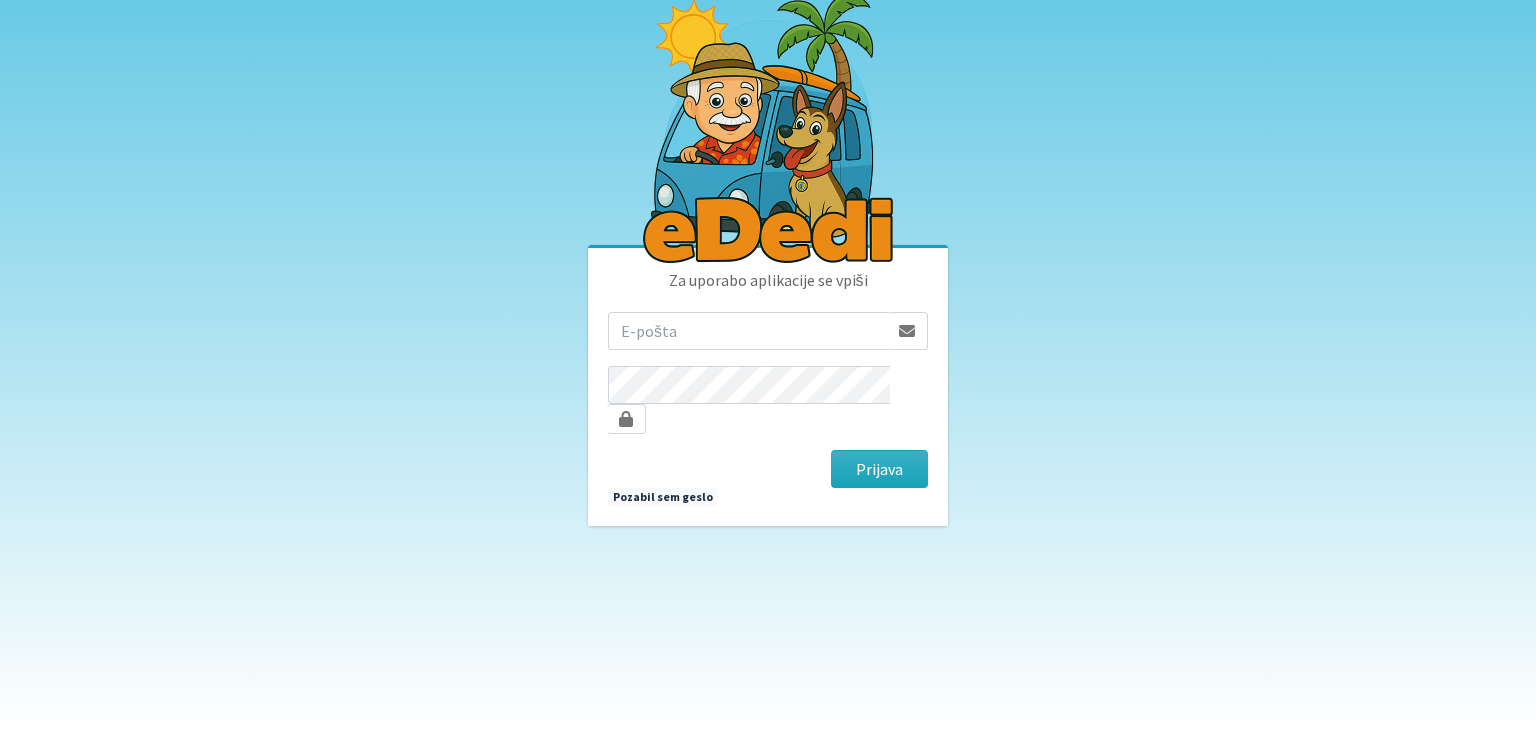 scroll, scrollTop: 0, scrollLeft: 0, axis: both 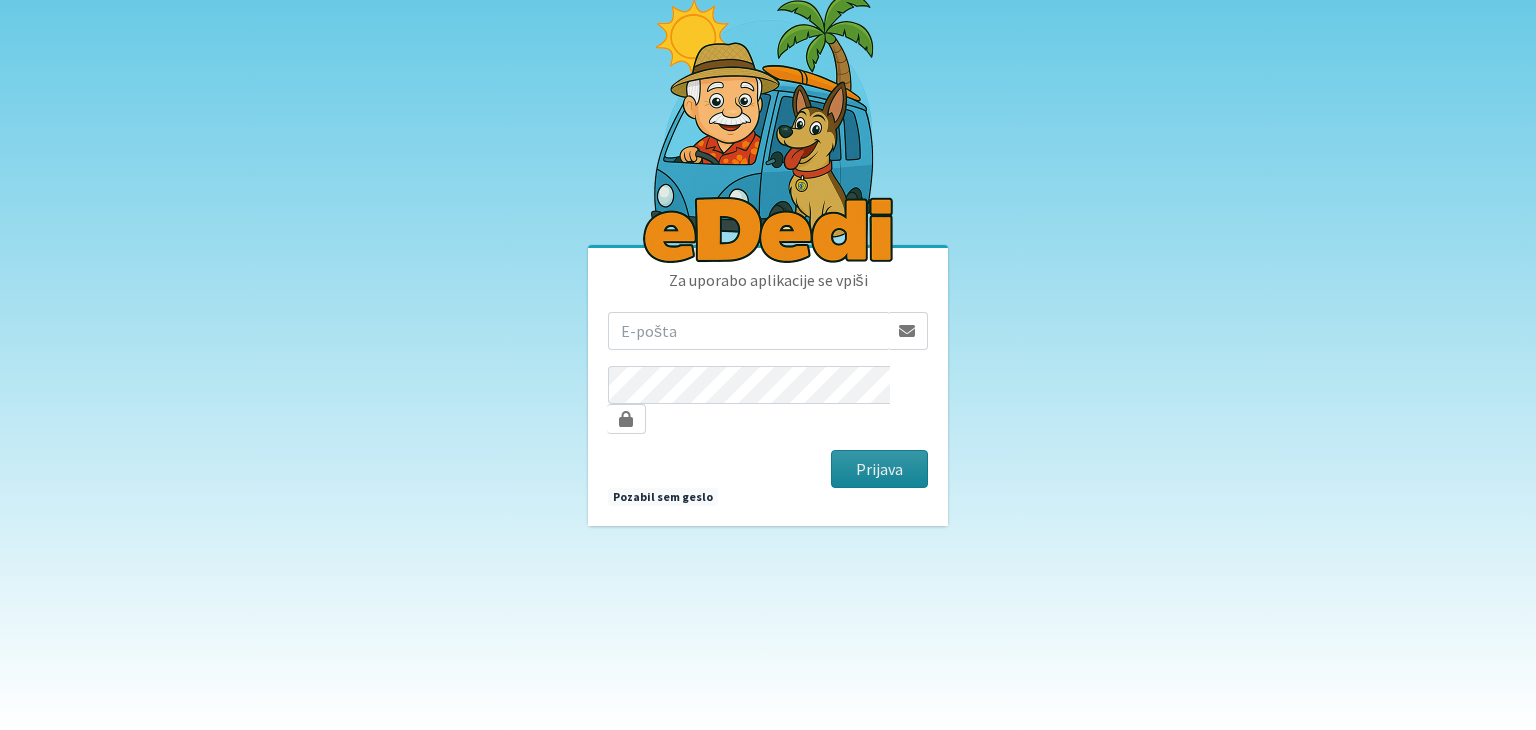 type on "ursa.plesnik@gmail.com" 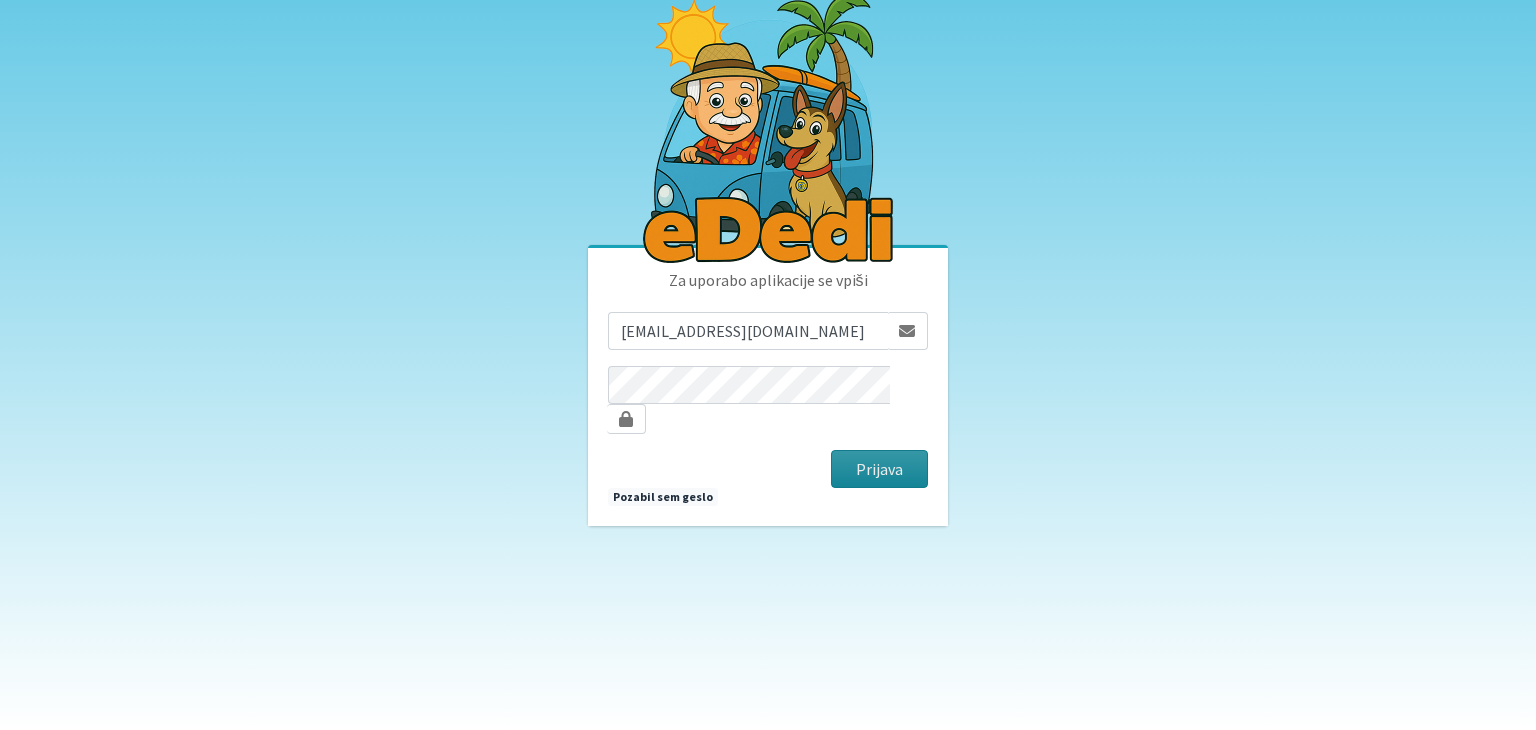 click on "Prijava" at bounding box center [879, 469] 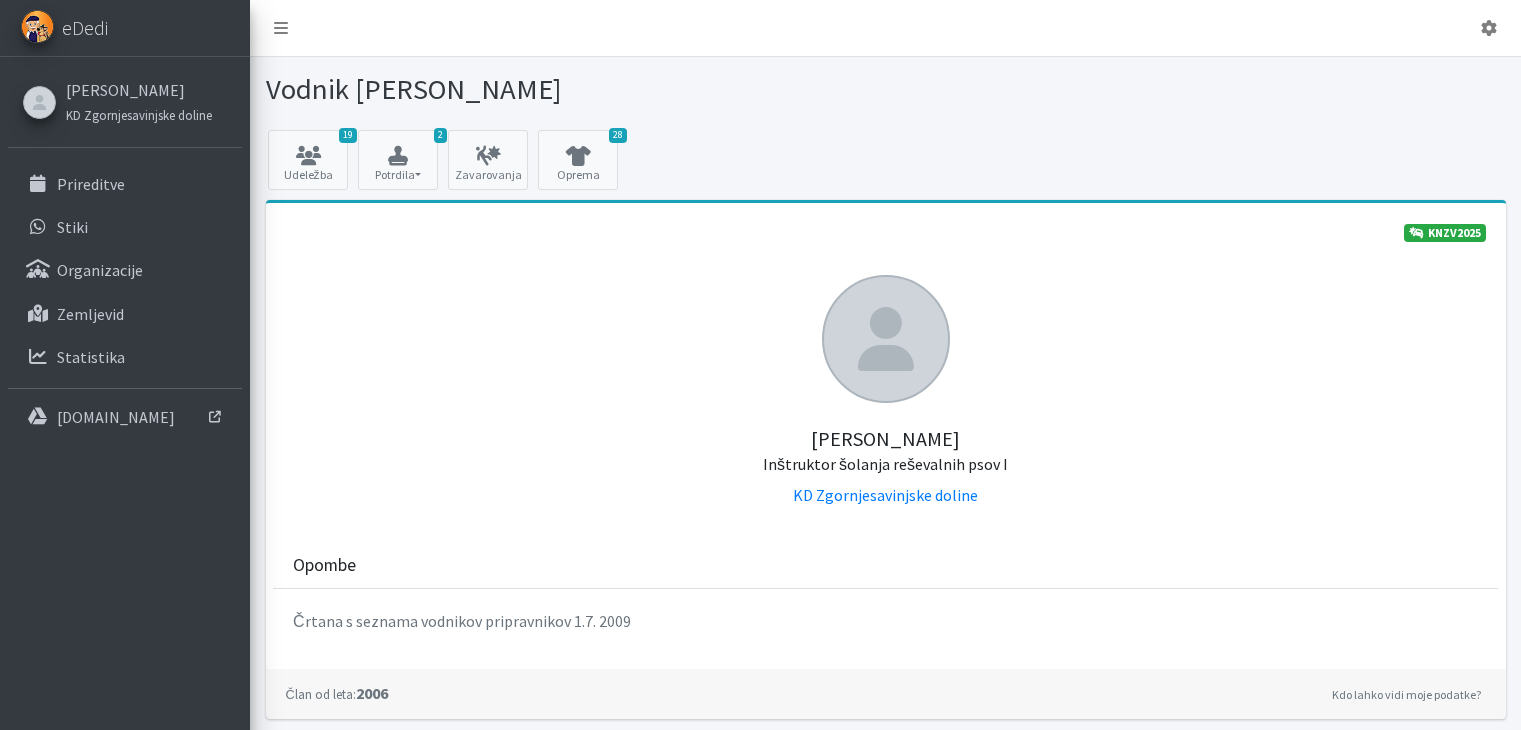 scroll, scrollTop: 0, scrollLeft: 0, axis: both 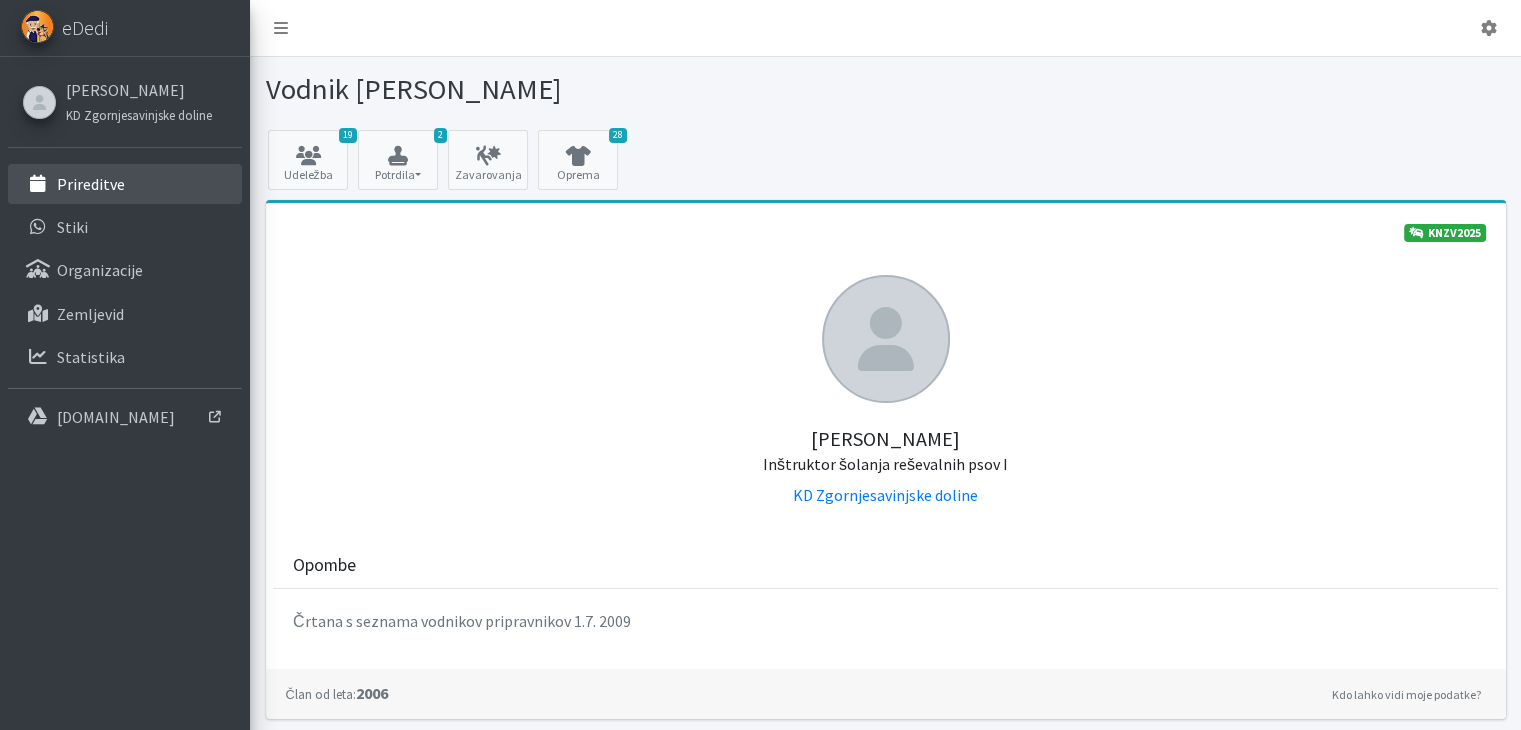 click on "Prireditve" at bounding box center [125, 184] 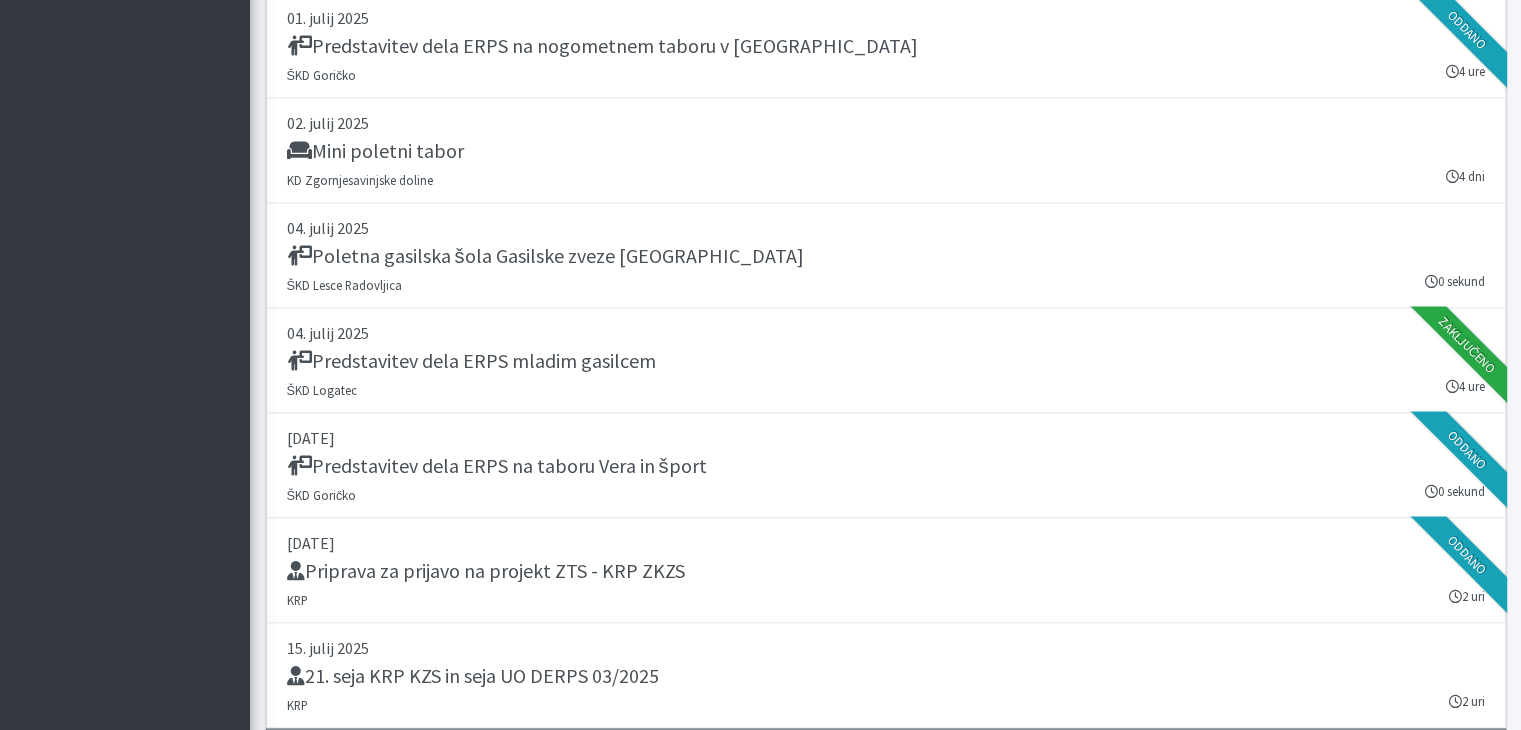 scroll, scrollTop: 3900, scrollLeft: 0, axis: vertical 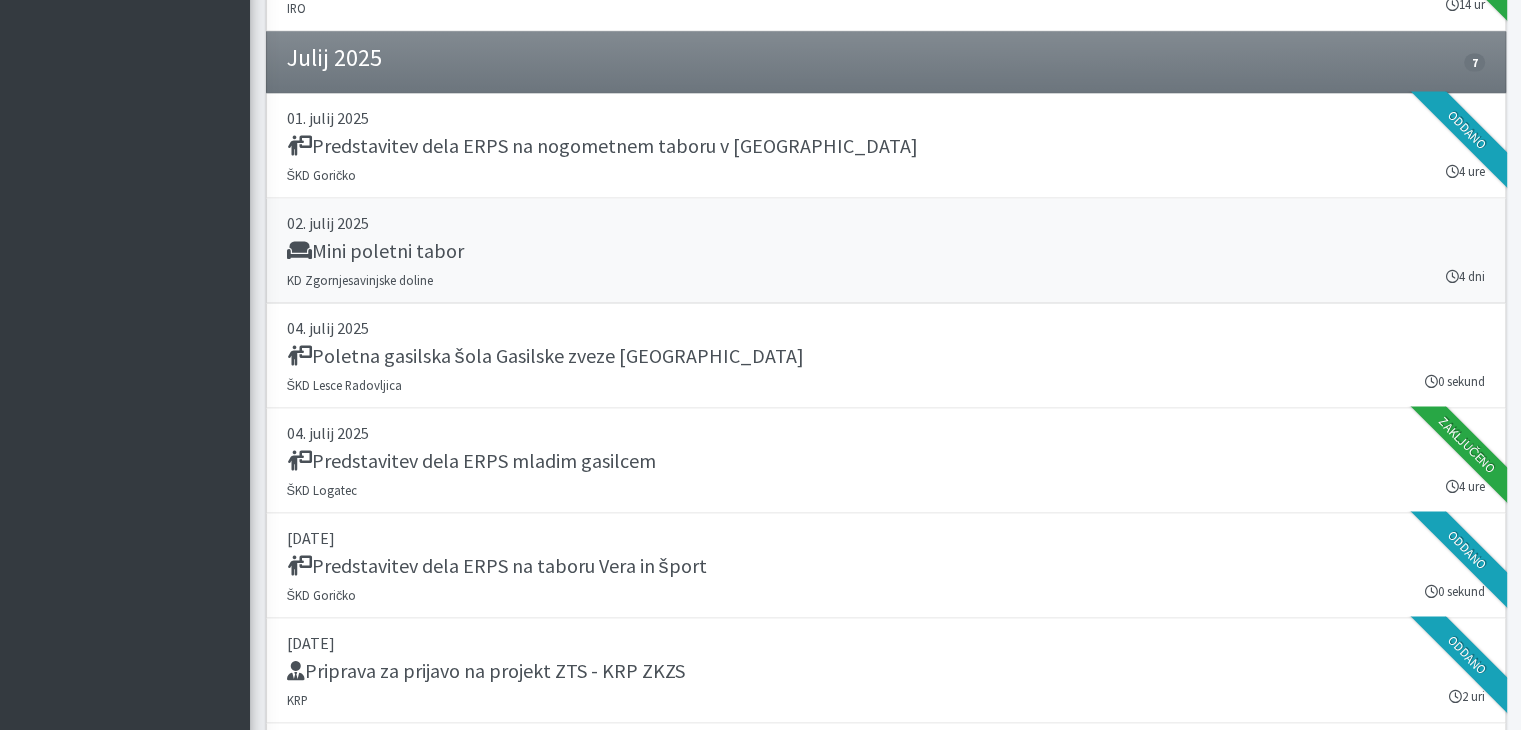 click on "Mini poletni tabor" at bounding box center [375, 251] 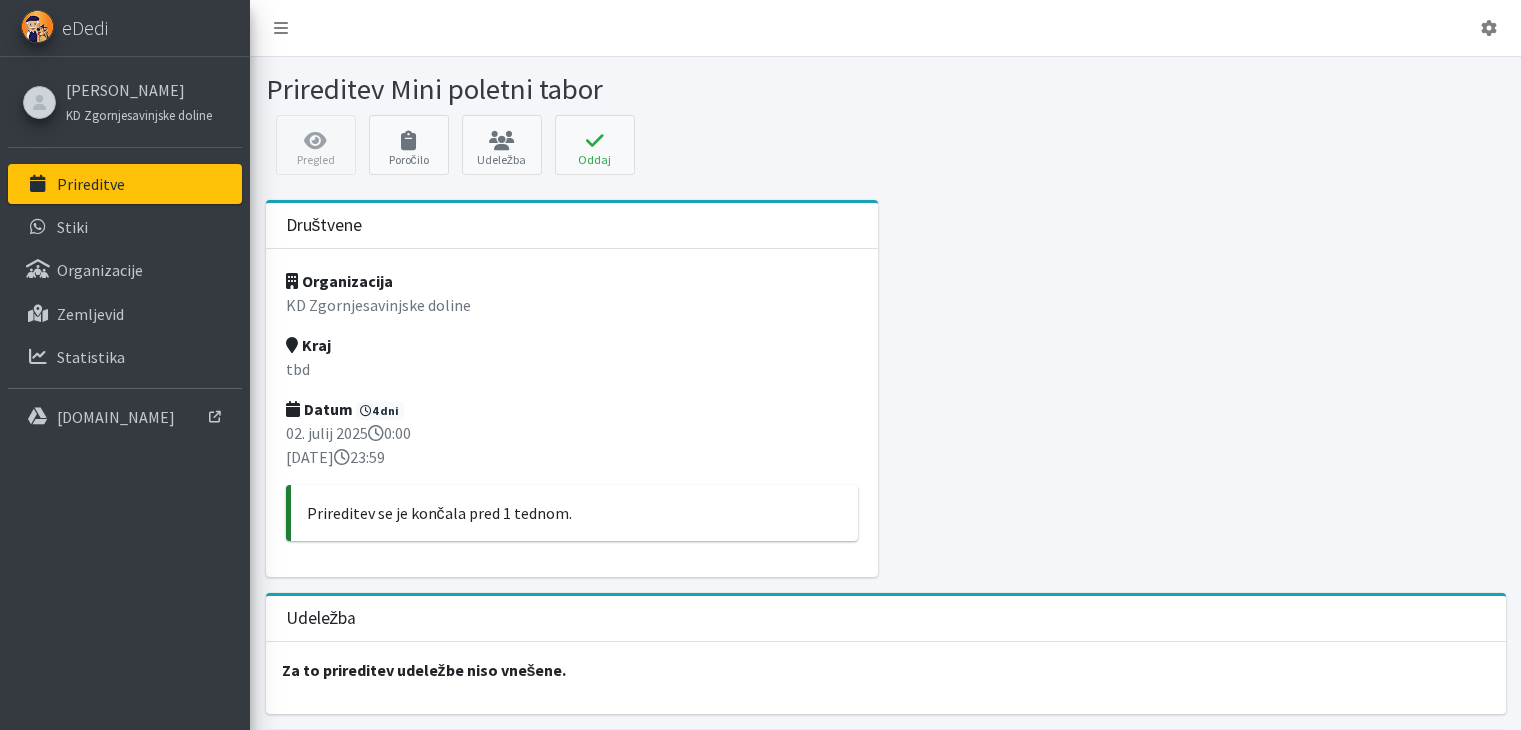 scroll, scrollTop: 0, scrollLeft: 0, axis: both 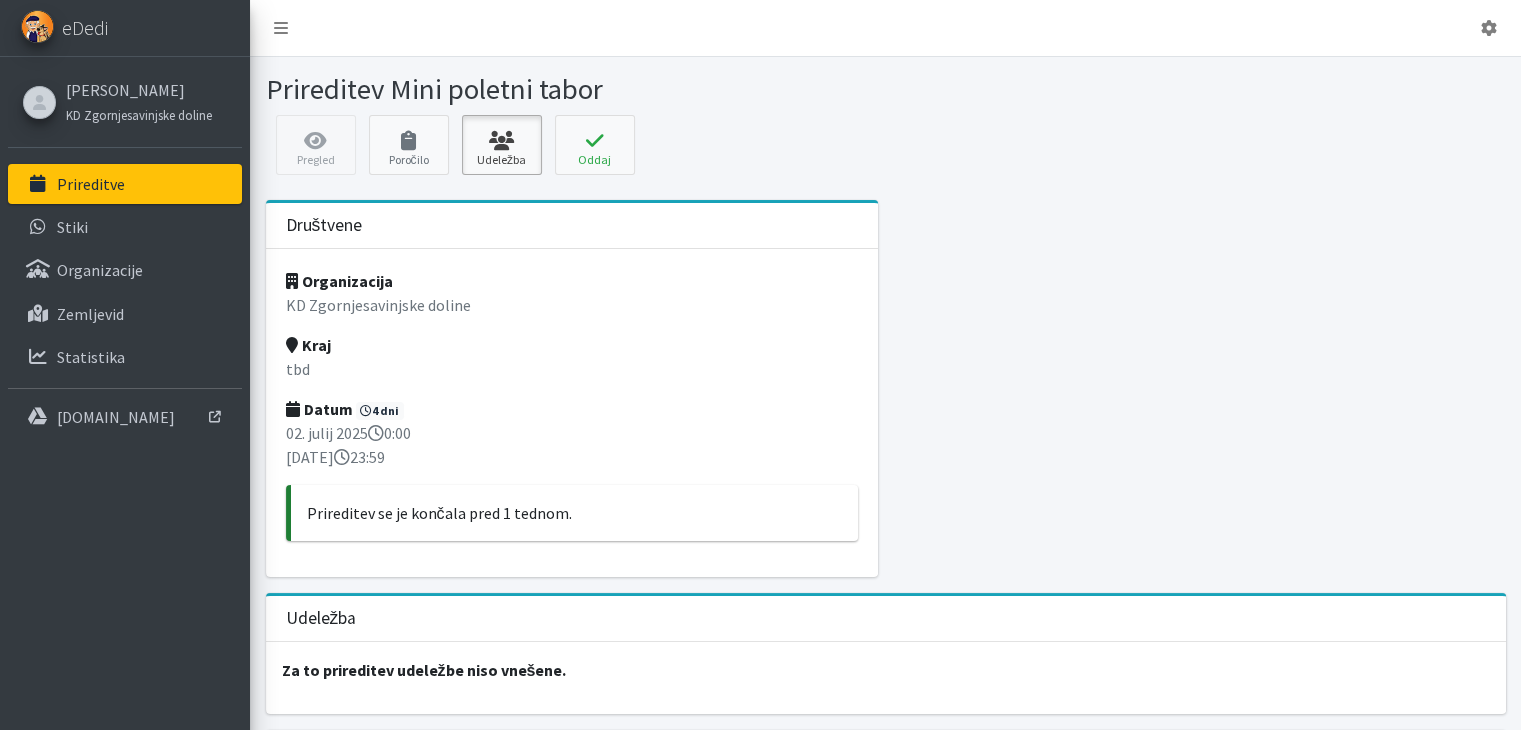 click at bounding box center (502, 141) 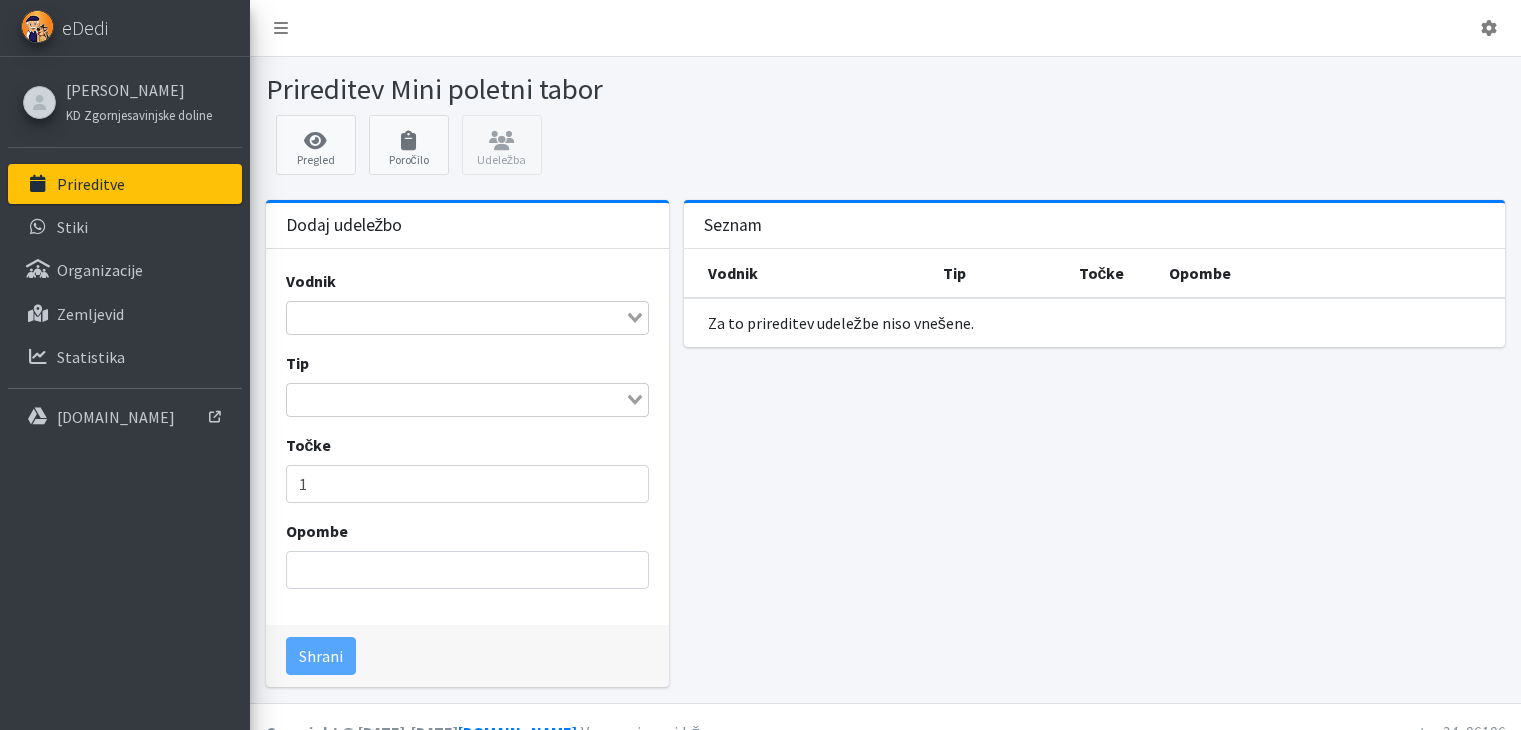 scroll, scrollTop: 0, scrollLeft: 0, axis: both 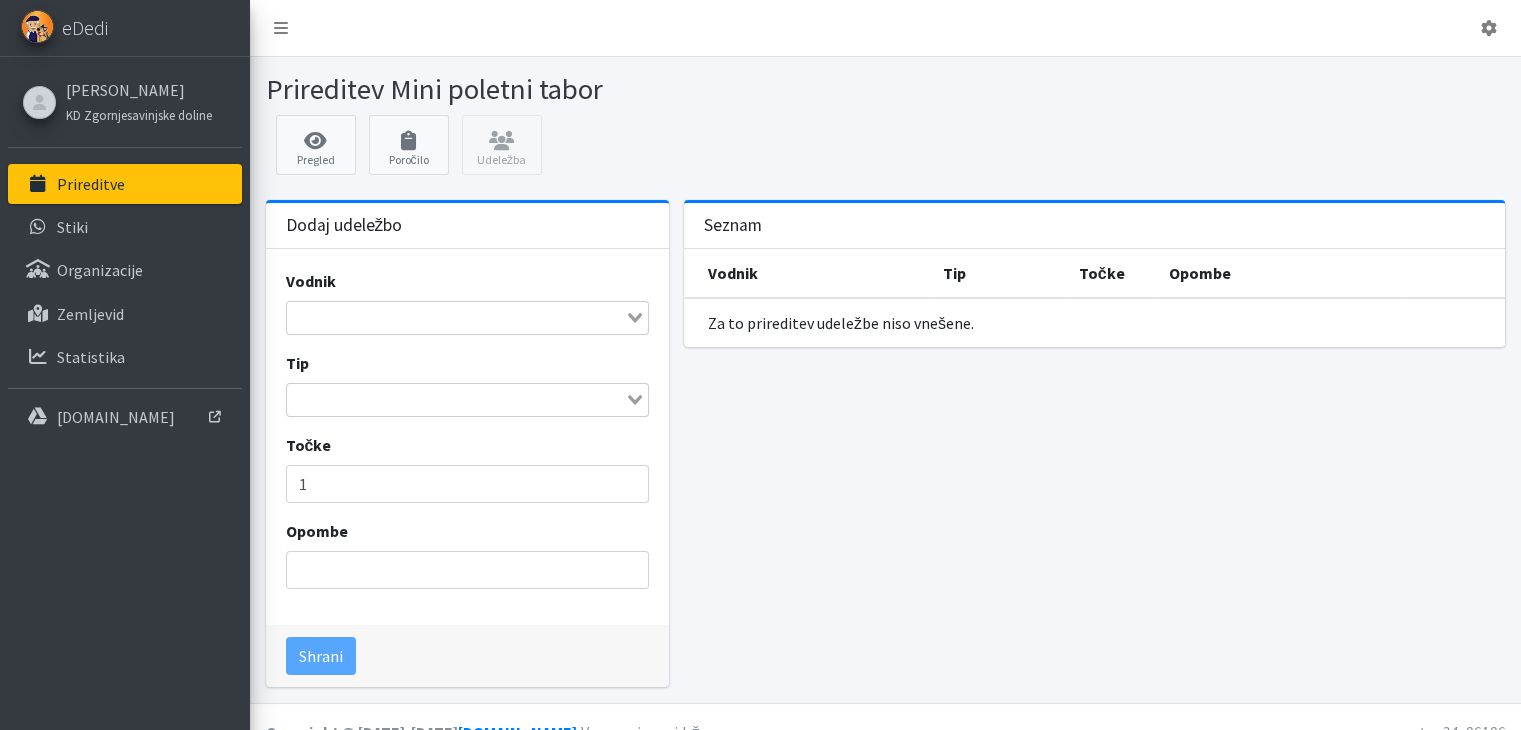 click 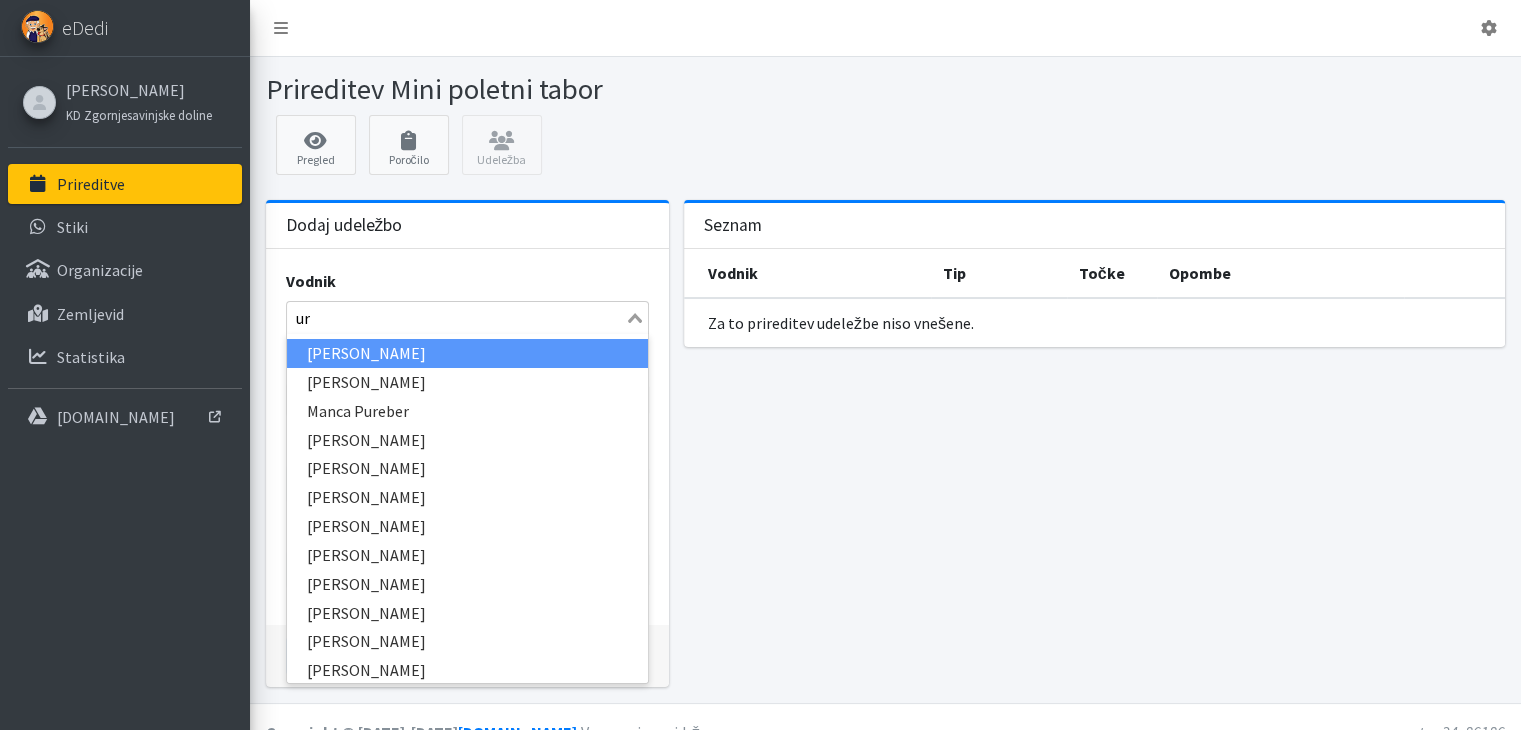 type on "ur" 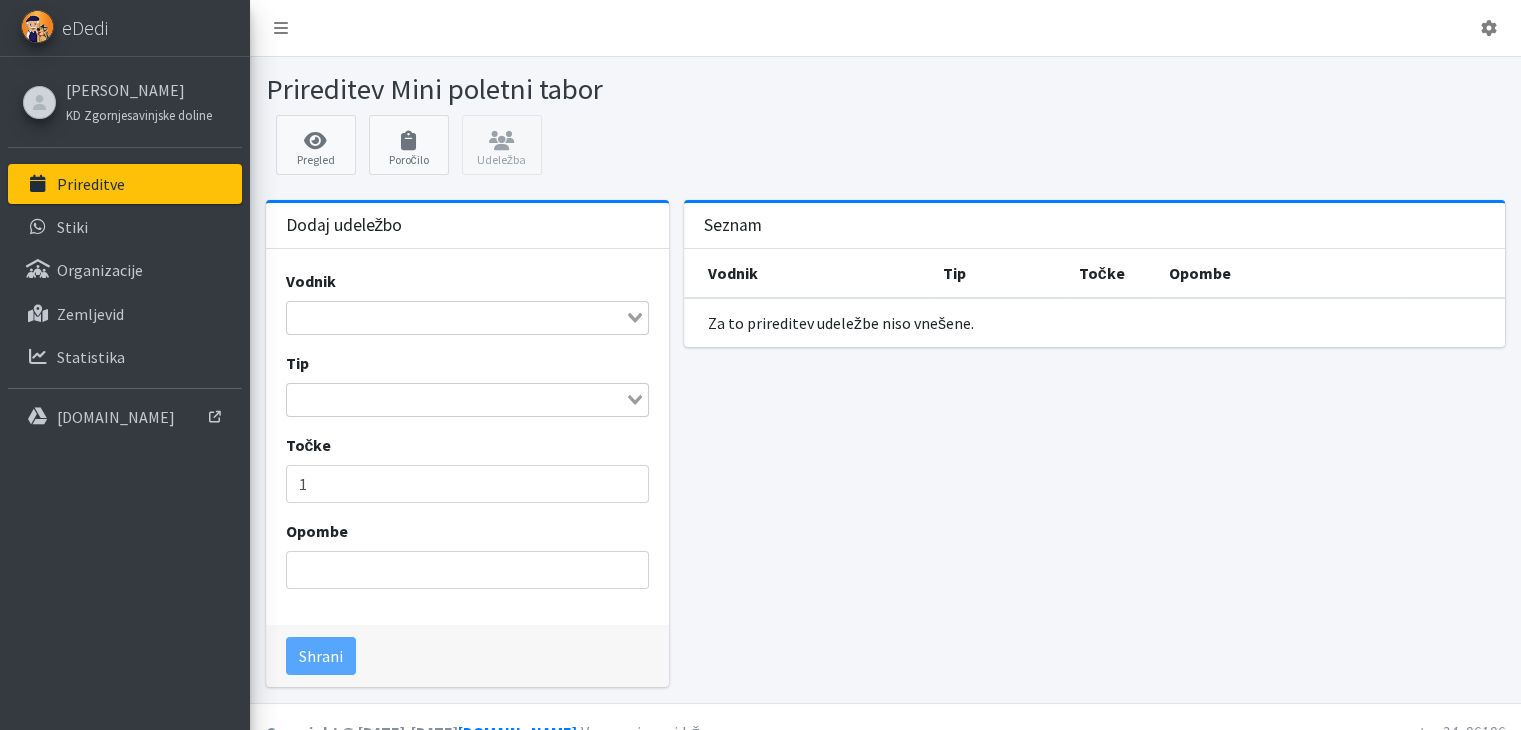 drag, startPoint x: 839, startPoint y: 365, endPoint x: 908, endPoint y: 491, distance: 143.65584 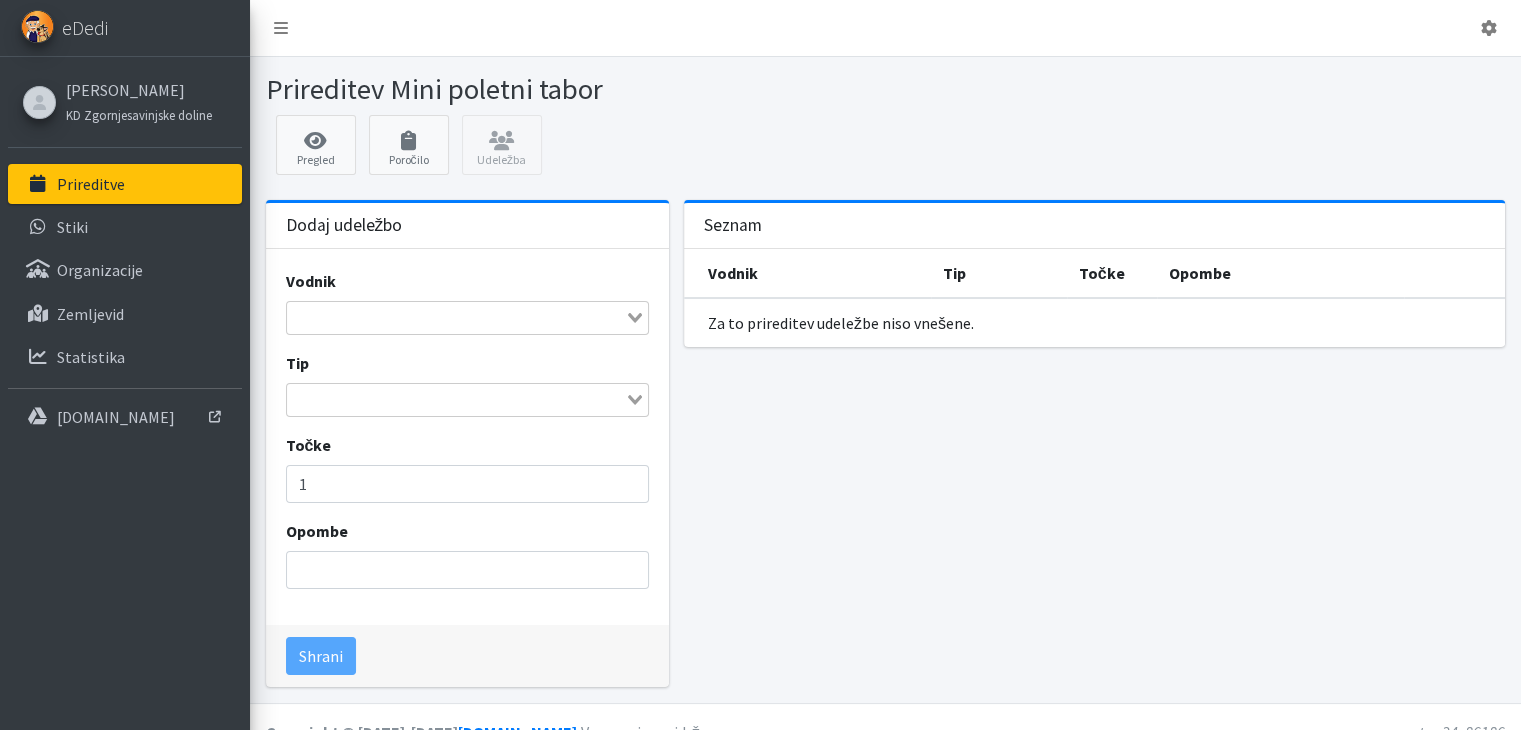 click 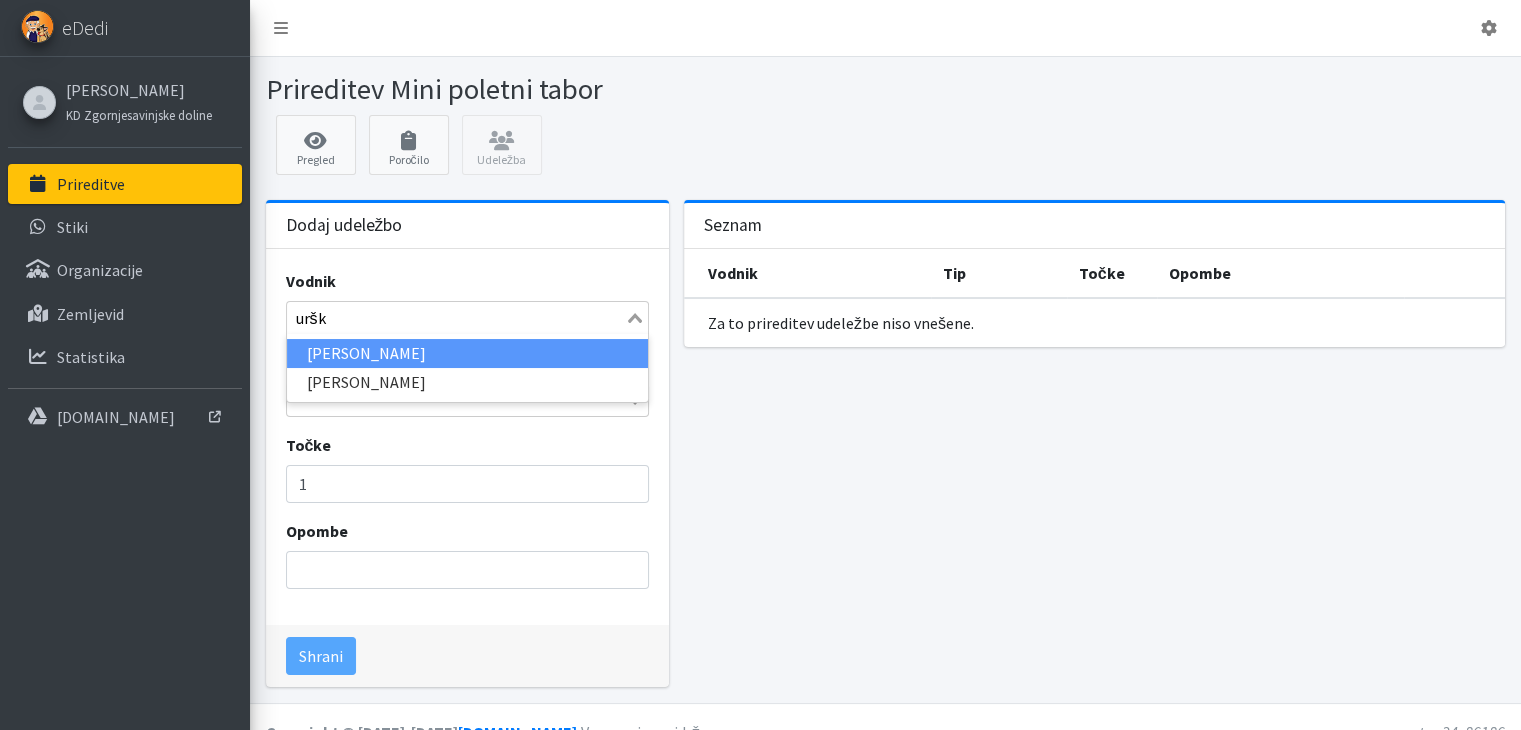 type on "urška" 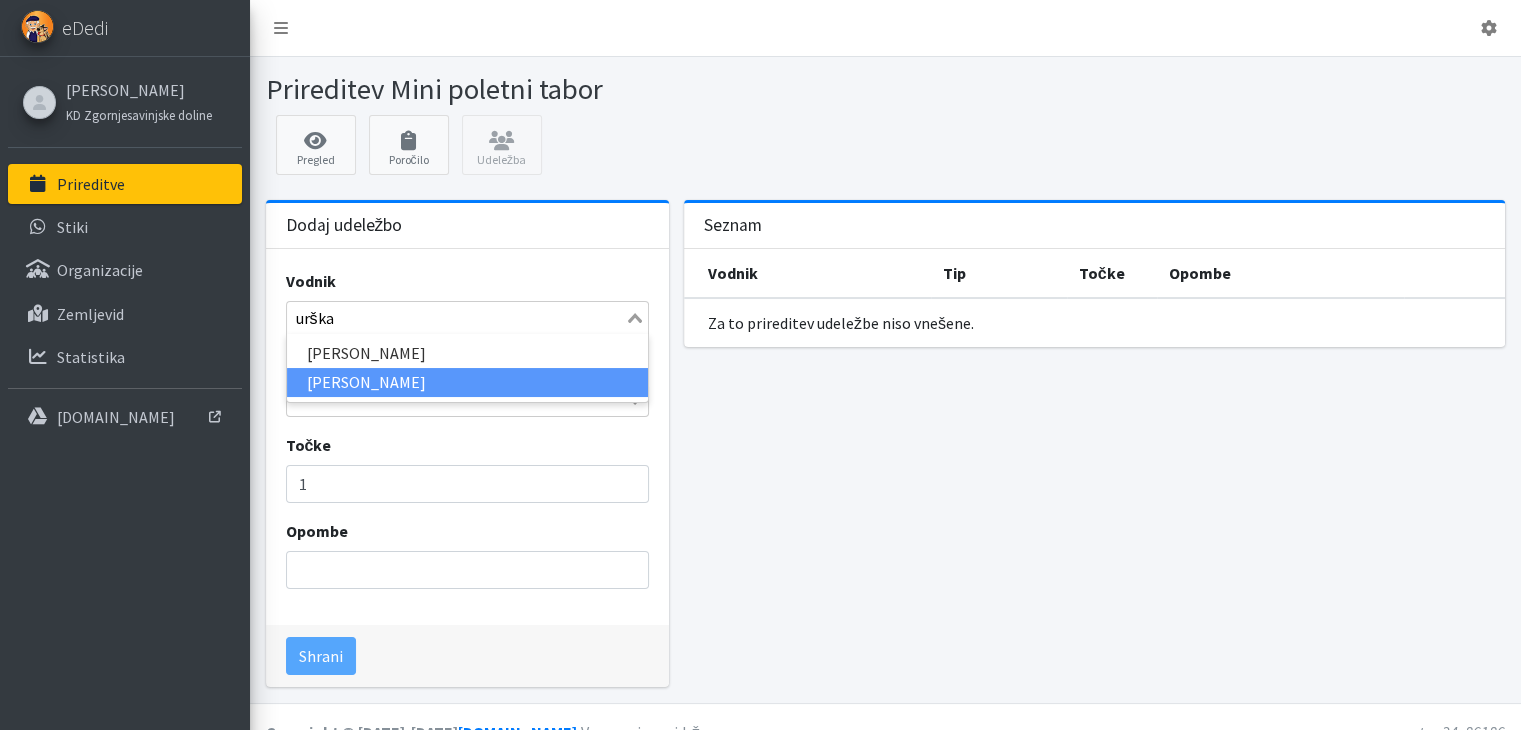 click on "[PERSON_NAME]" at bounding box center (467, 382) 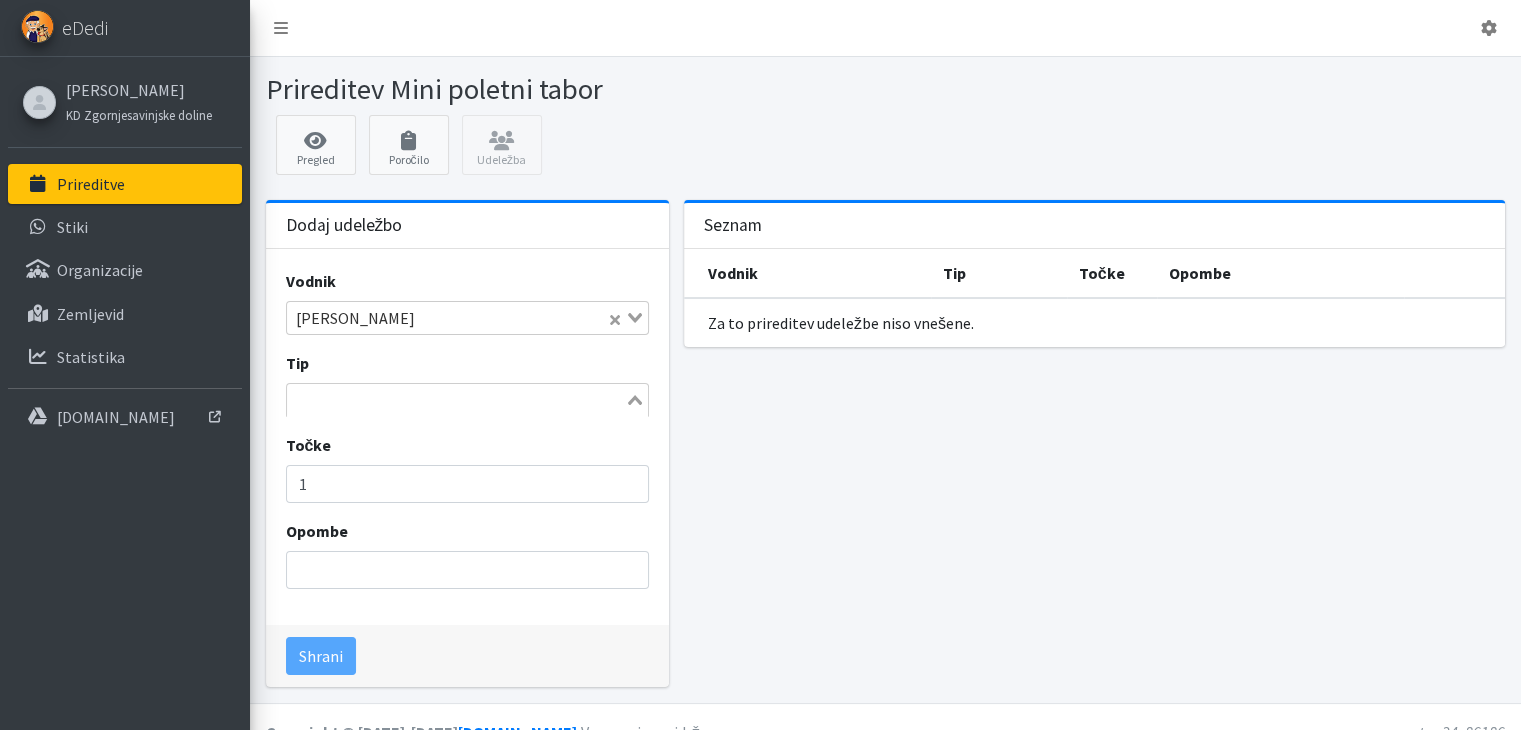 click 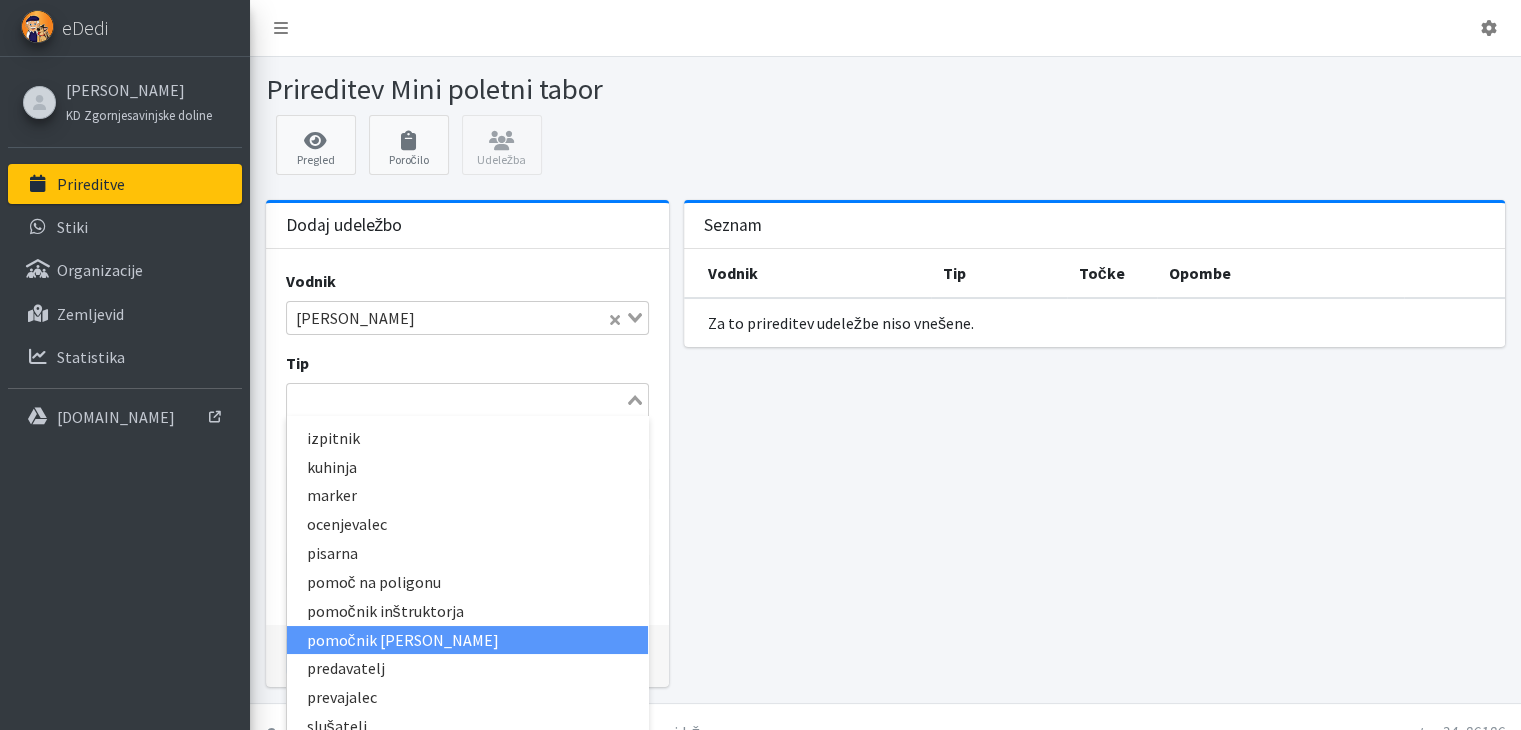 scroll, scrollTop: 100, scrollLeft: 0, axis: vertical 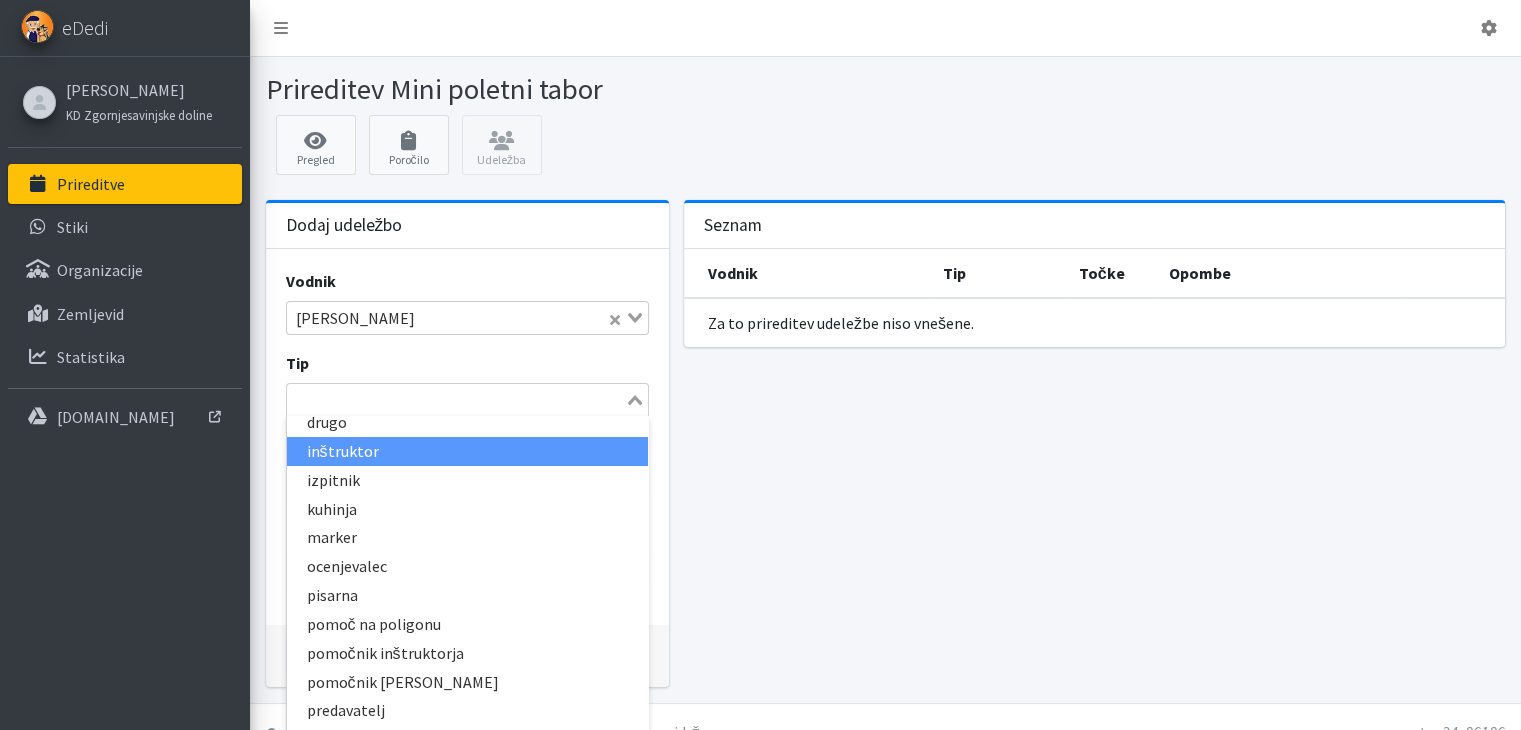 click on "inštruktor" at bounding box center (467, 451) 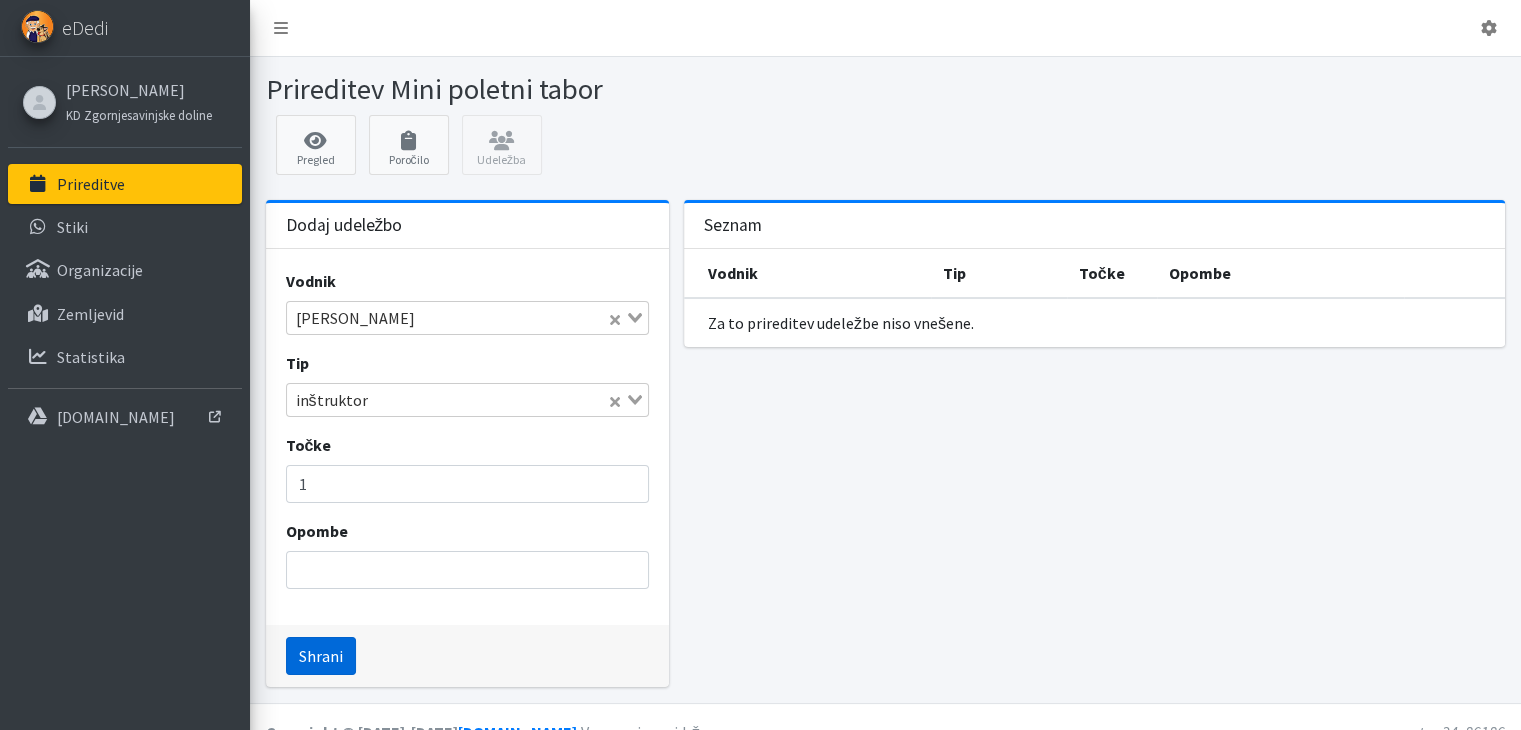 click on "Shrani" at bounding box center (321, 656) 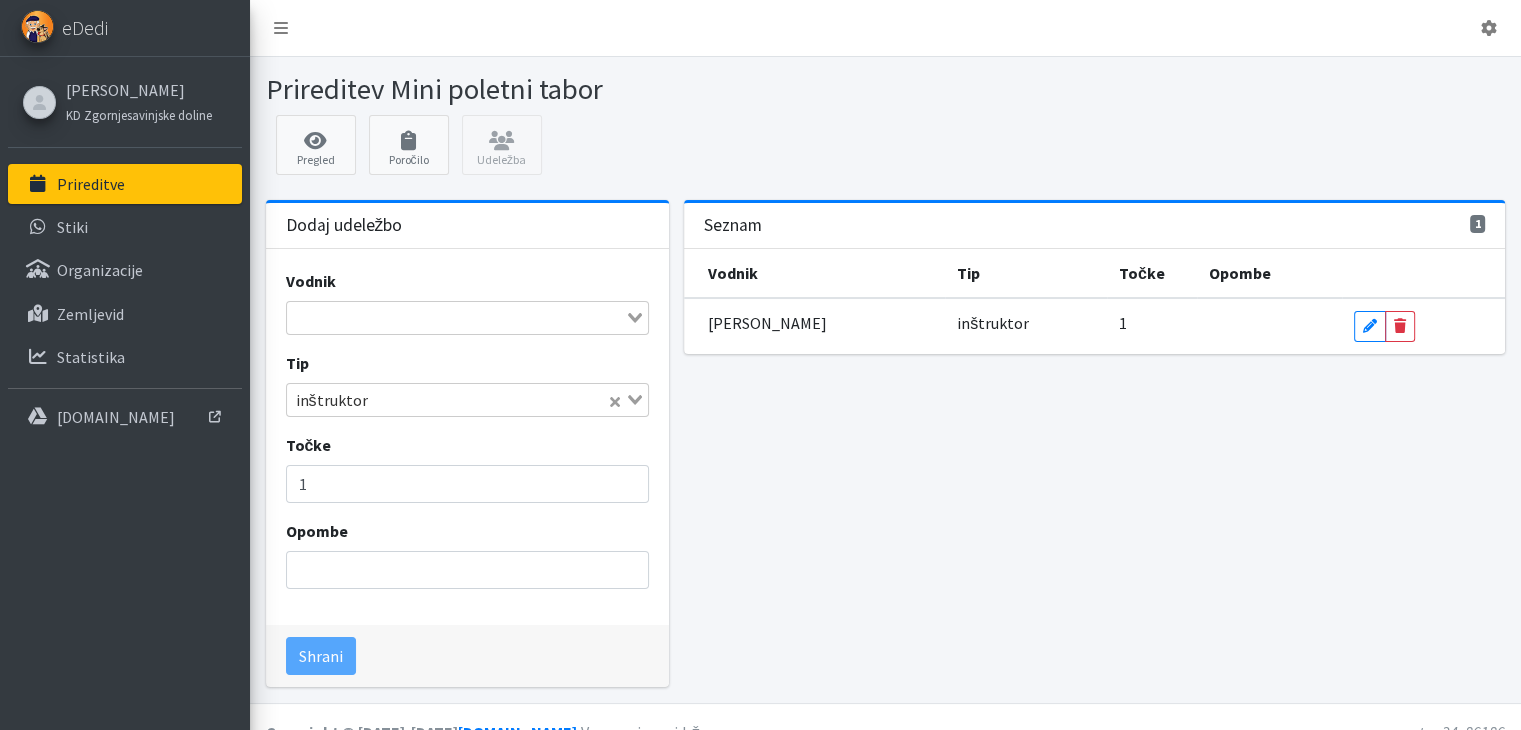 click at bounding box center (456, 318) 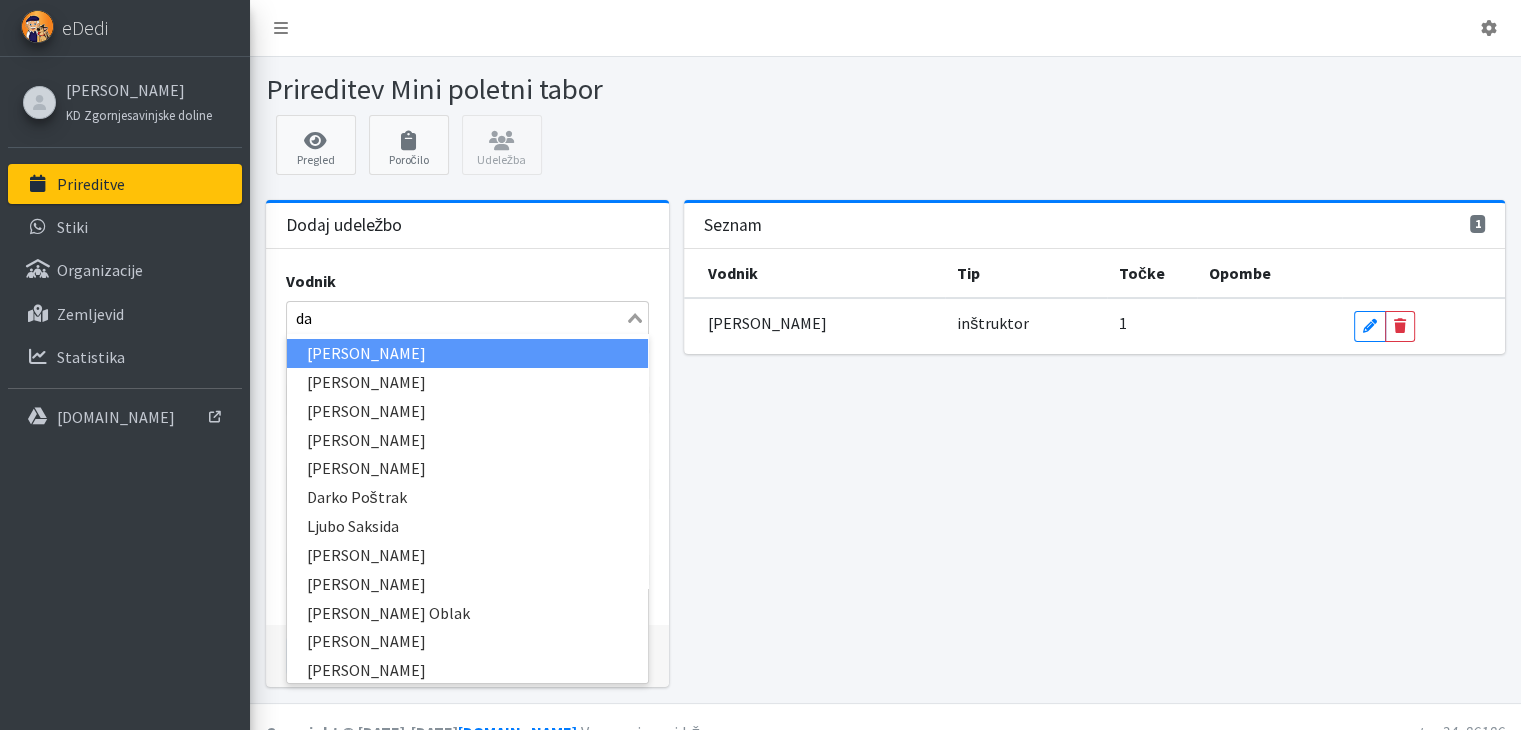 type on "dam" 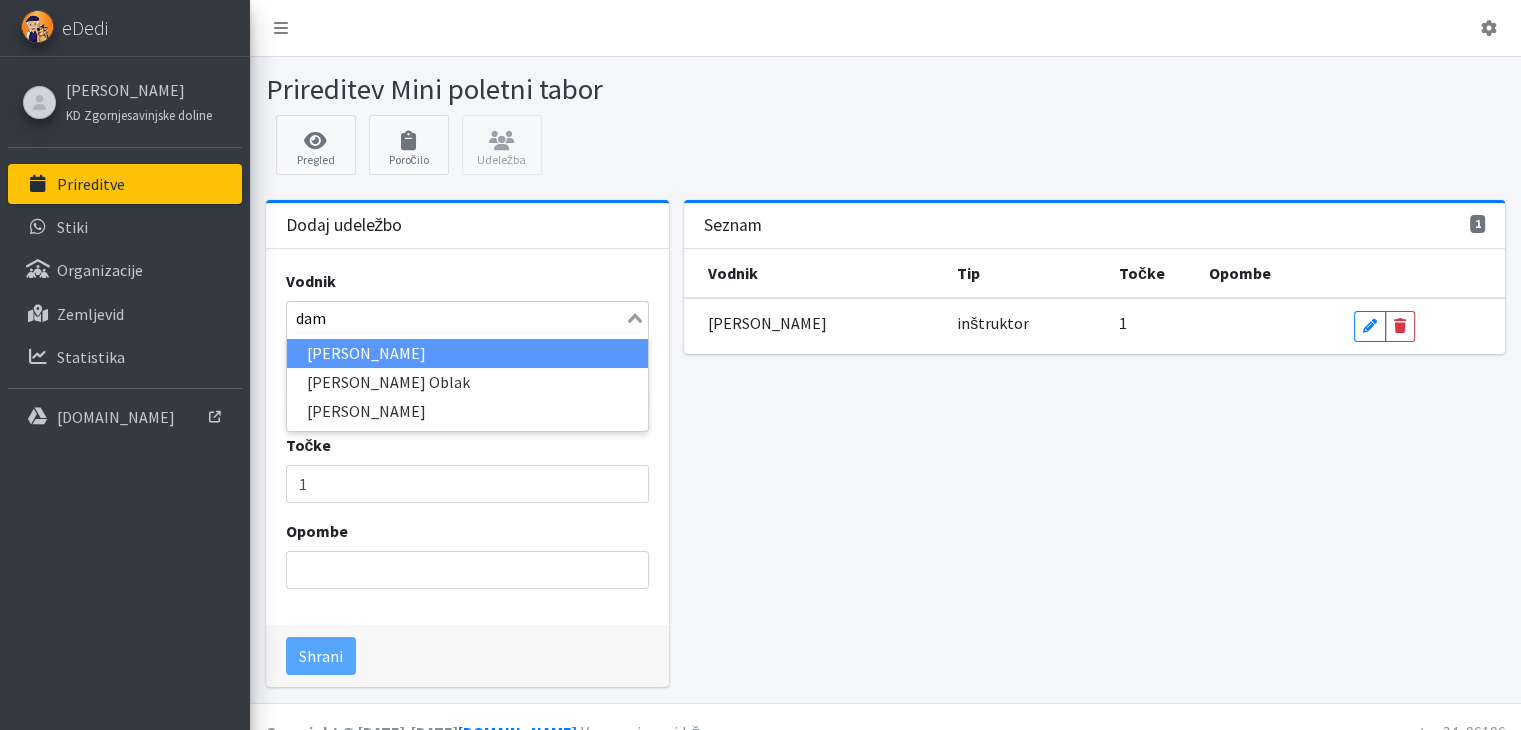 click on "Damjan Hrovat" at bounding box center (467, 353) 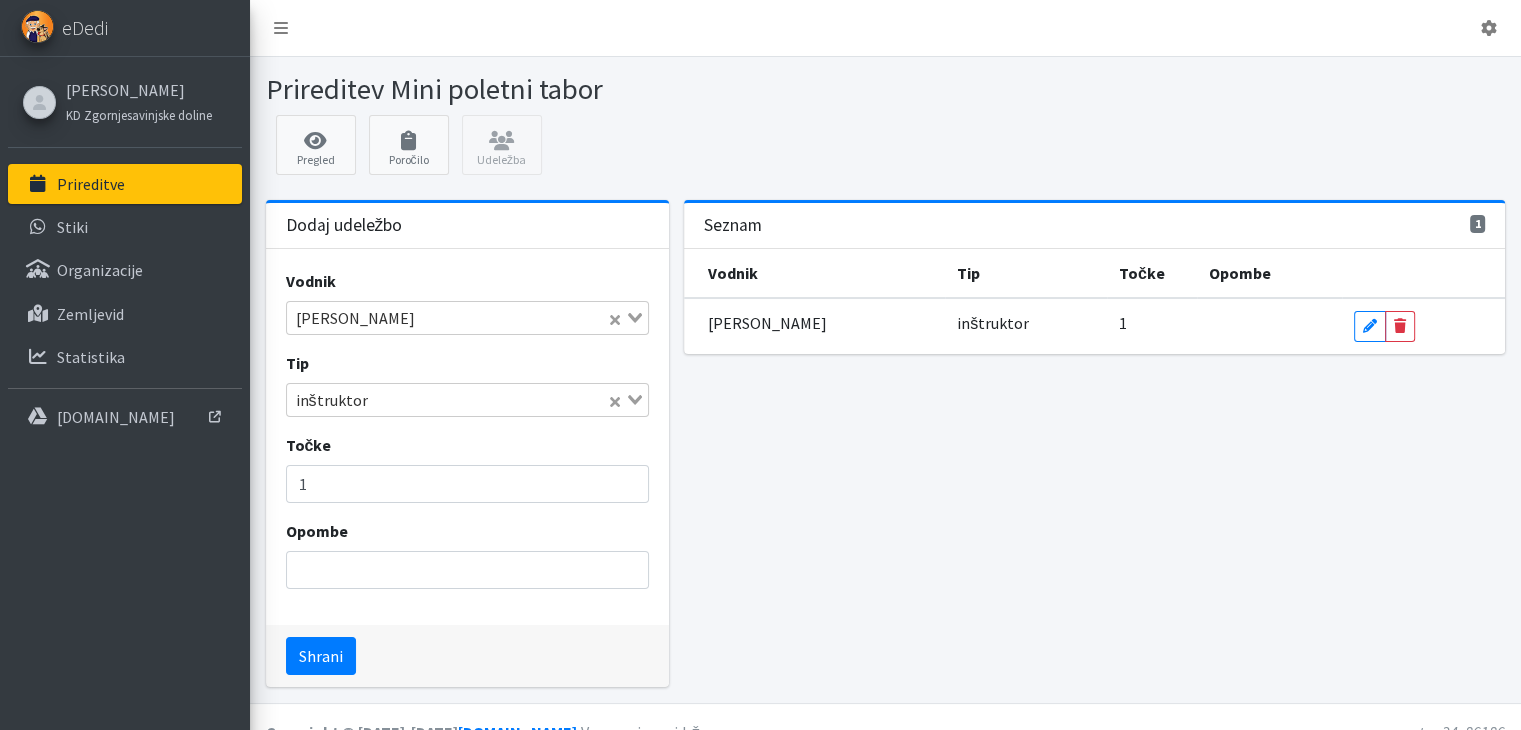 click 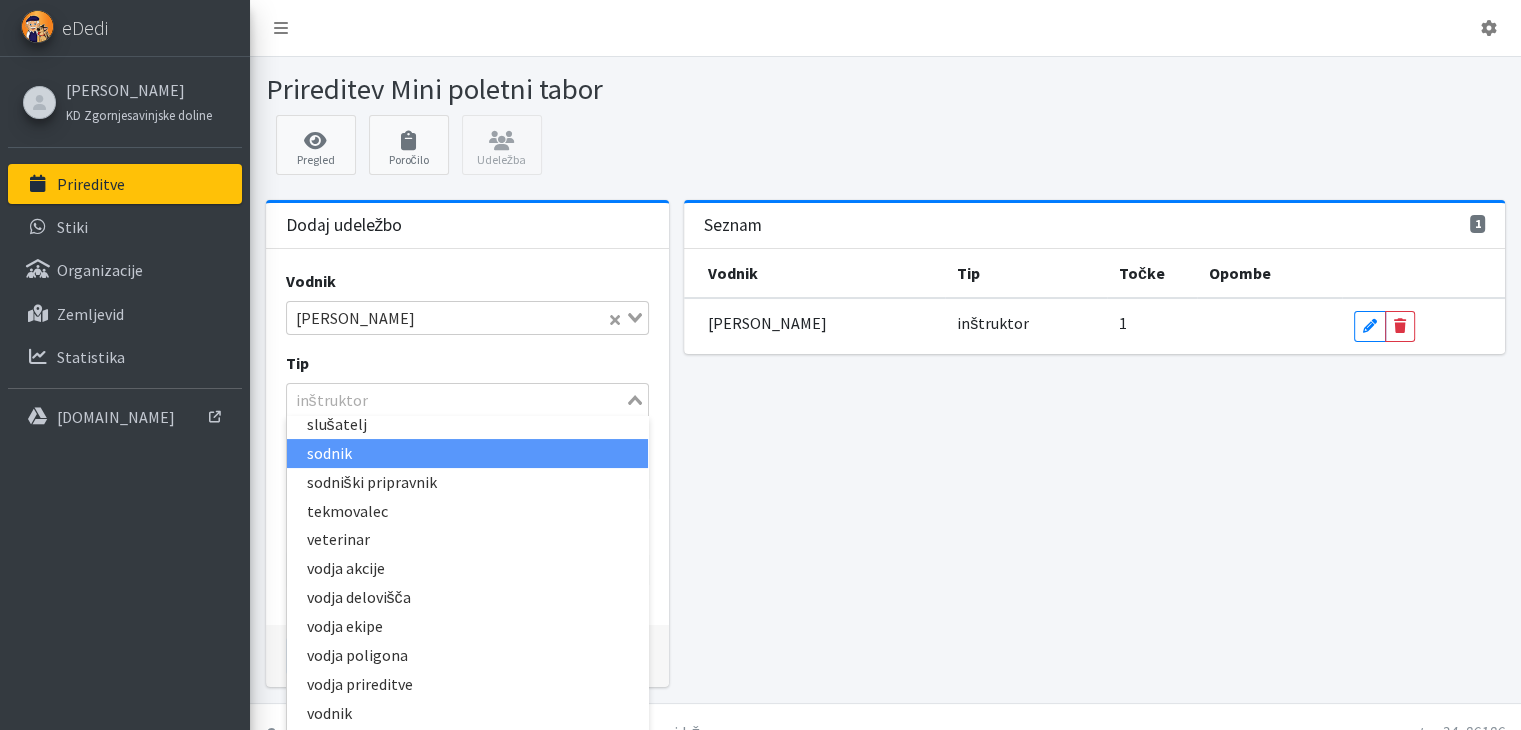 scroll, scrollTop: 468, scrollLeft: 0, axis: vertical 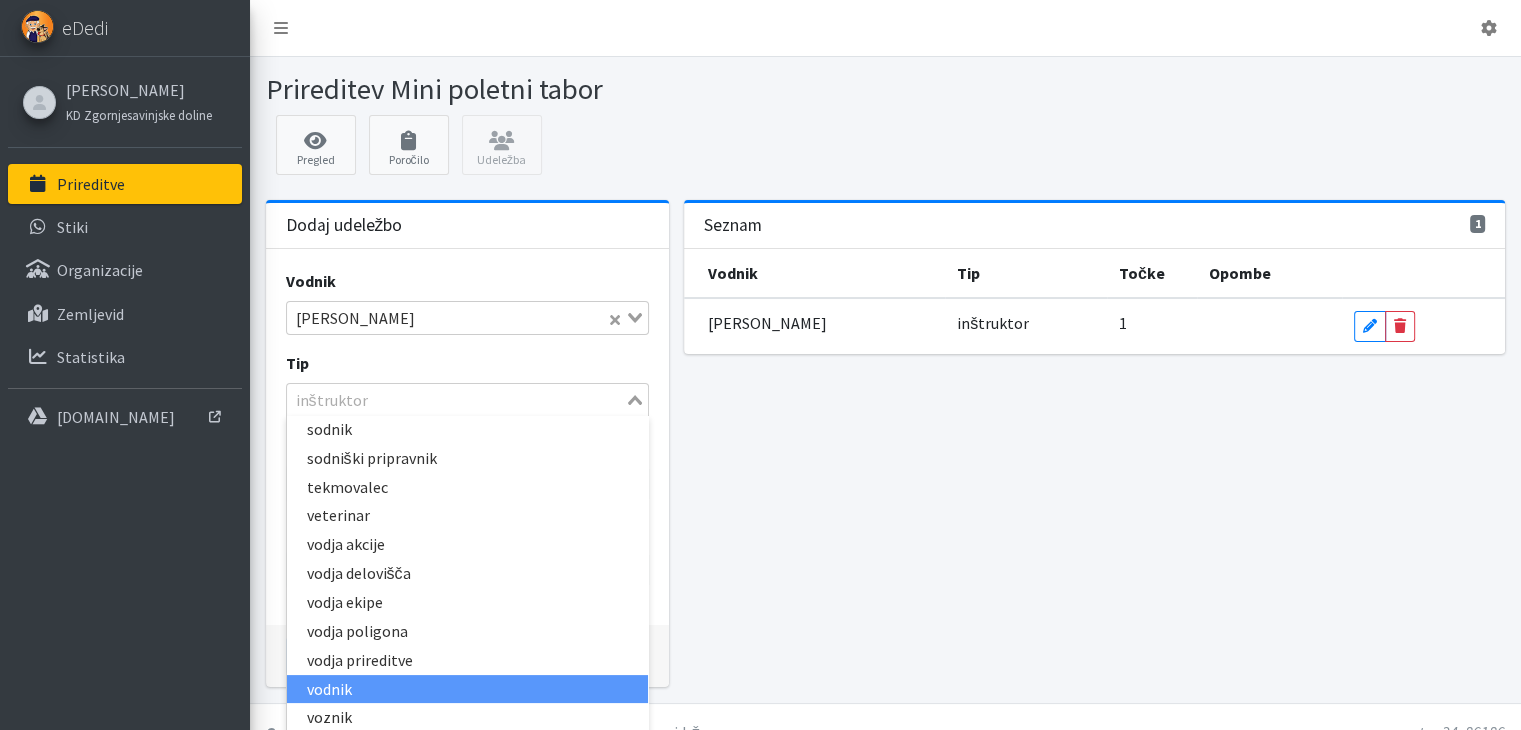 click on "vodnik" at bounding box center (467, 689) 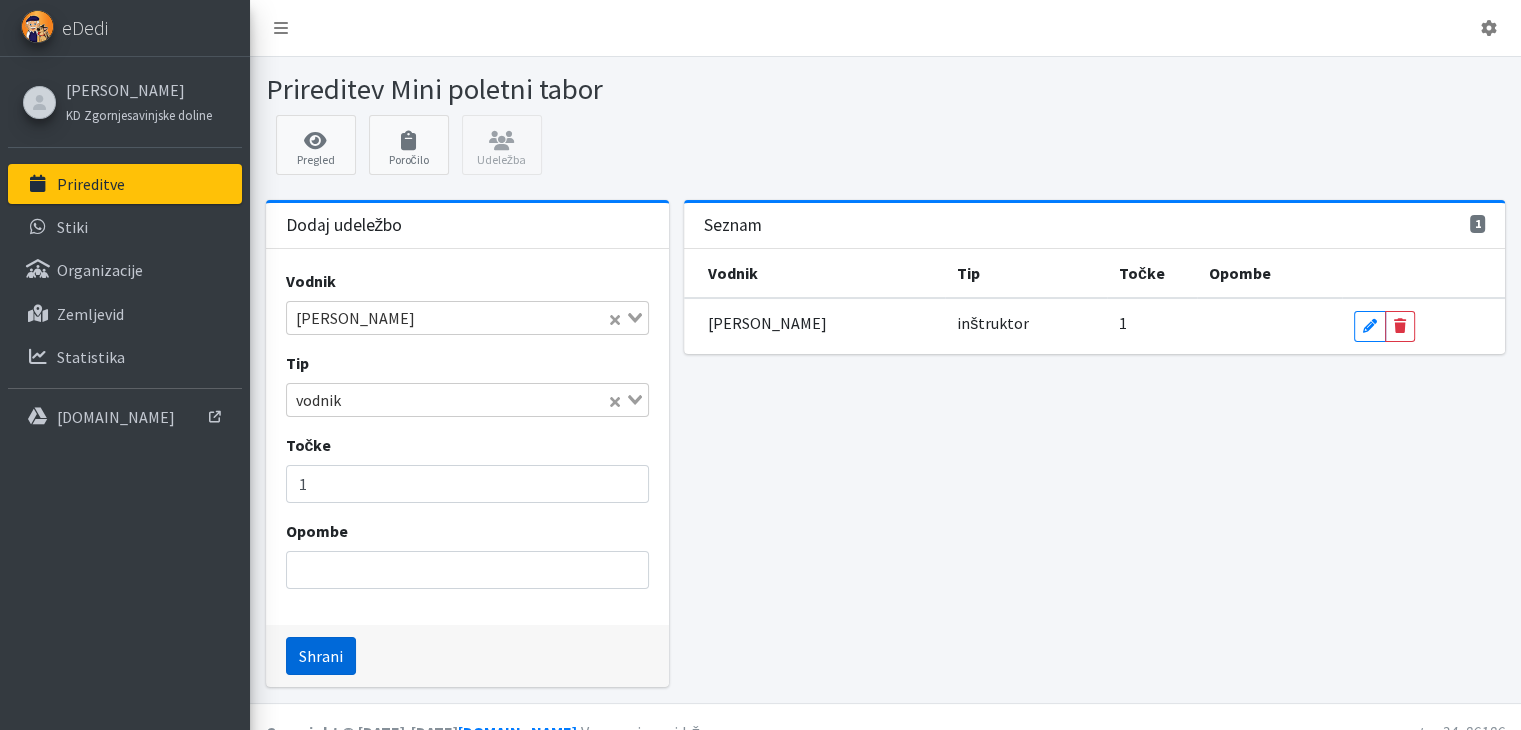 click on "Shrani" at bounding box center (321, 656) 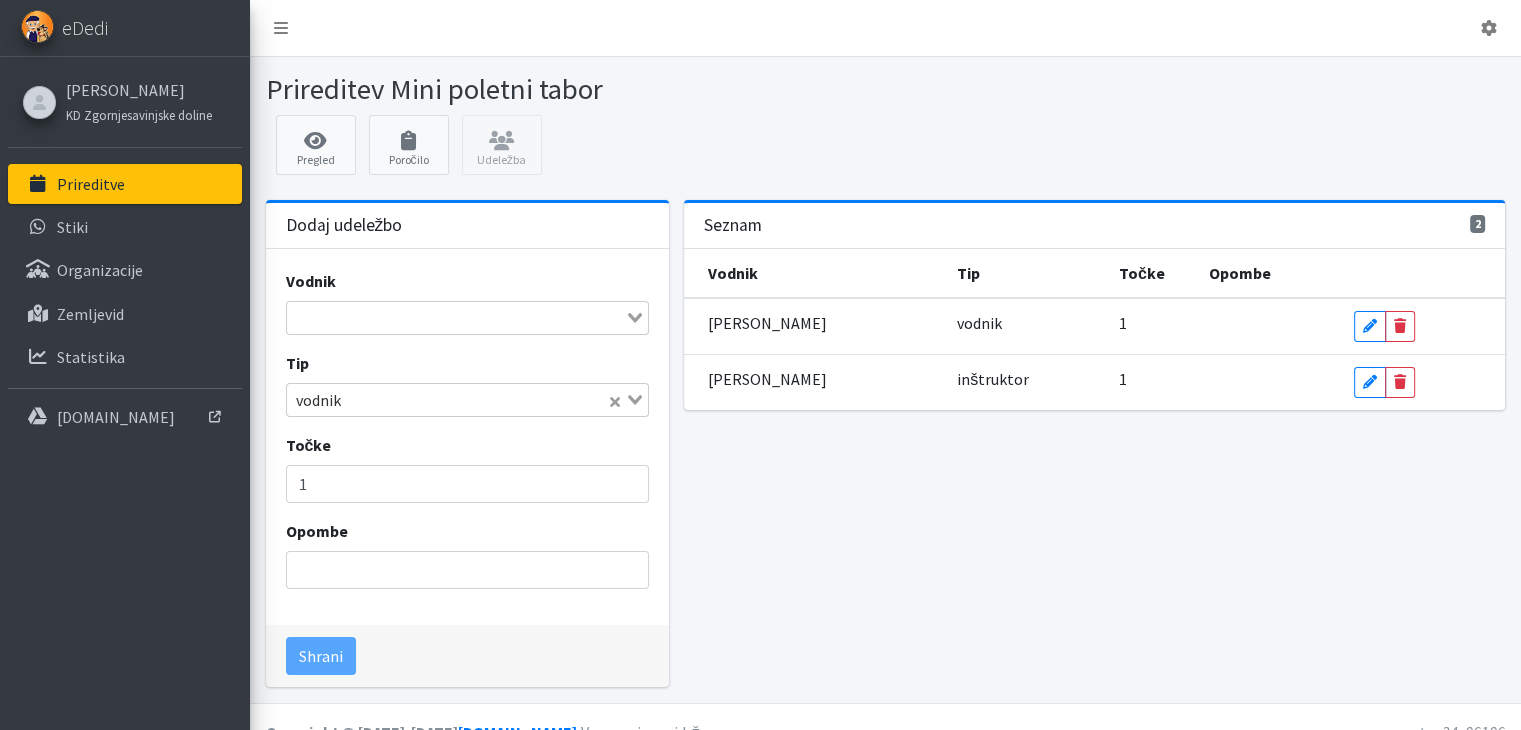 click at bounding box center [456, 318] 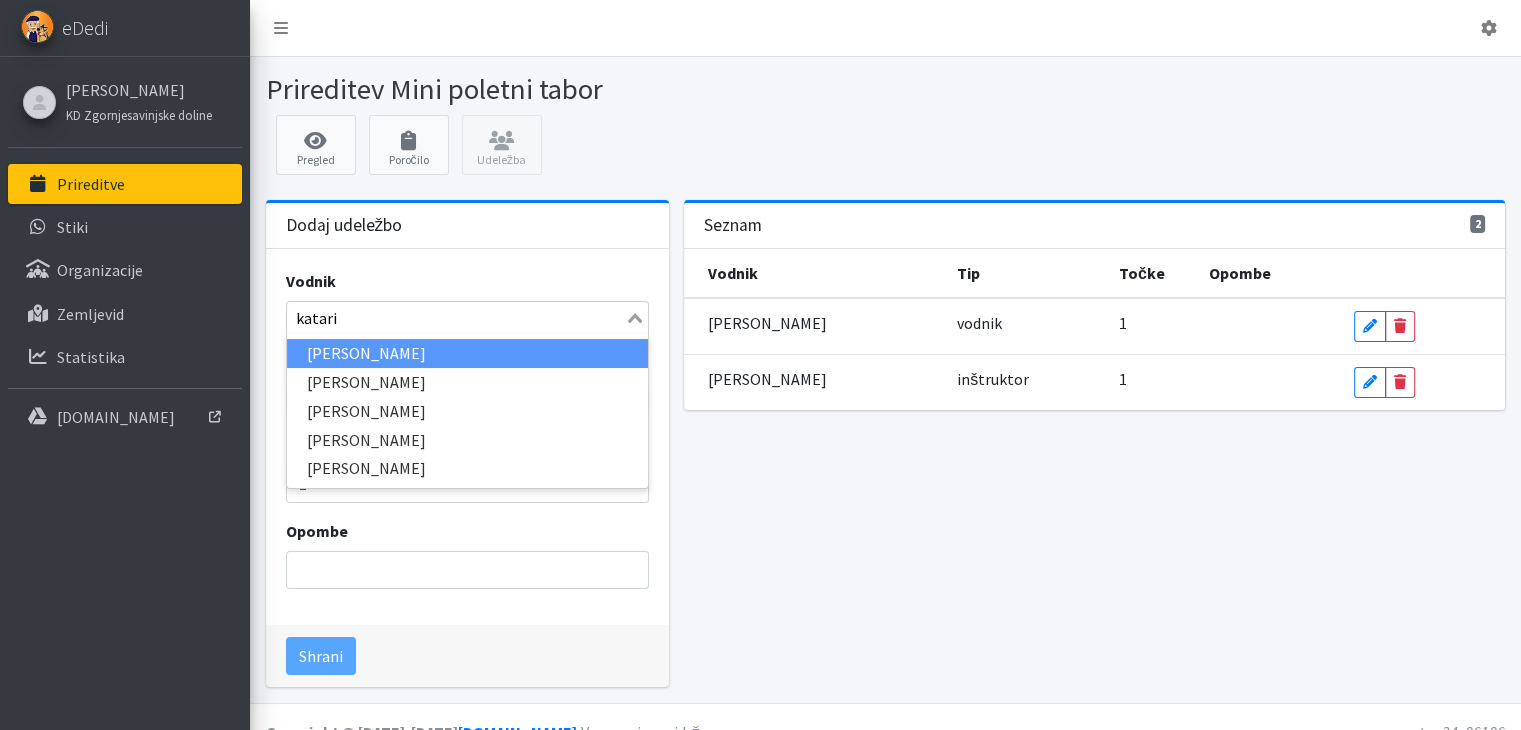 type on "katarin" 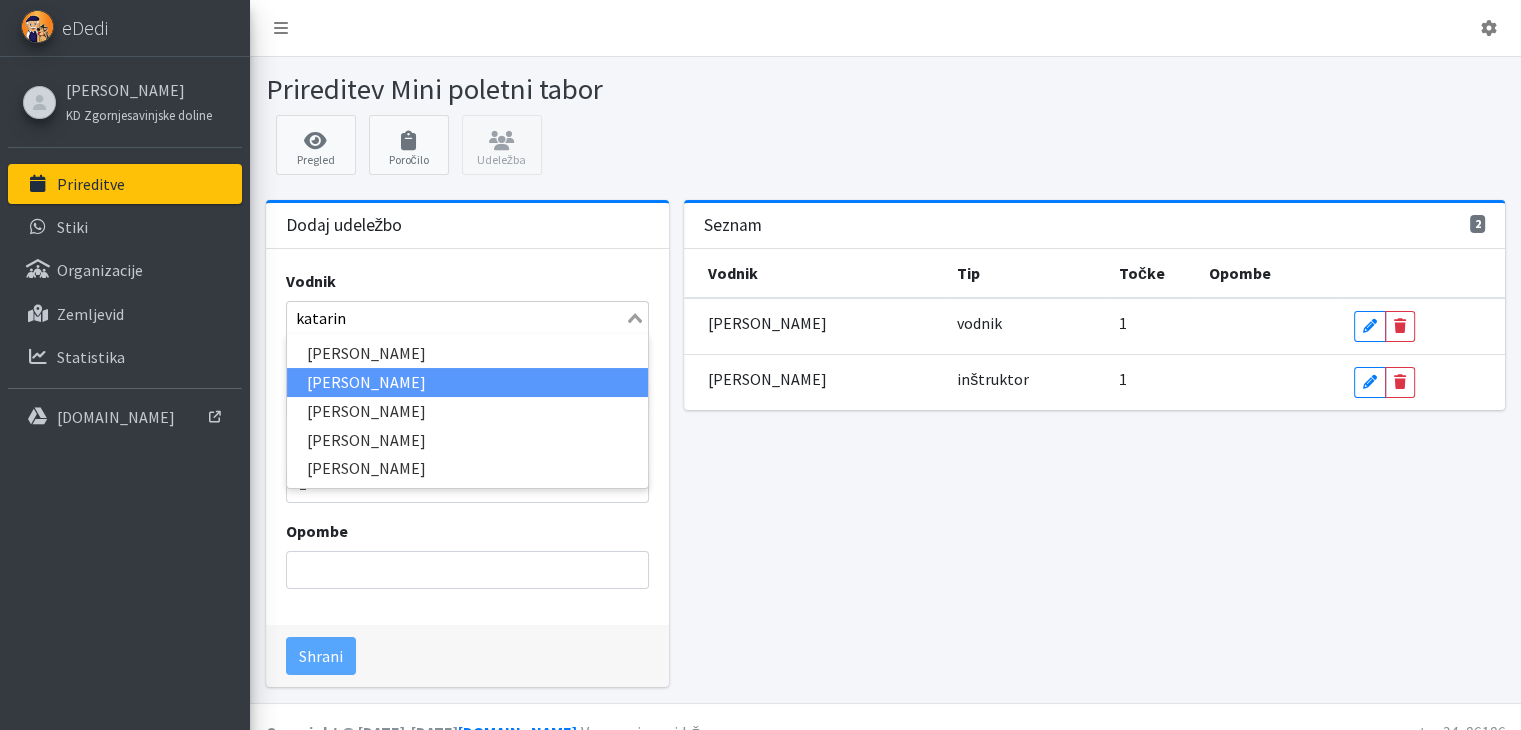click on "Katarina Kač" at bounding box center [467, 382] 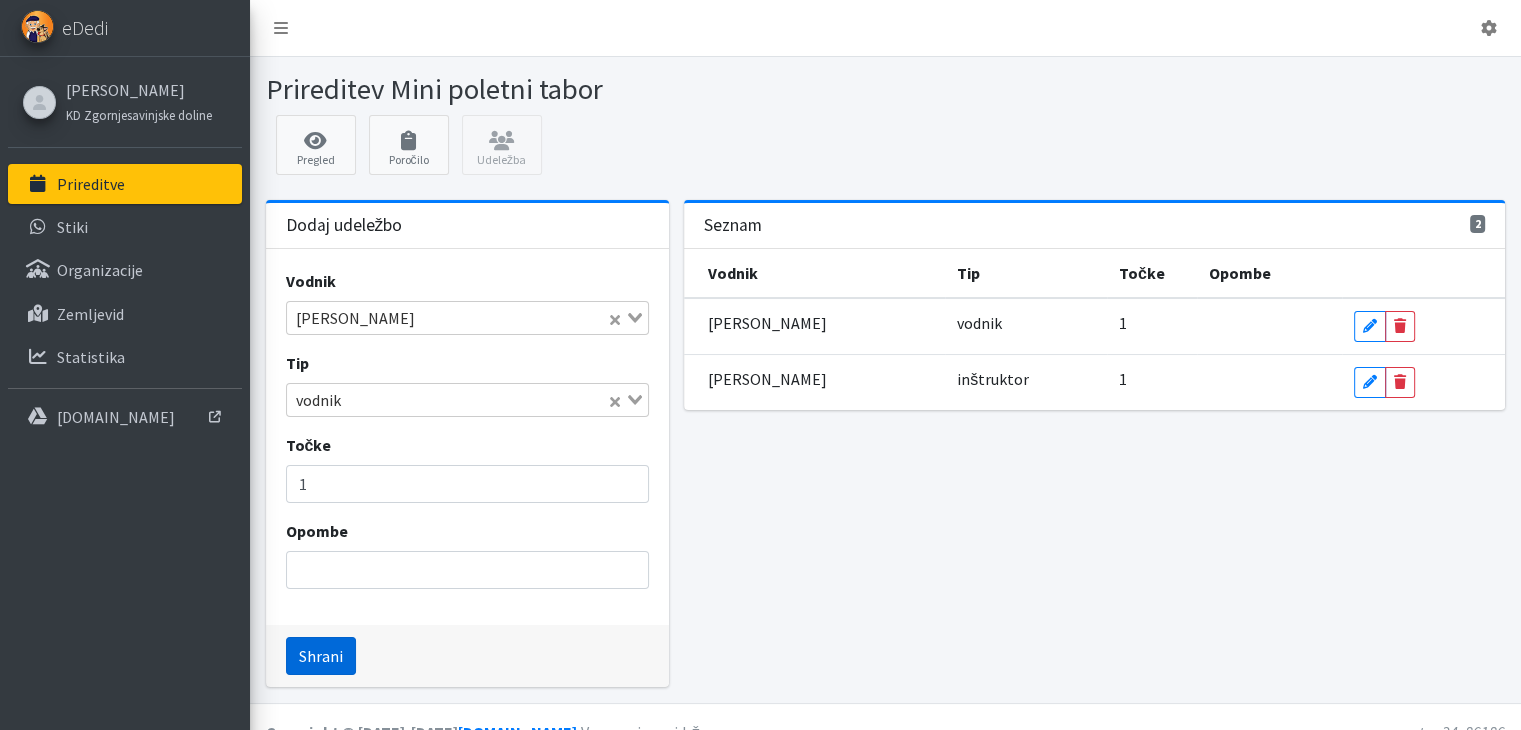 click on "Shrani" at bounding box center [321, 656] 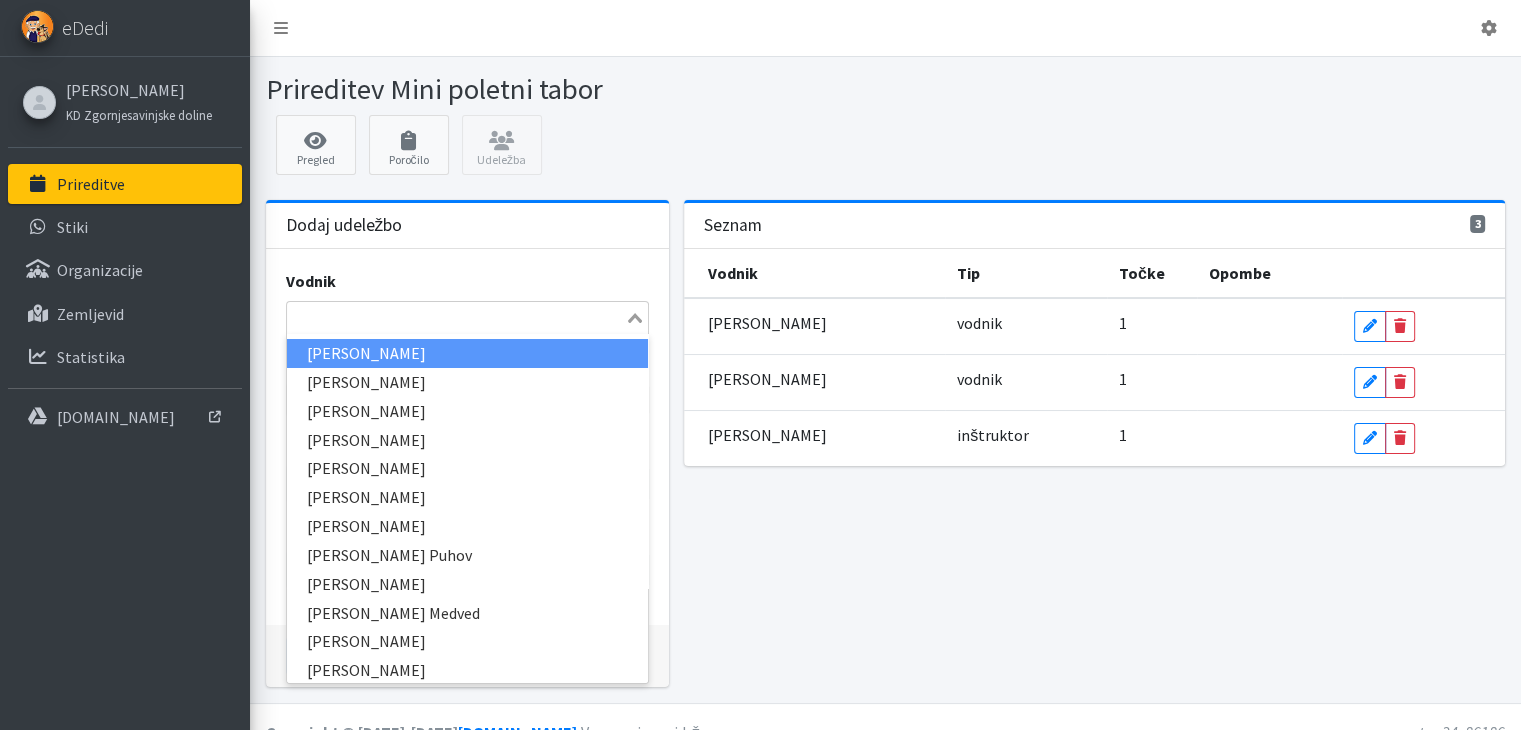 click at bounding box center [456, 318] 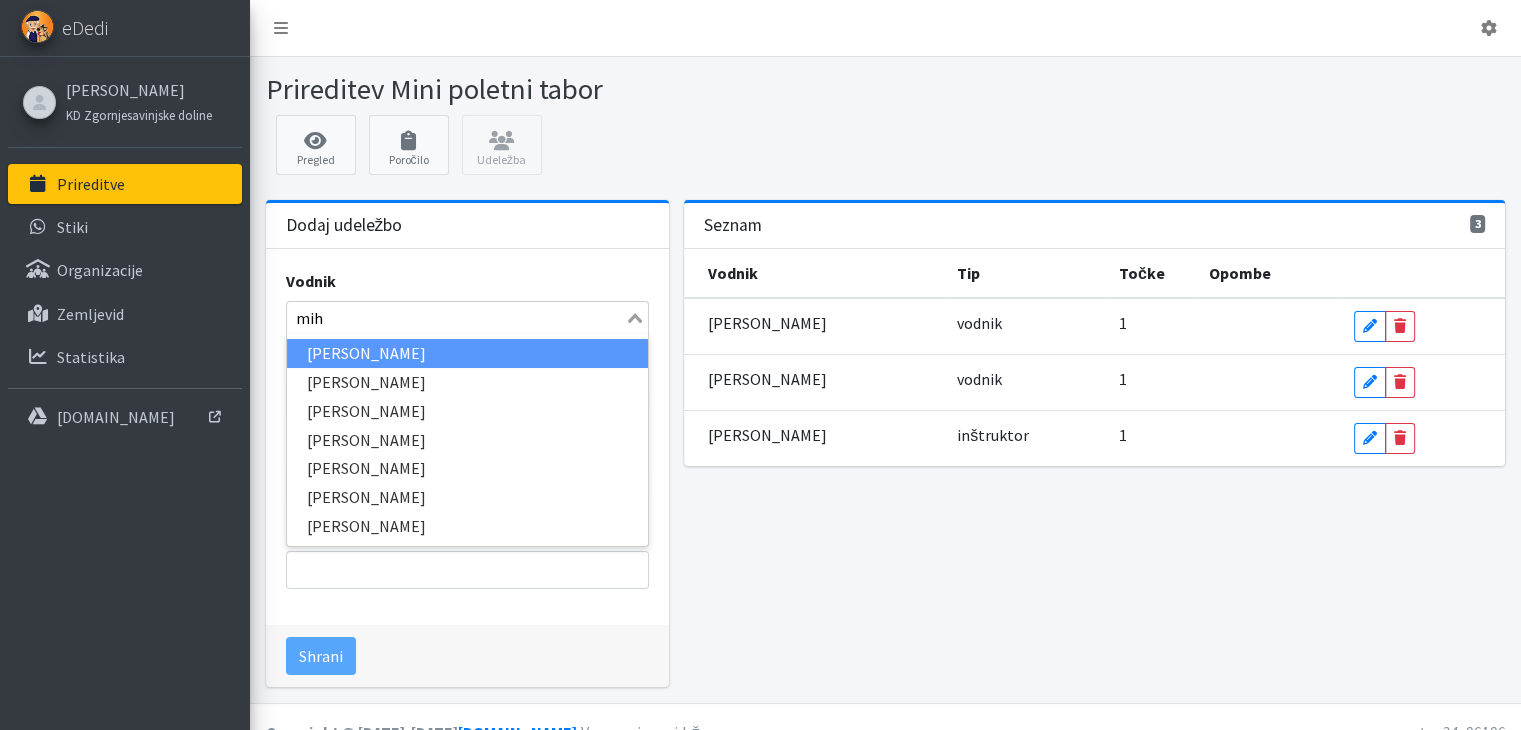 type on "miha" 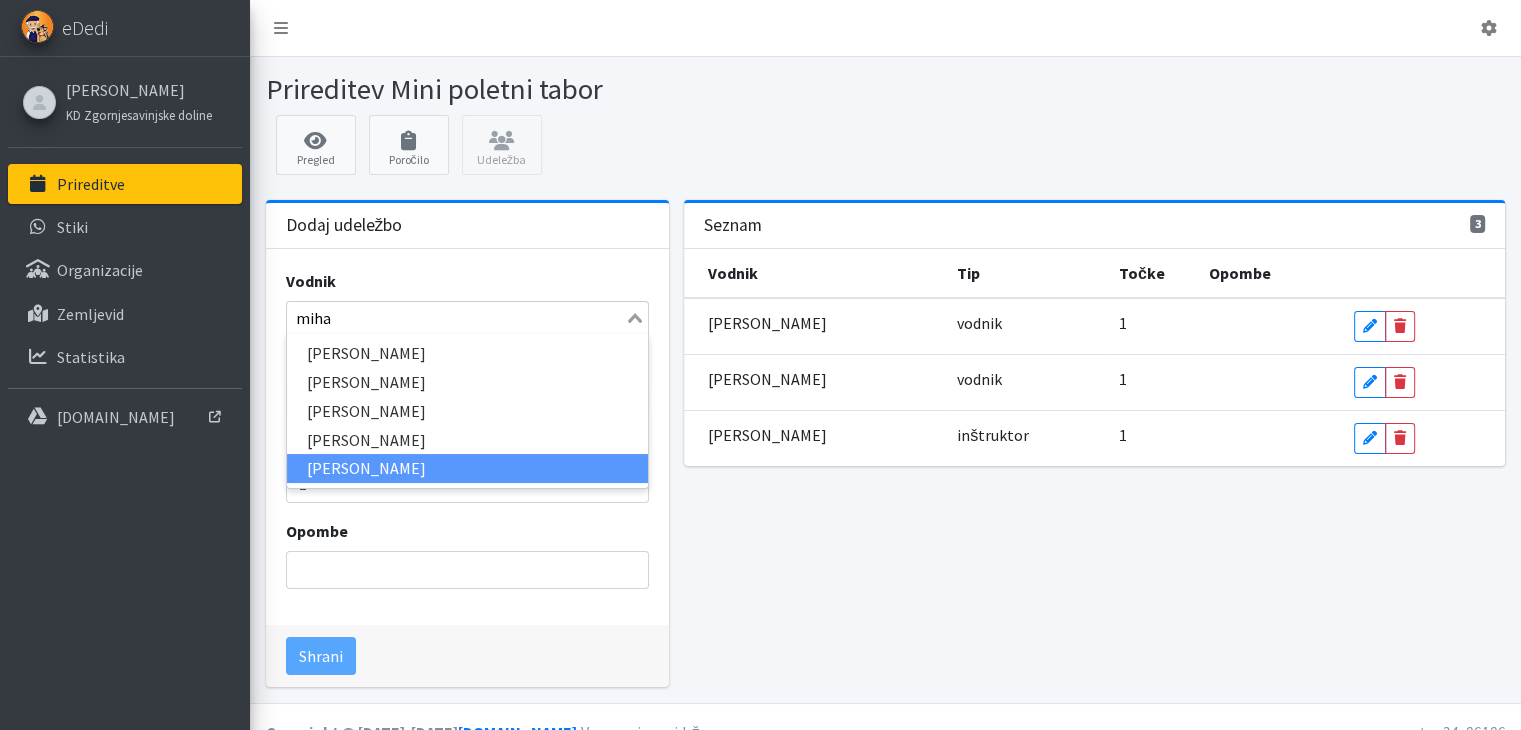 click on "Miha Češnovar" at bounding box center [467, 468] 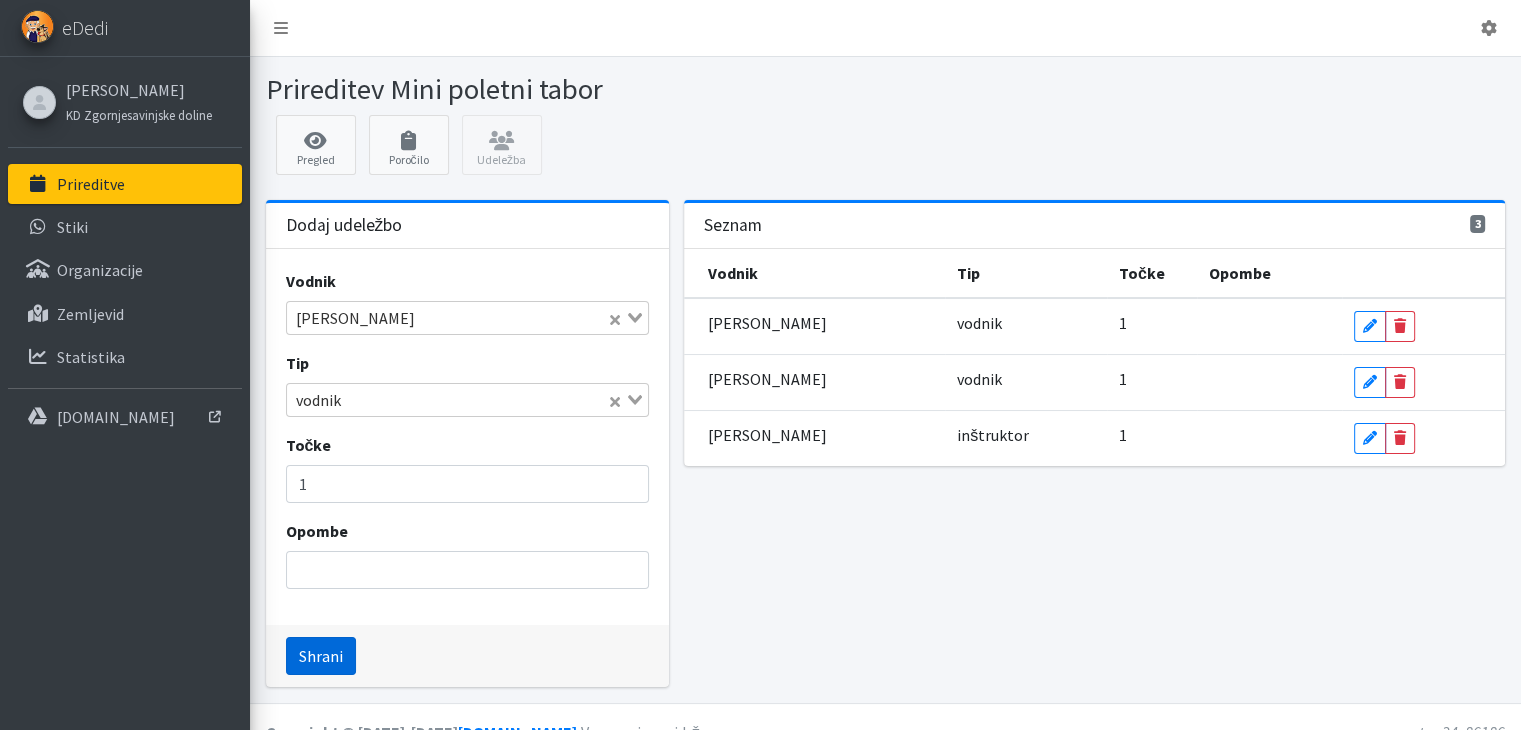 click on "Shrani" at bounding box center (321, 656) 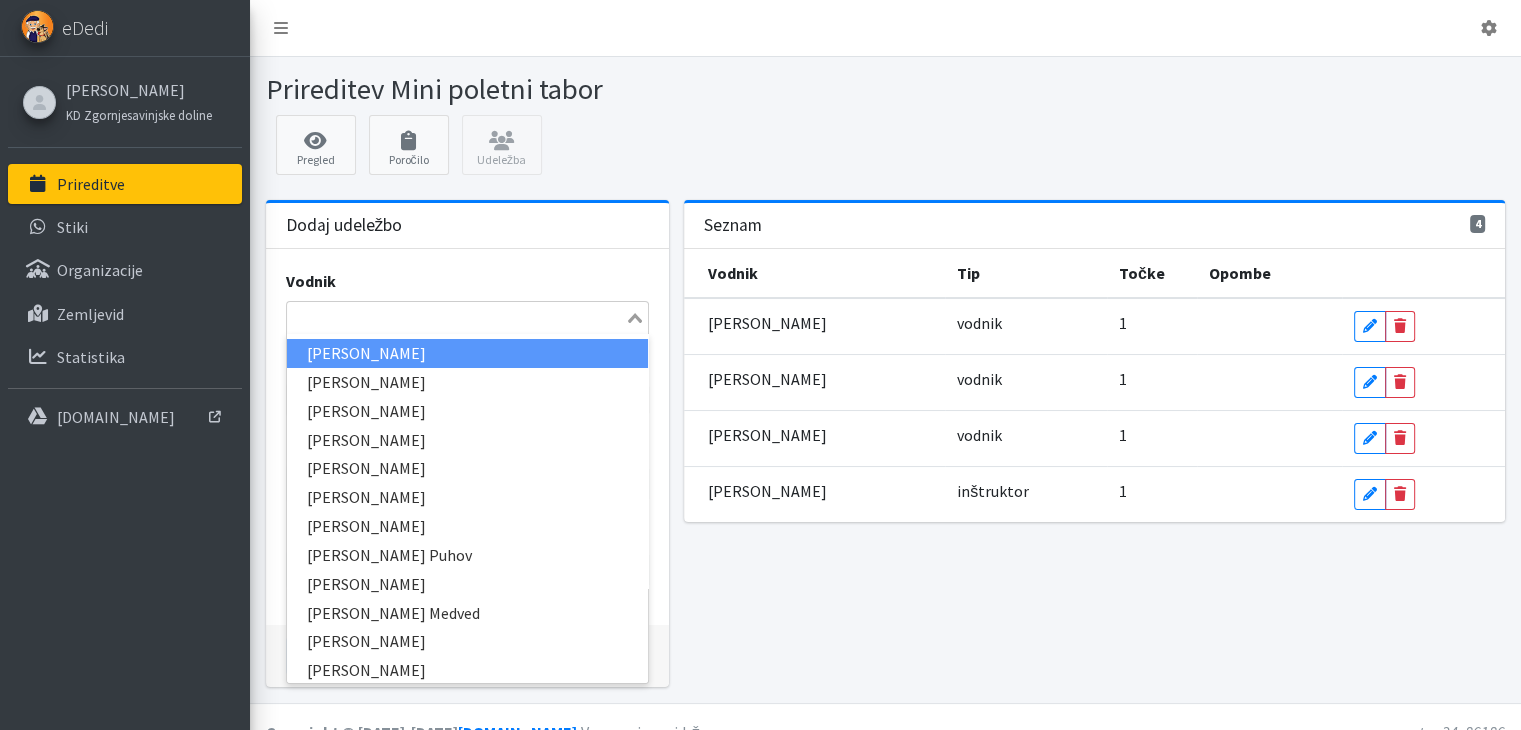click at bounding box center (456, 318) 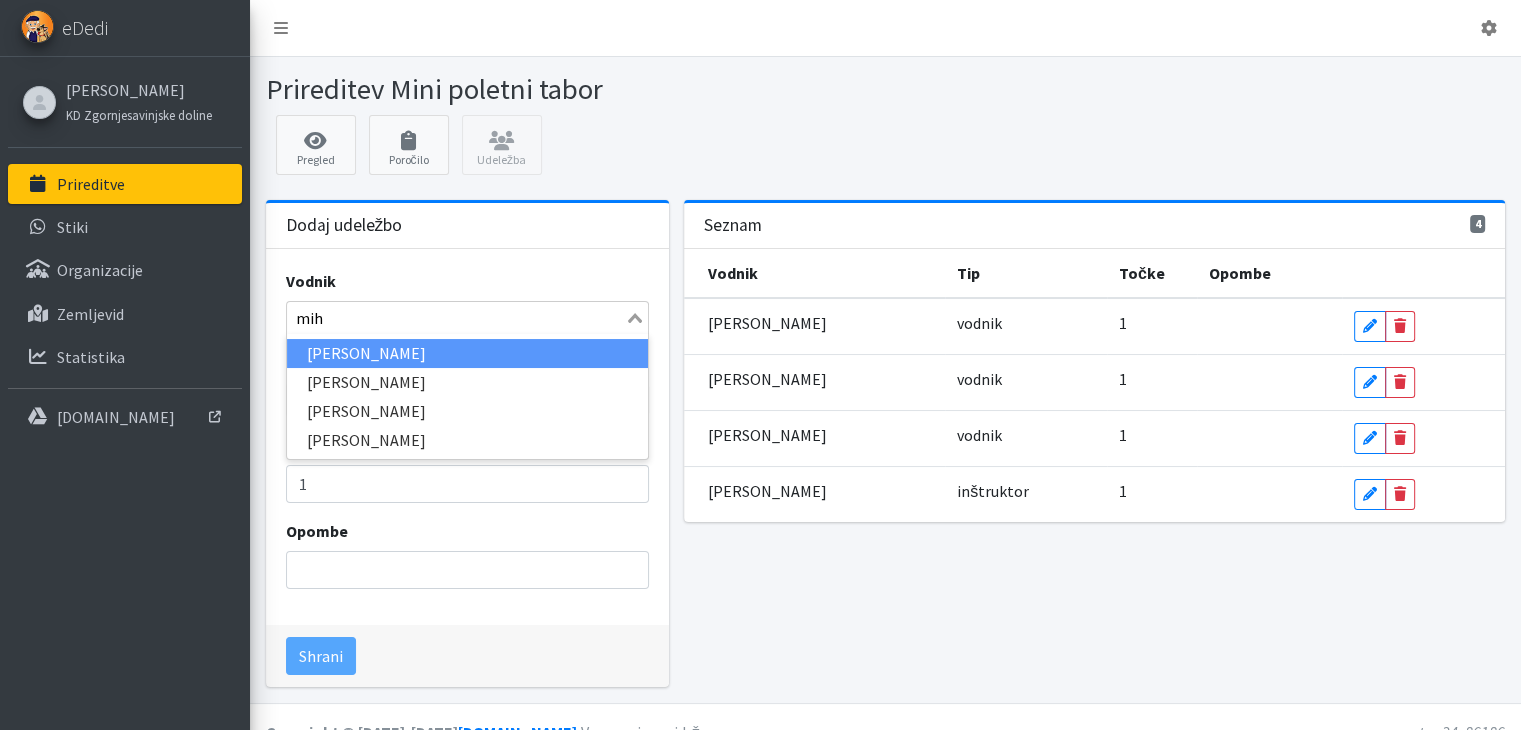 type on "miha" 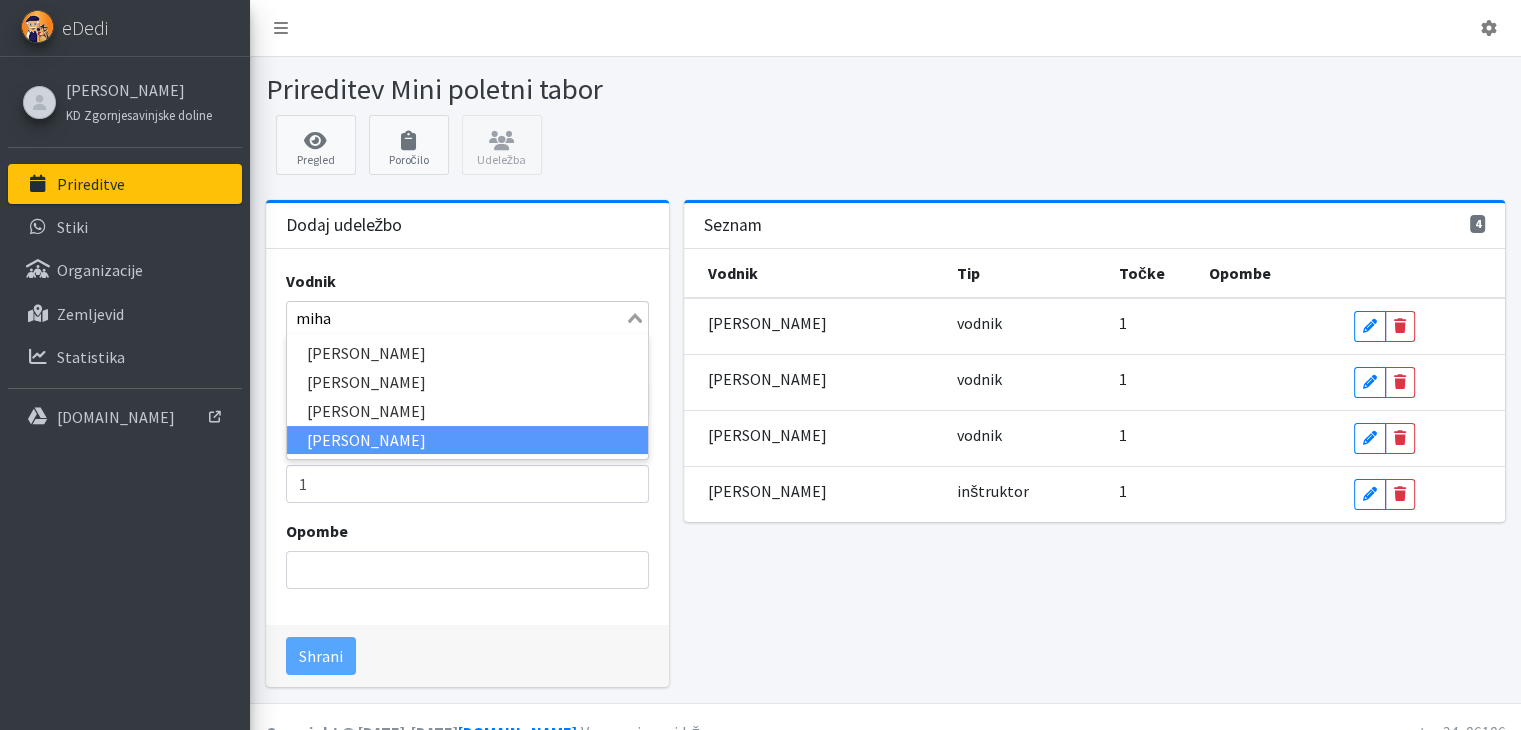 click on "Miha Avguštin" at bounding box center [467, 440] 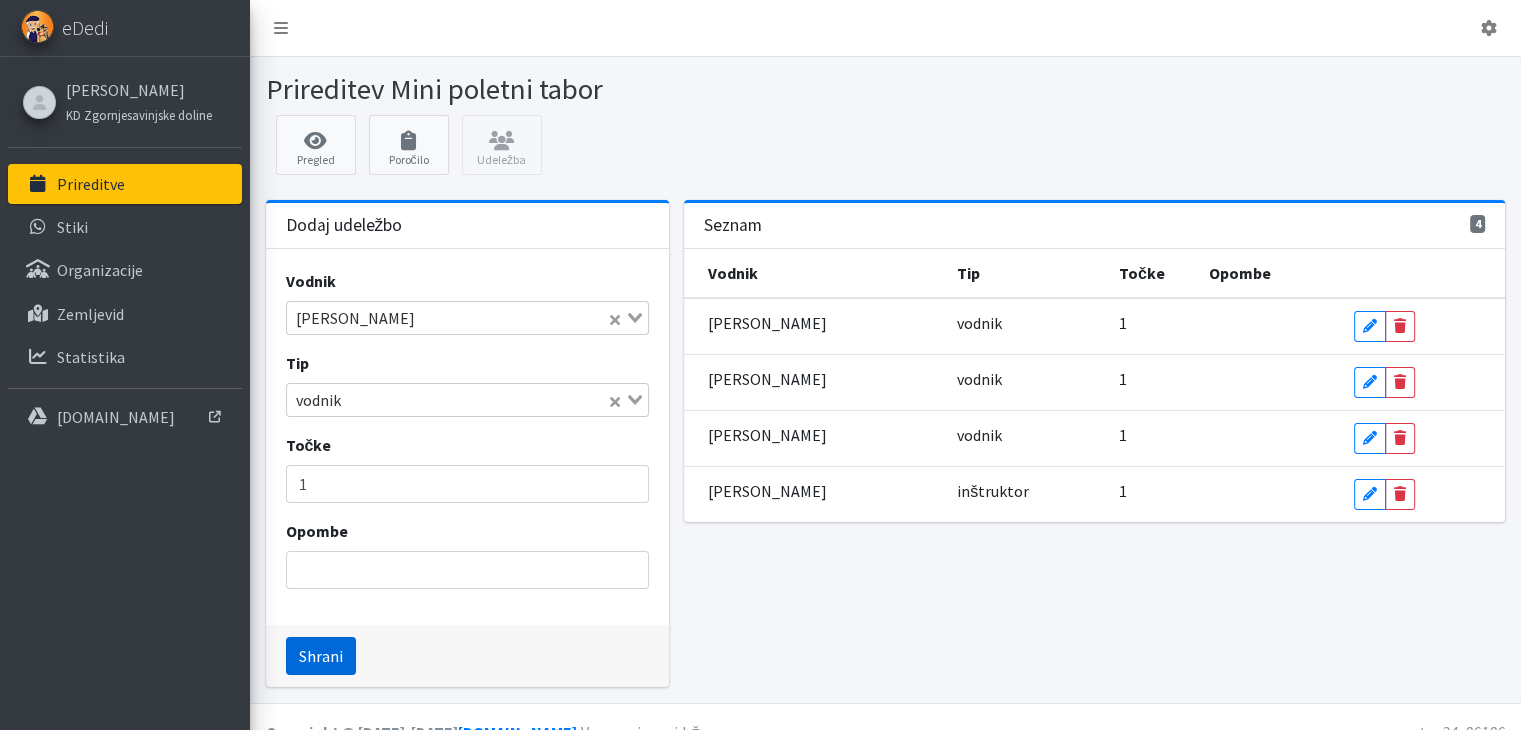 click on "Shrani" at bounding box center [321, 656] 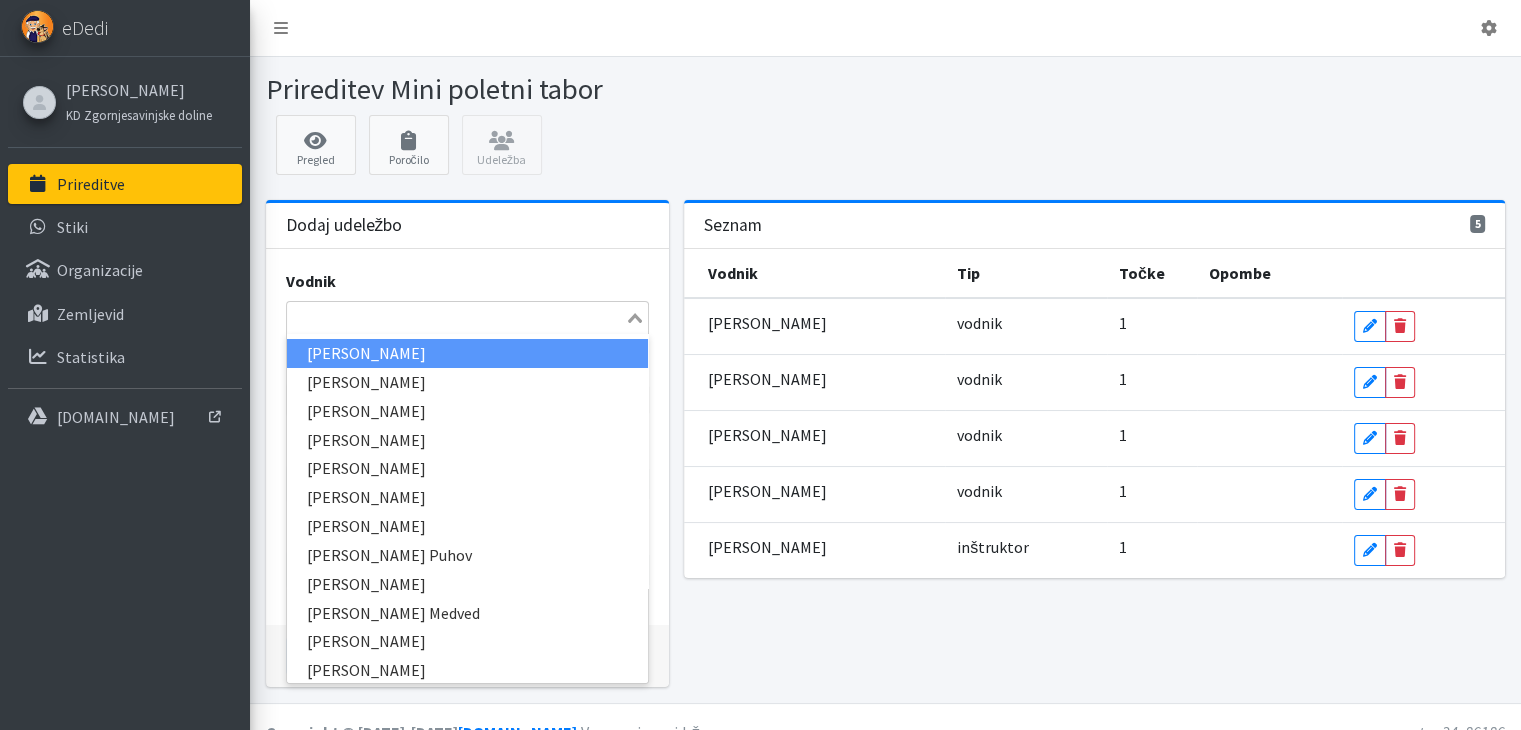 click at bounding box center [456, 318] 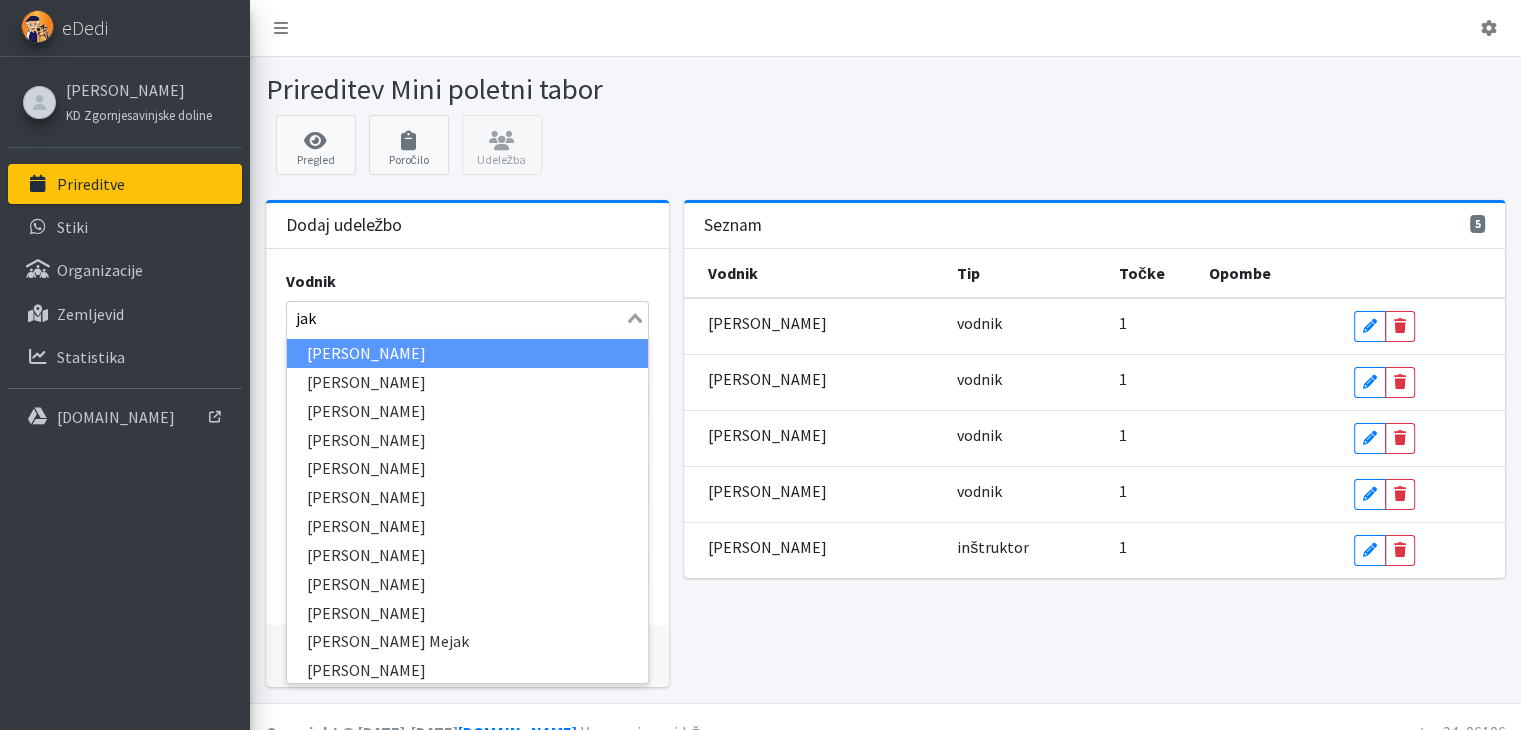type on "jaka" 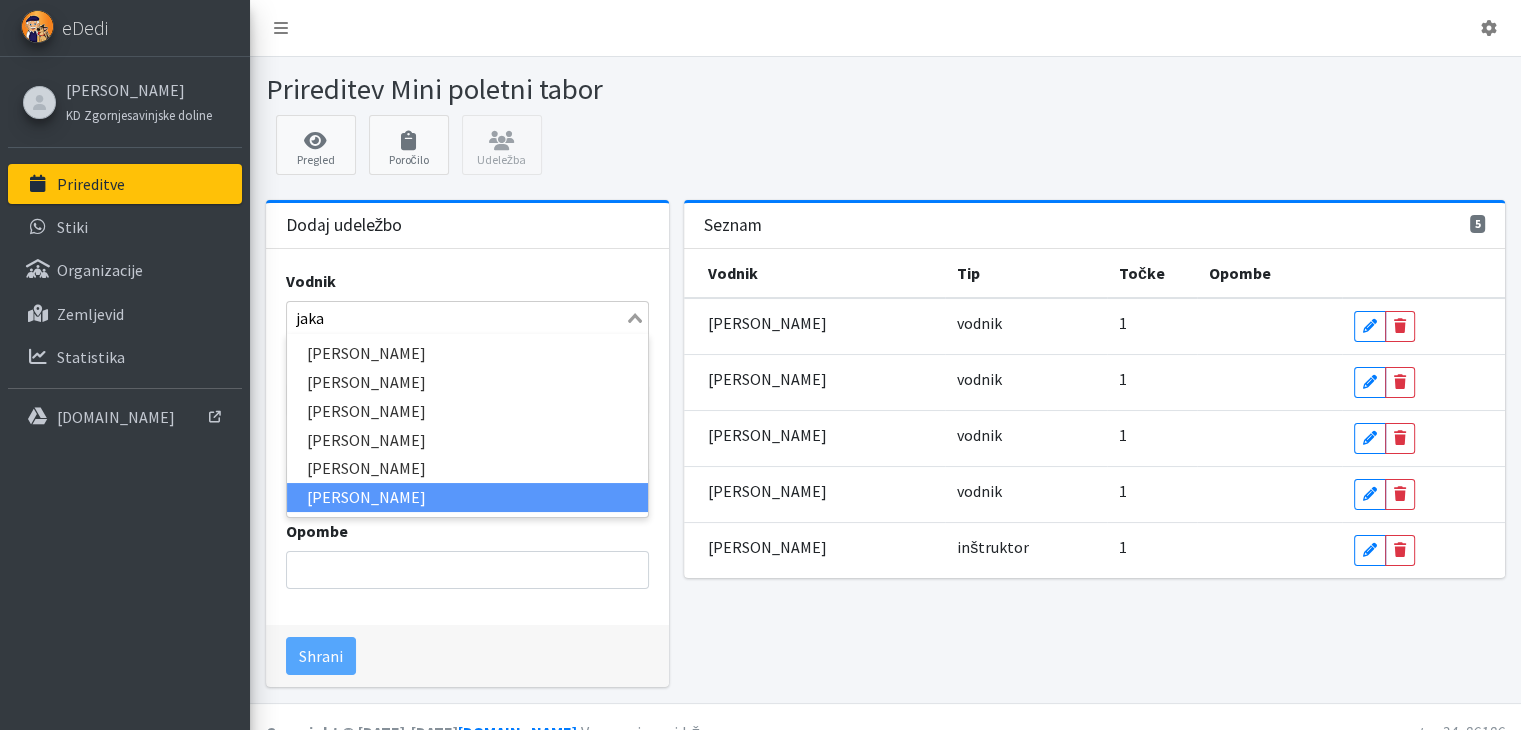 click on "Jaka Bizjak" at bounding box center (467, 497) 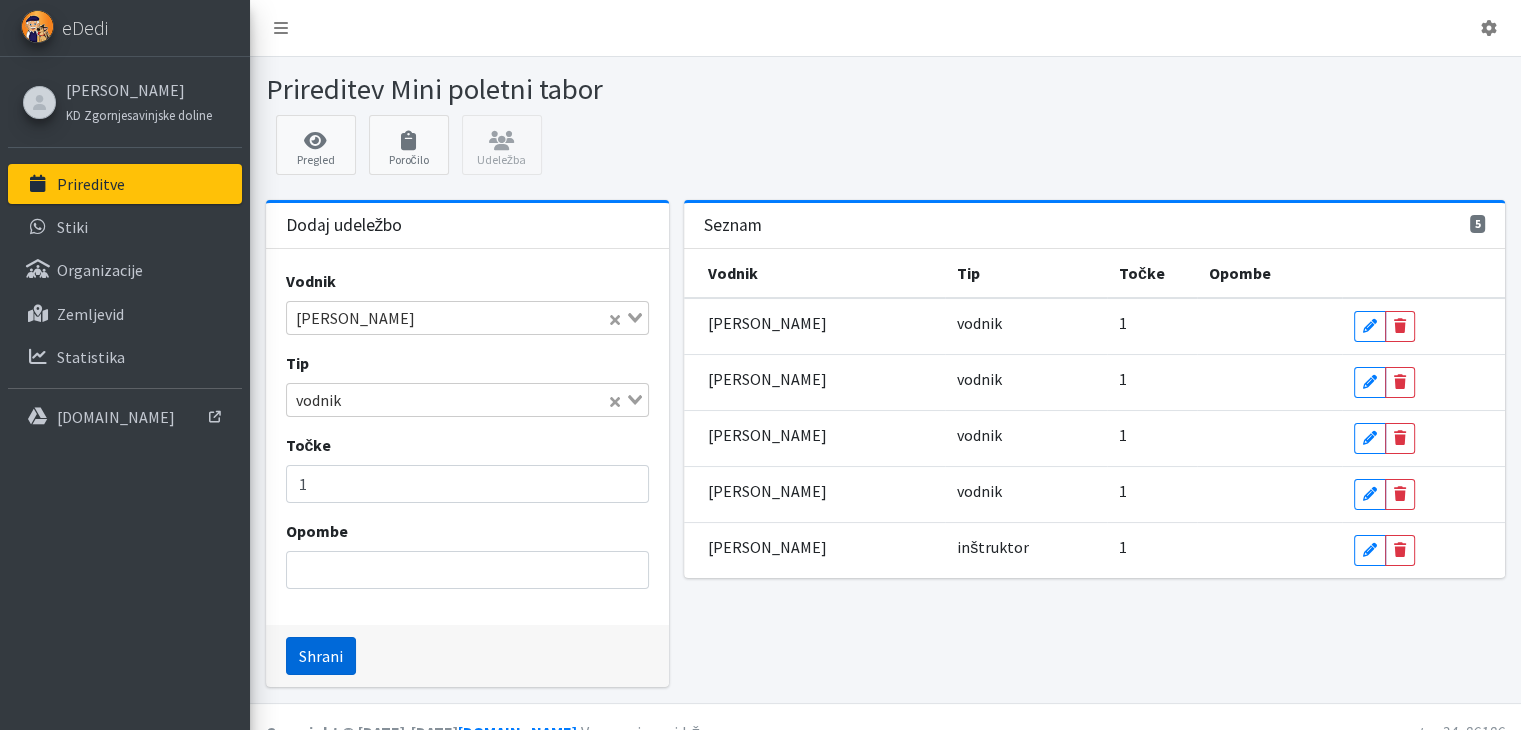 click on "Shrani" at bounding box center [321, 656] 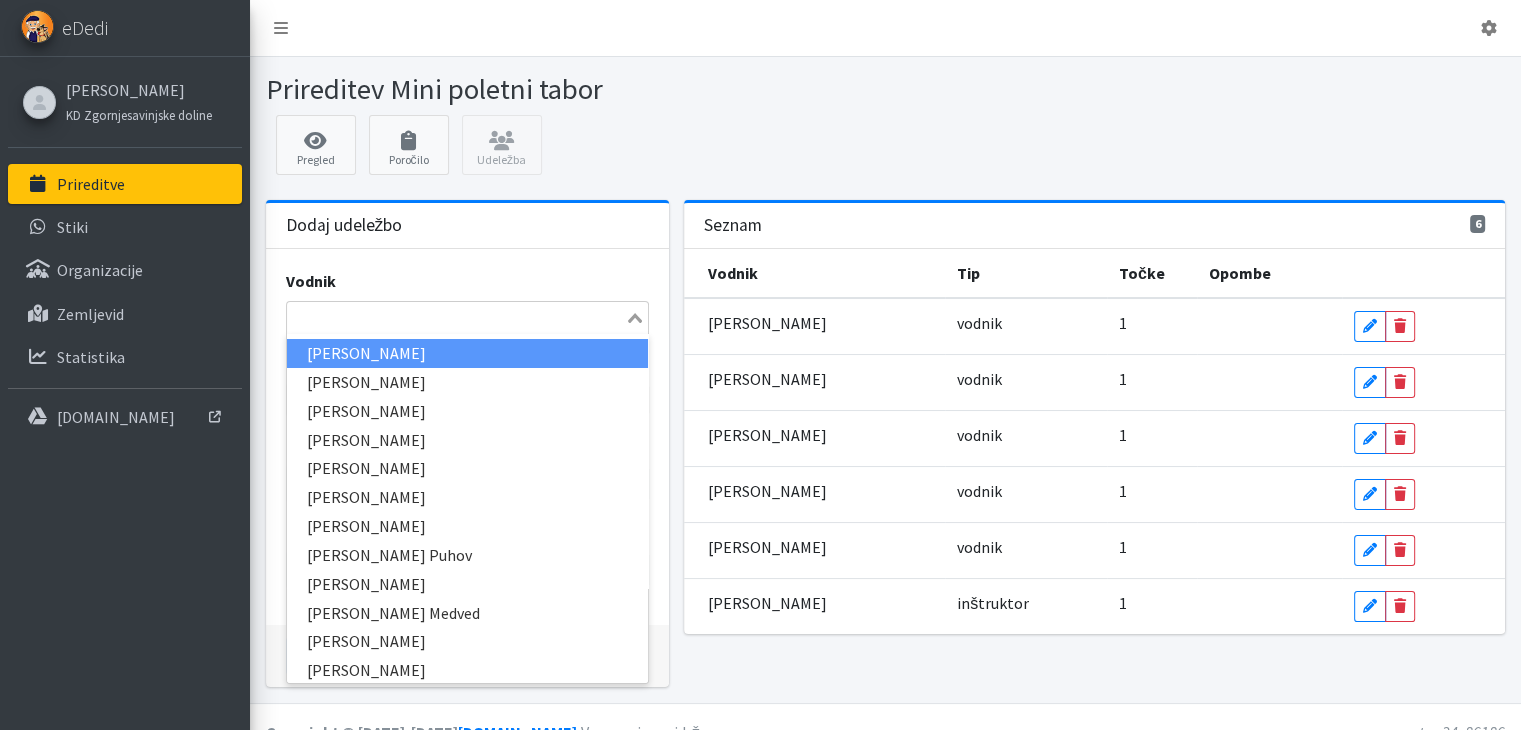 click at bounding box center (456, 318) 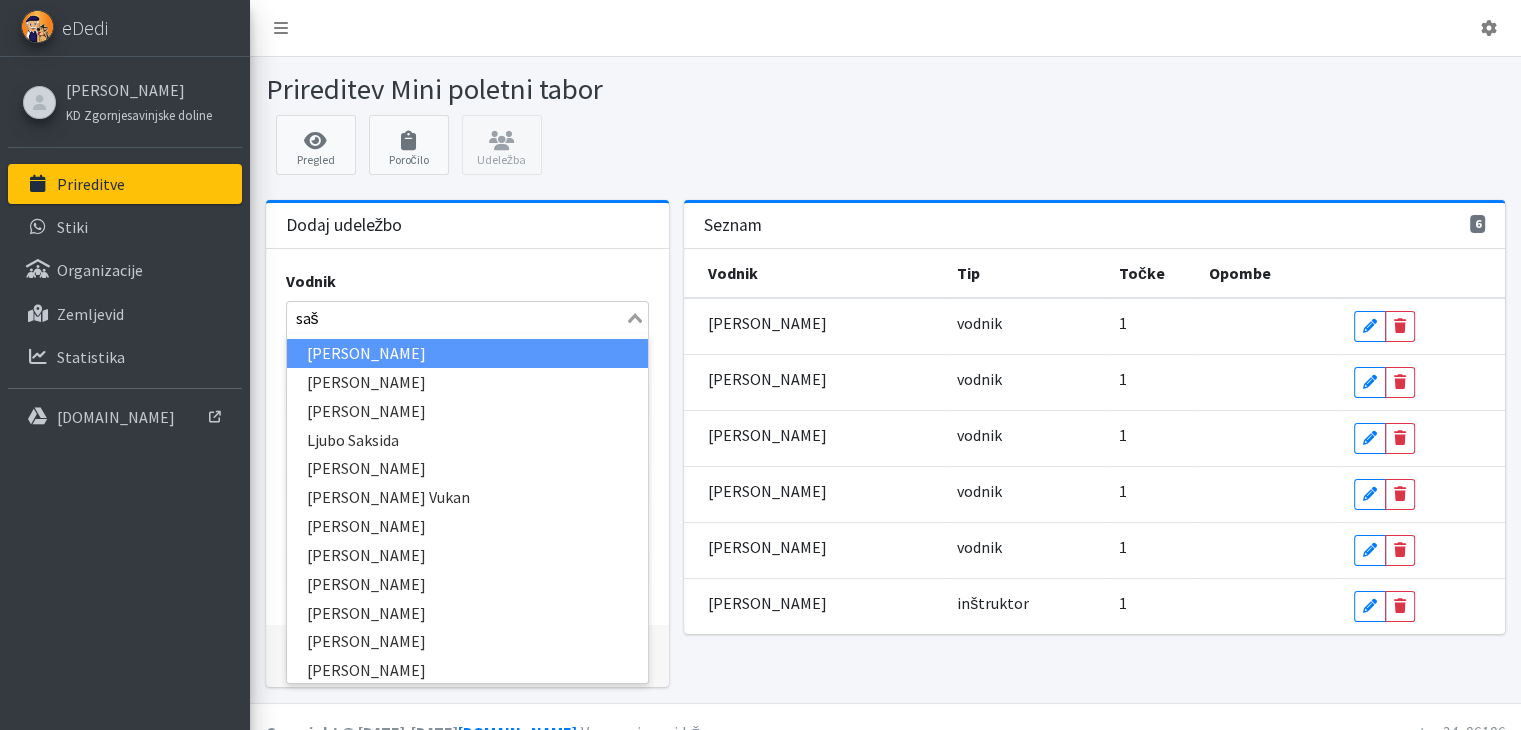 type on "saša" 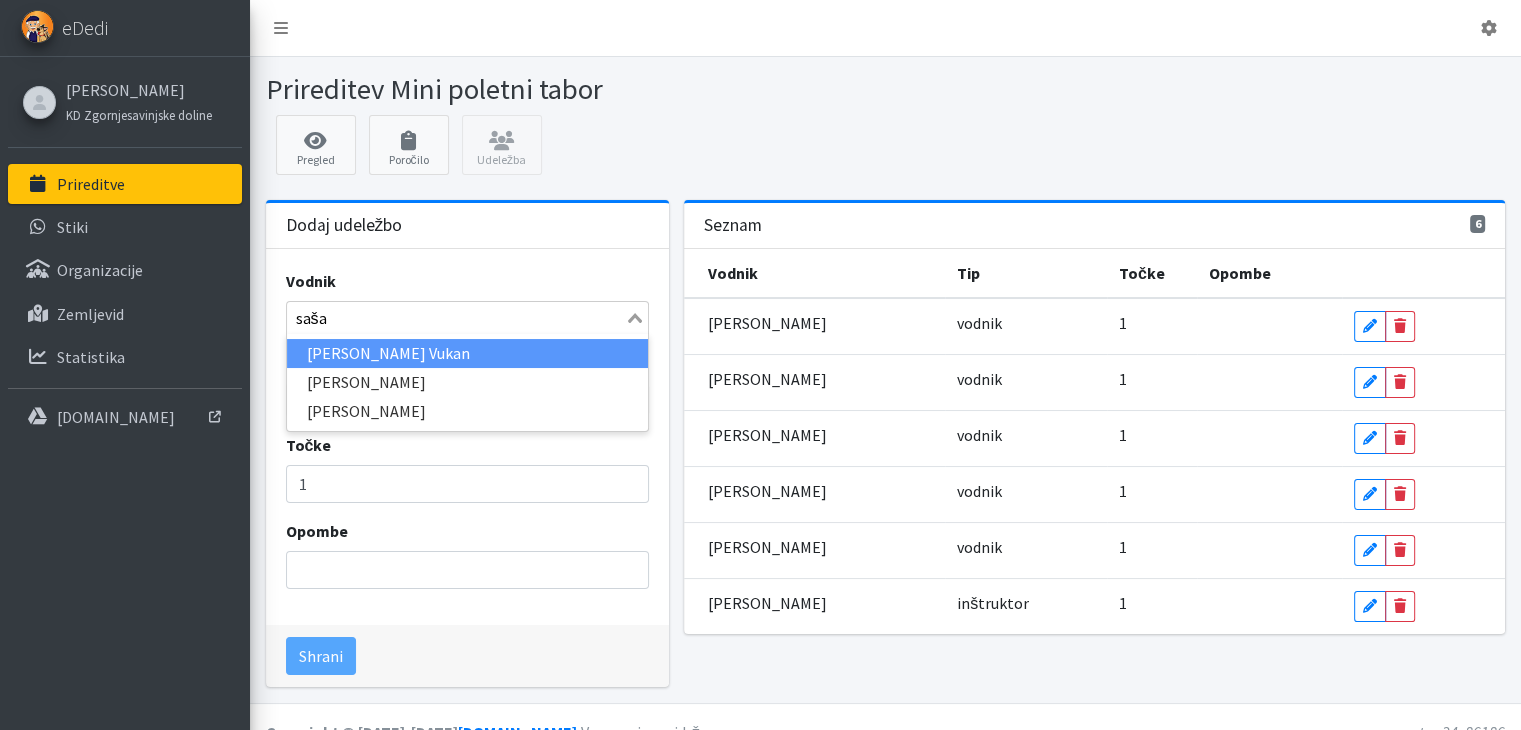 click on "Saša Požun Vukan" at bounding box center [467, 353] 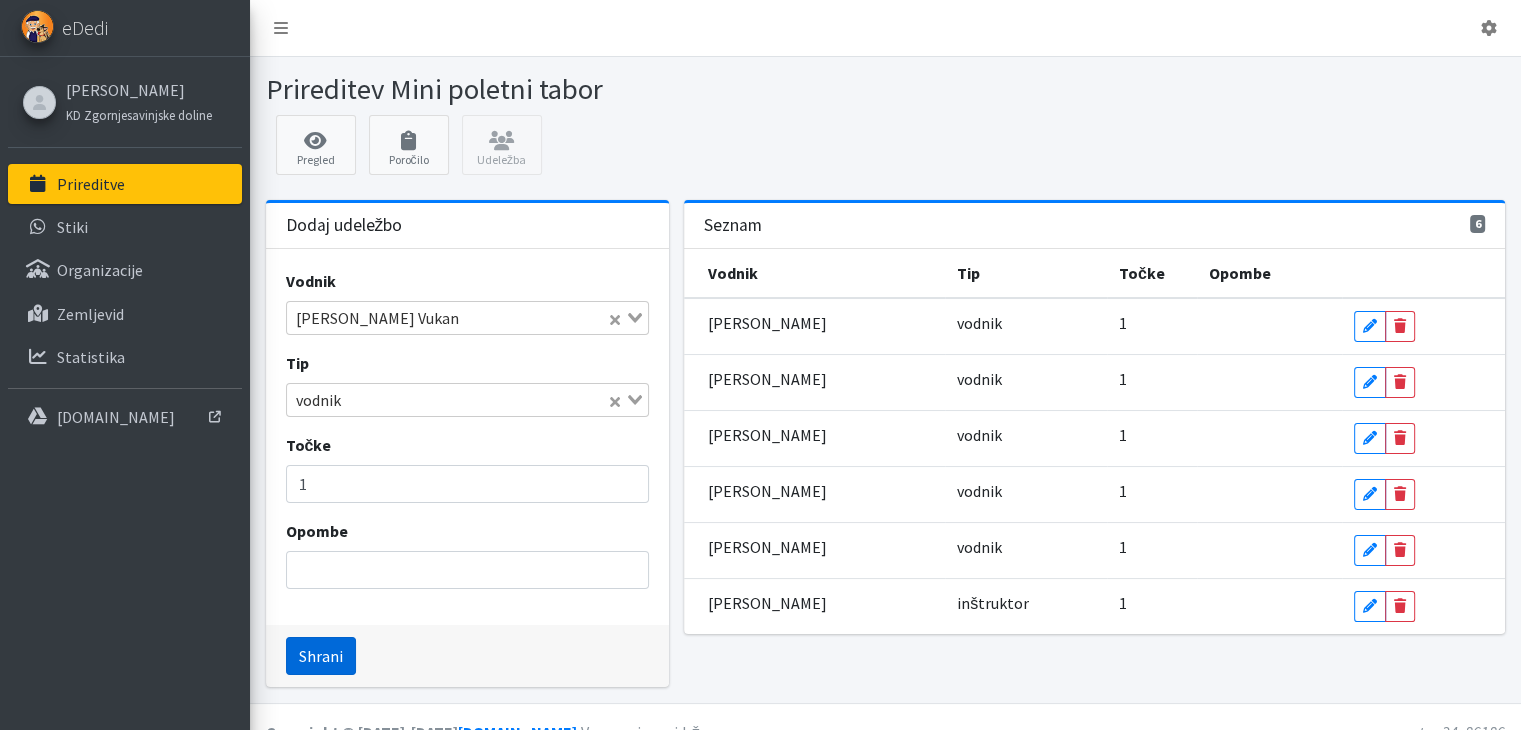 click on "Shrani" at bounding box center [321, 656] 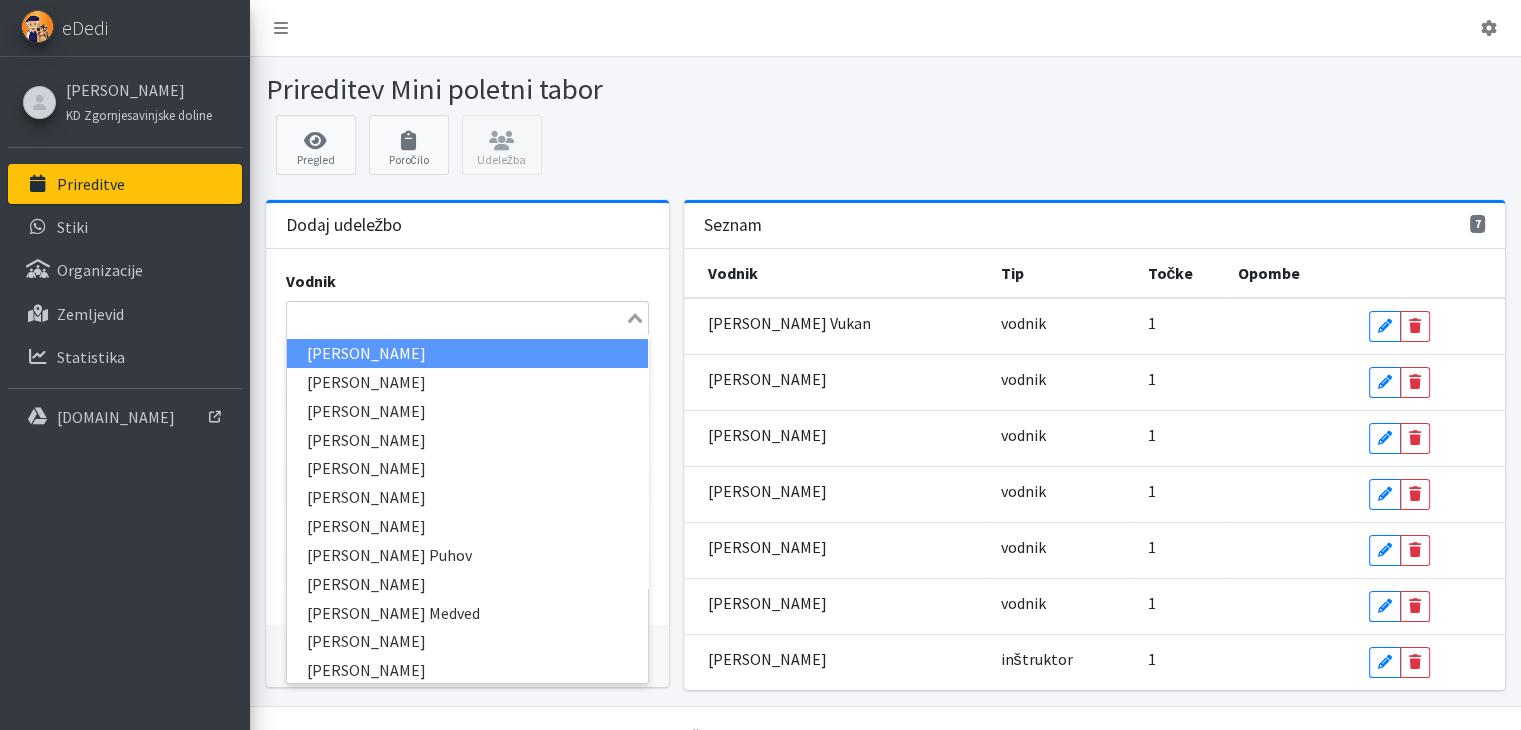 click at bounding box center (456, 318) 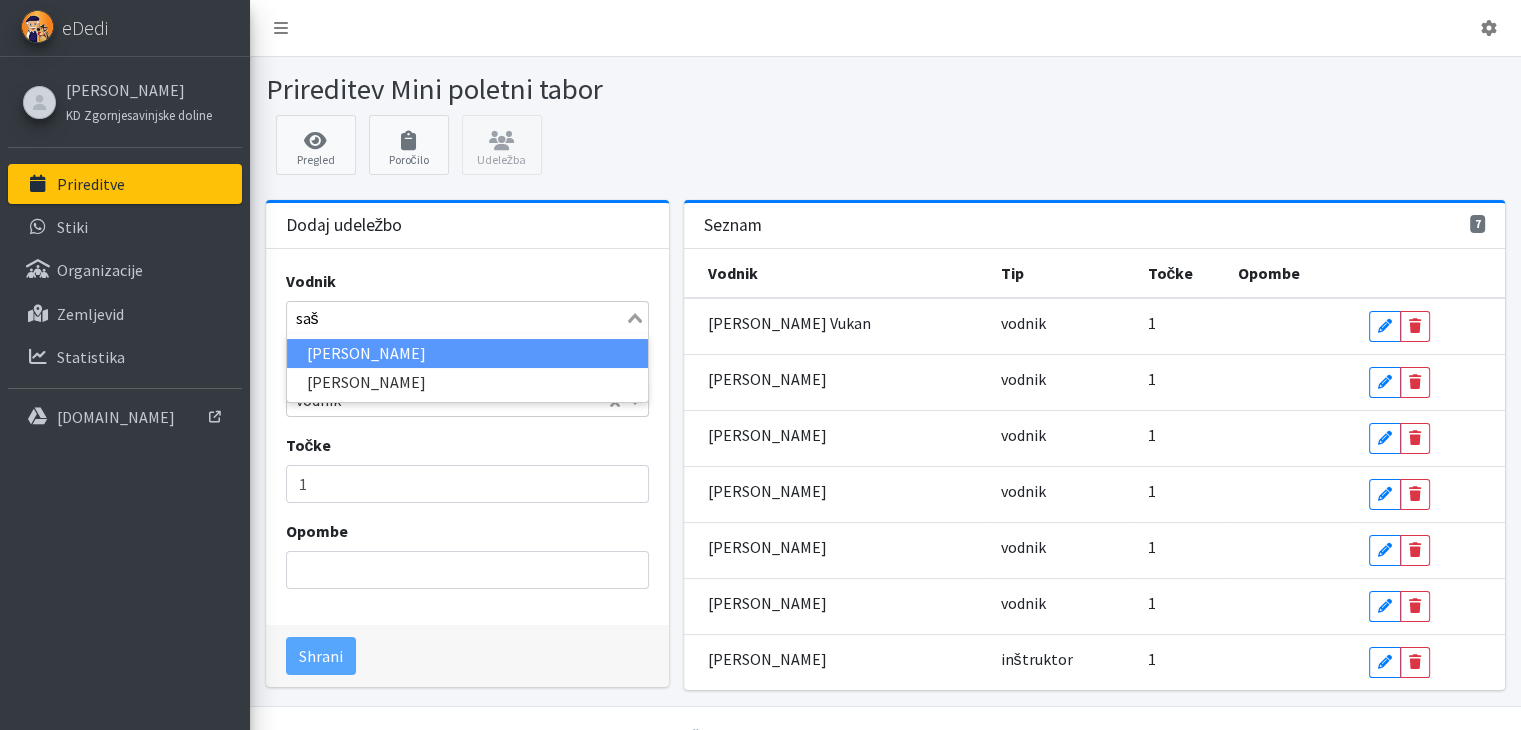 type on "saša" 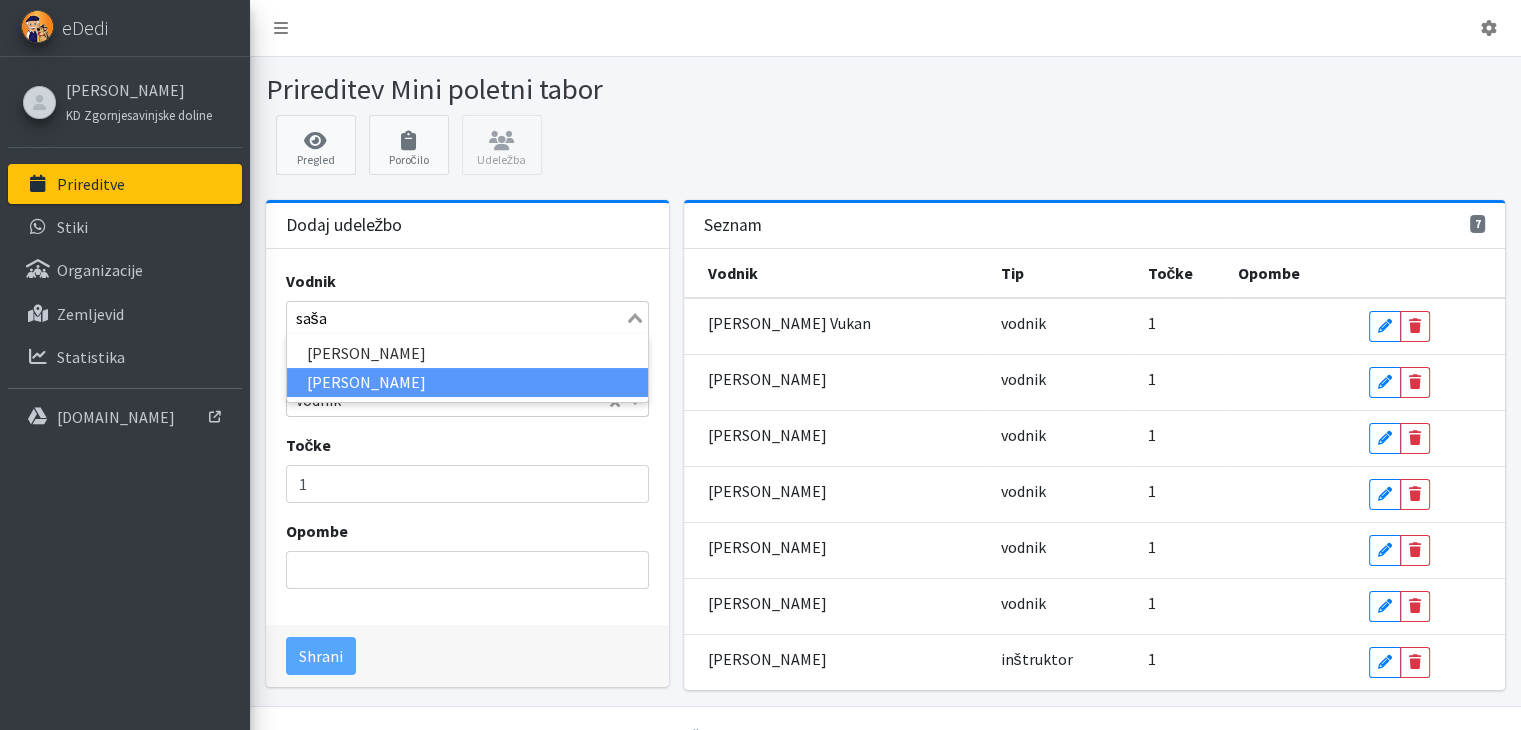 click on "Saša Breznik" at bounding box center [467, 382] 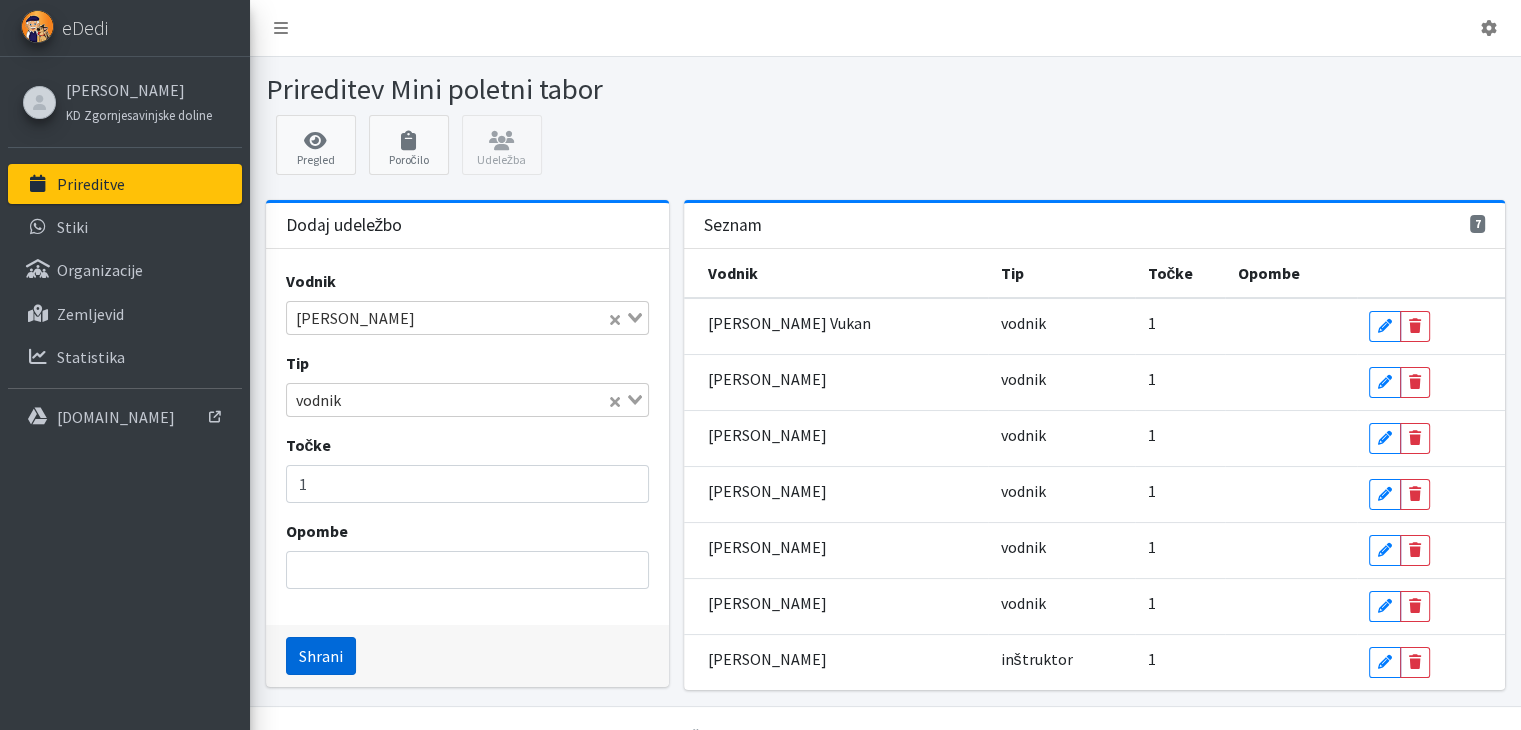click on "Shrani" at bounding box center (321, 656) 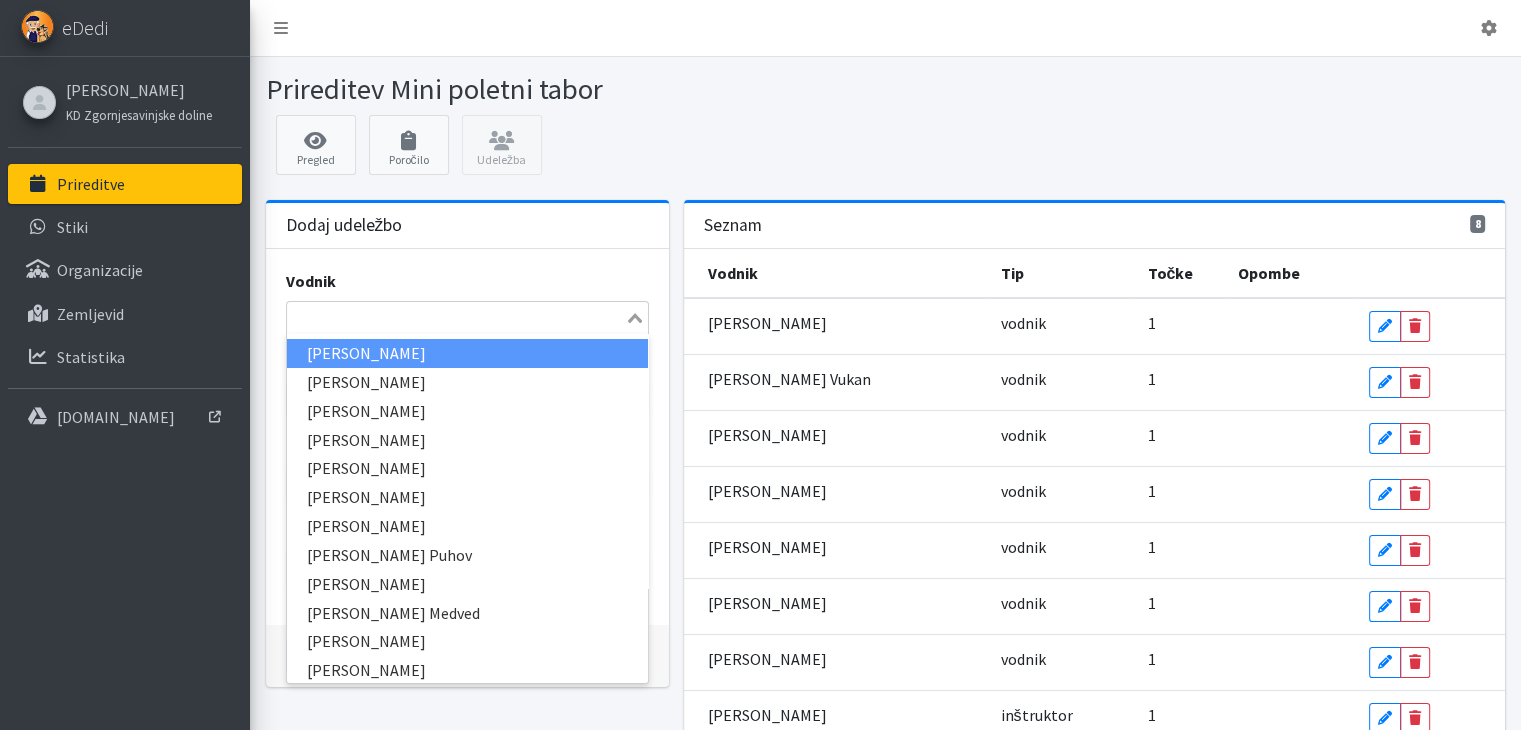 click at bounding box center [456, 318] 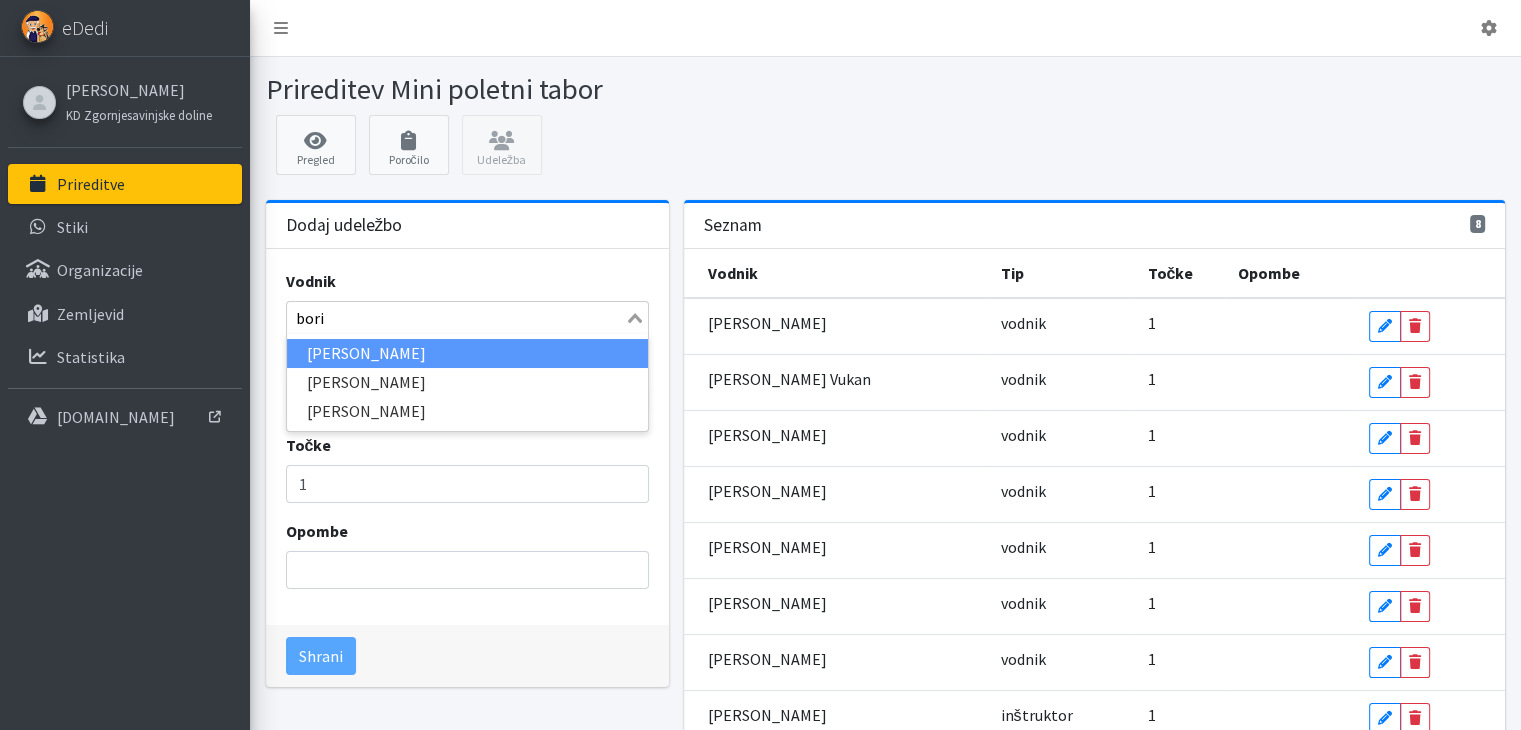 type on "boris" 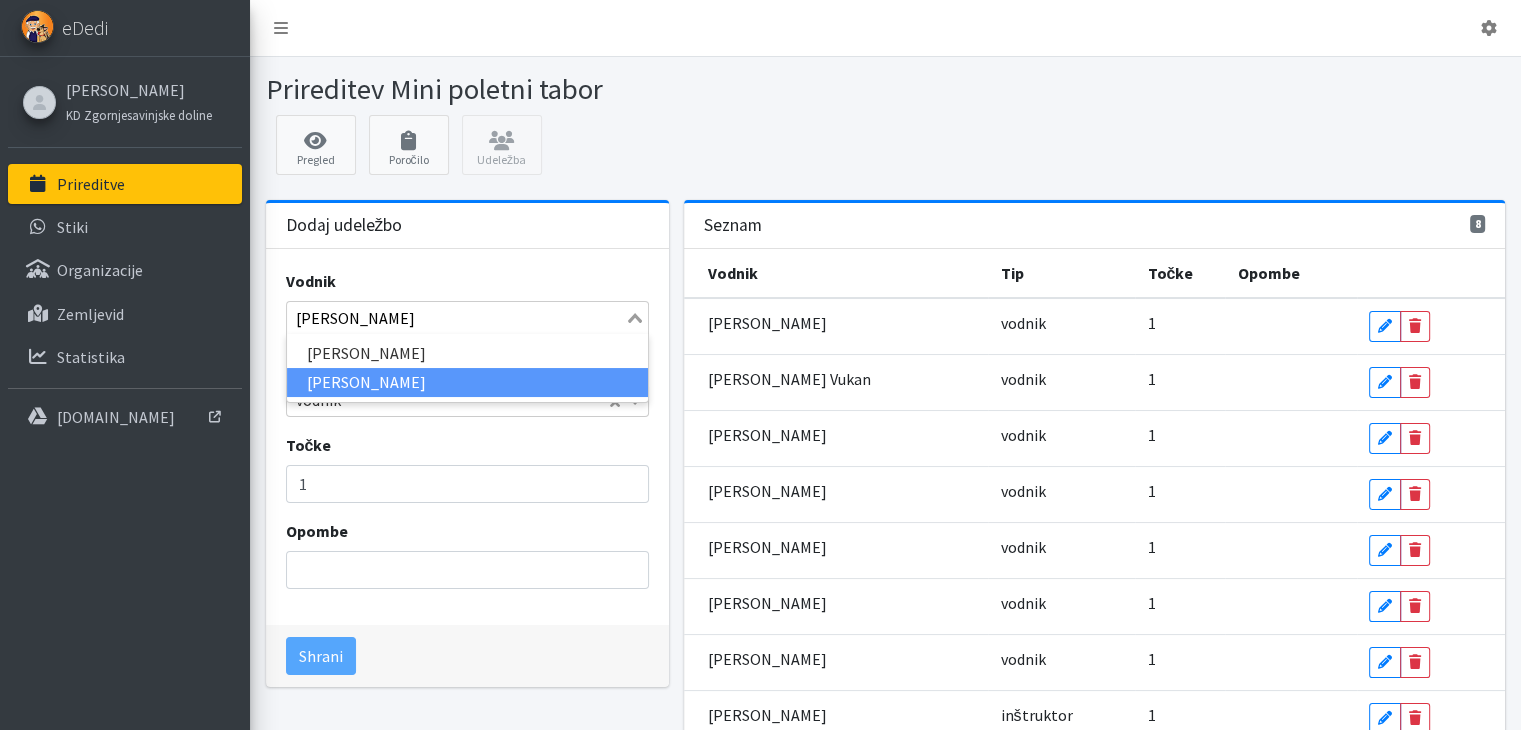 click on "Boris Poličnik" at bounding box center (467, 382) 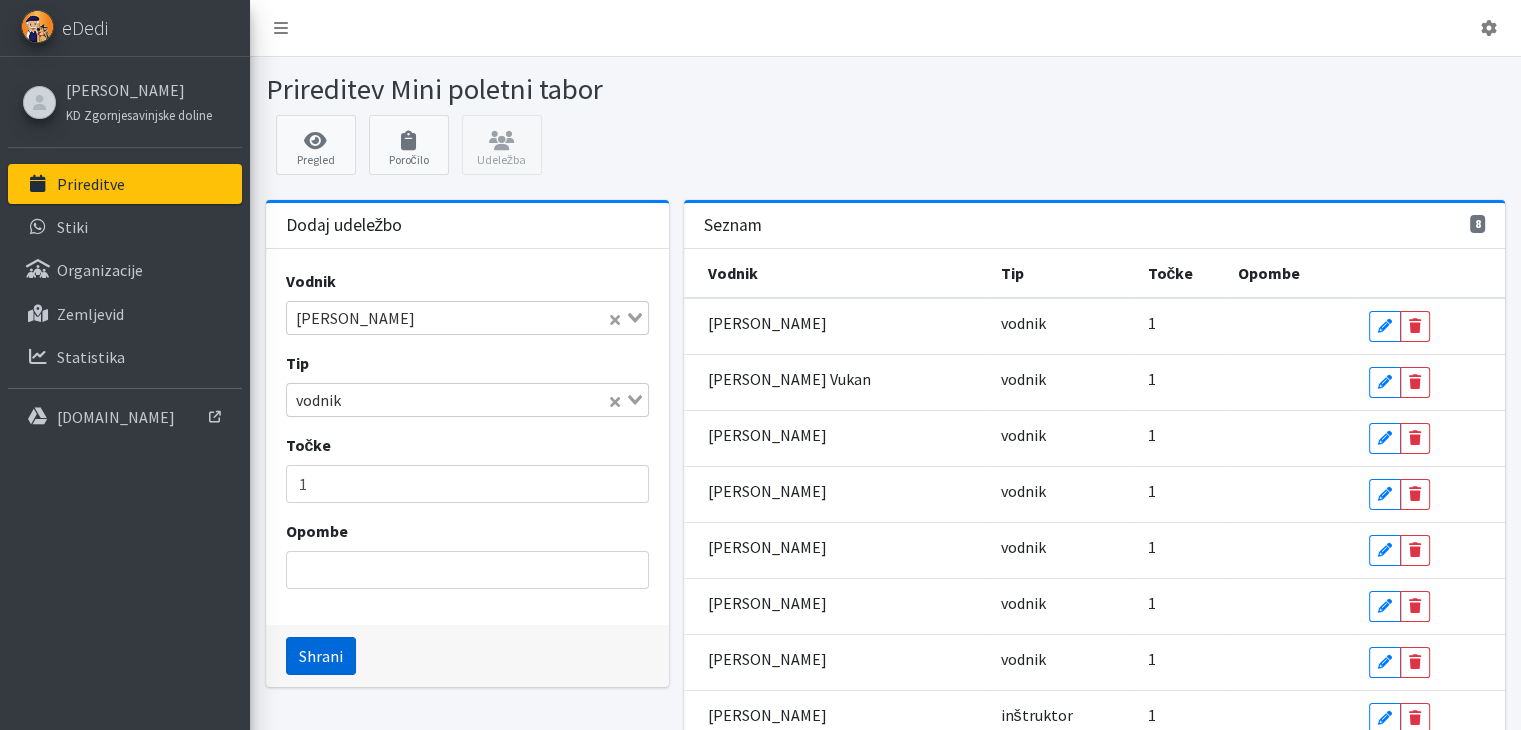 click on "Shrani" at bounding box center (321, 656) 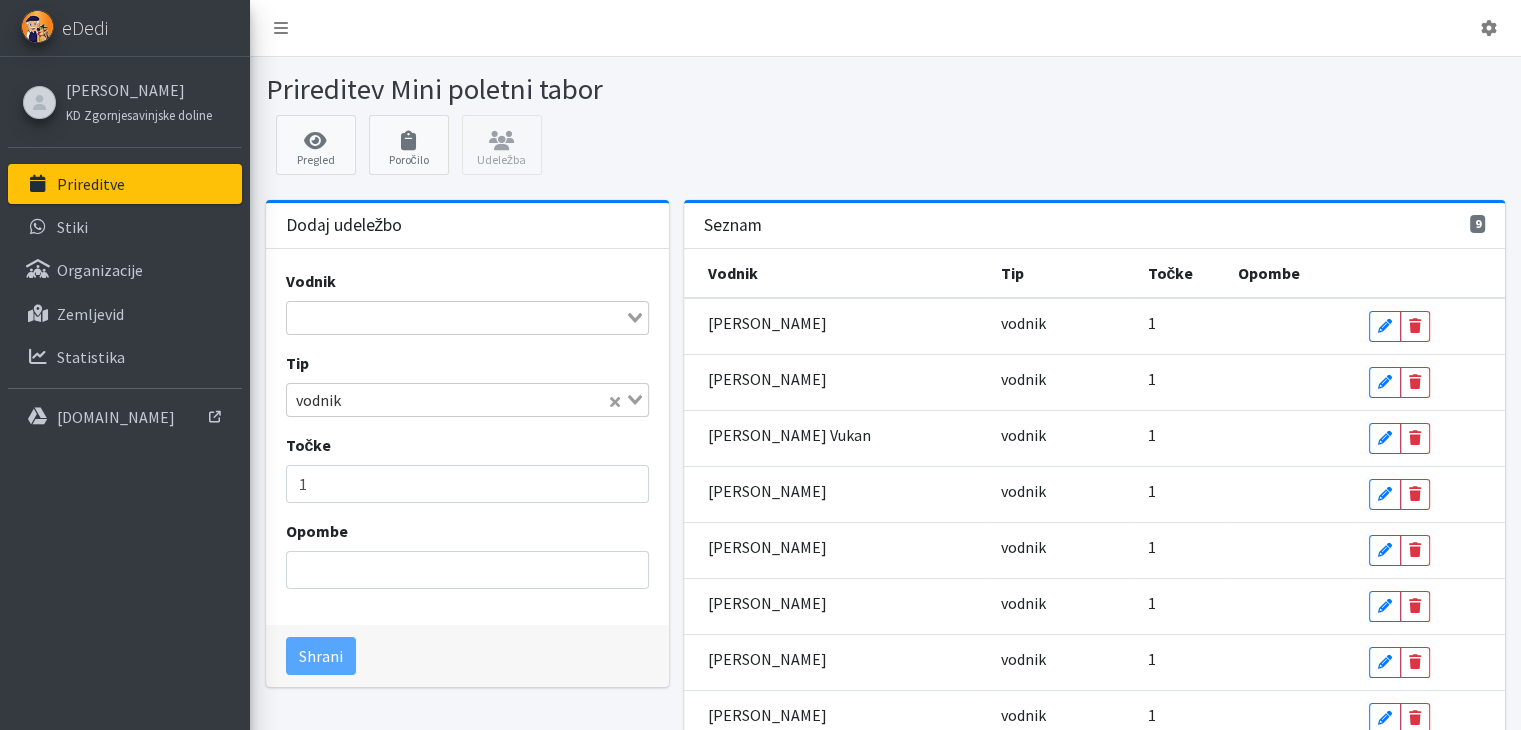 click at bounding box center [456, 318] 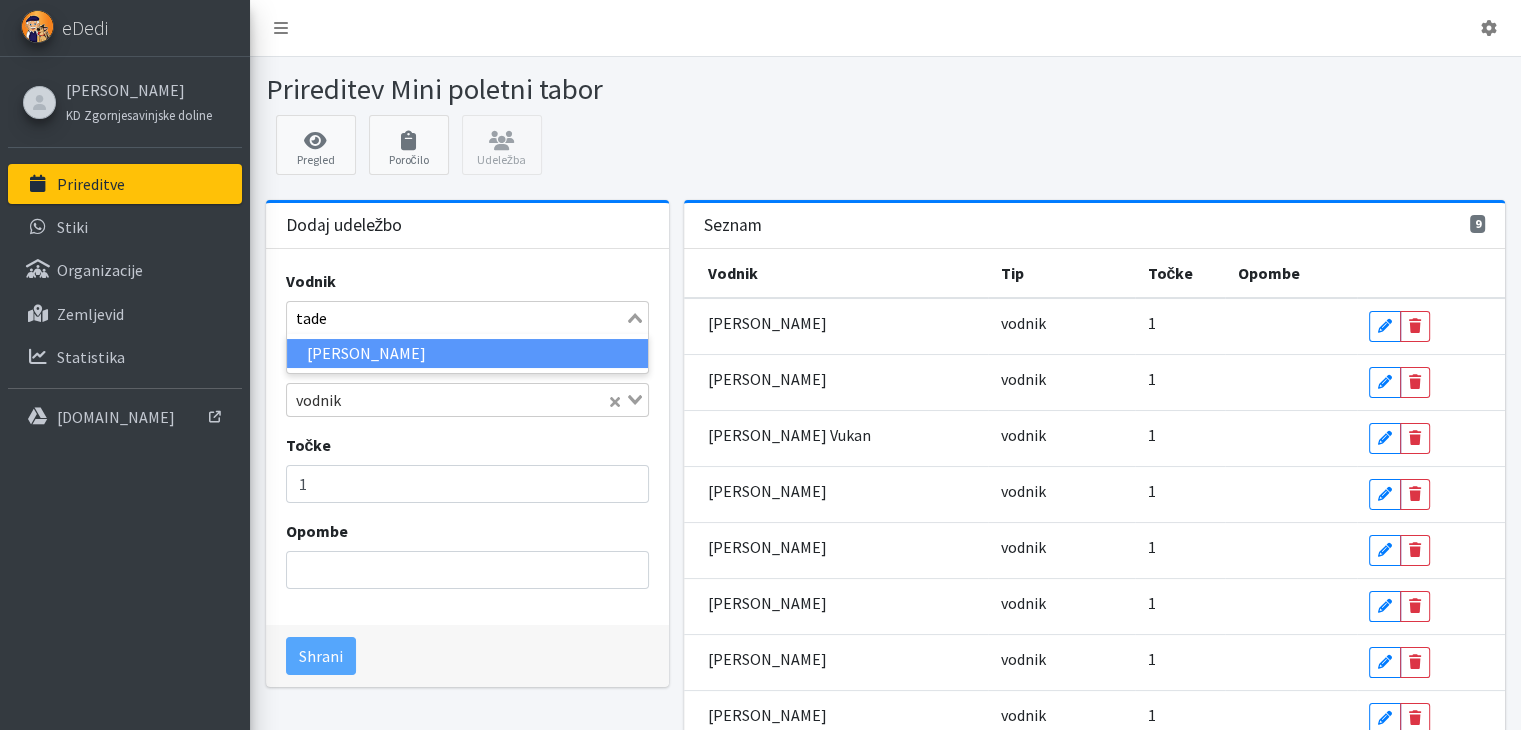 type on "tadej" 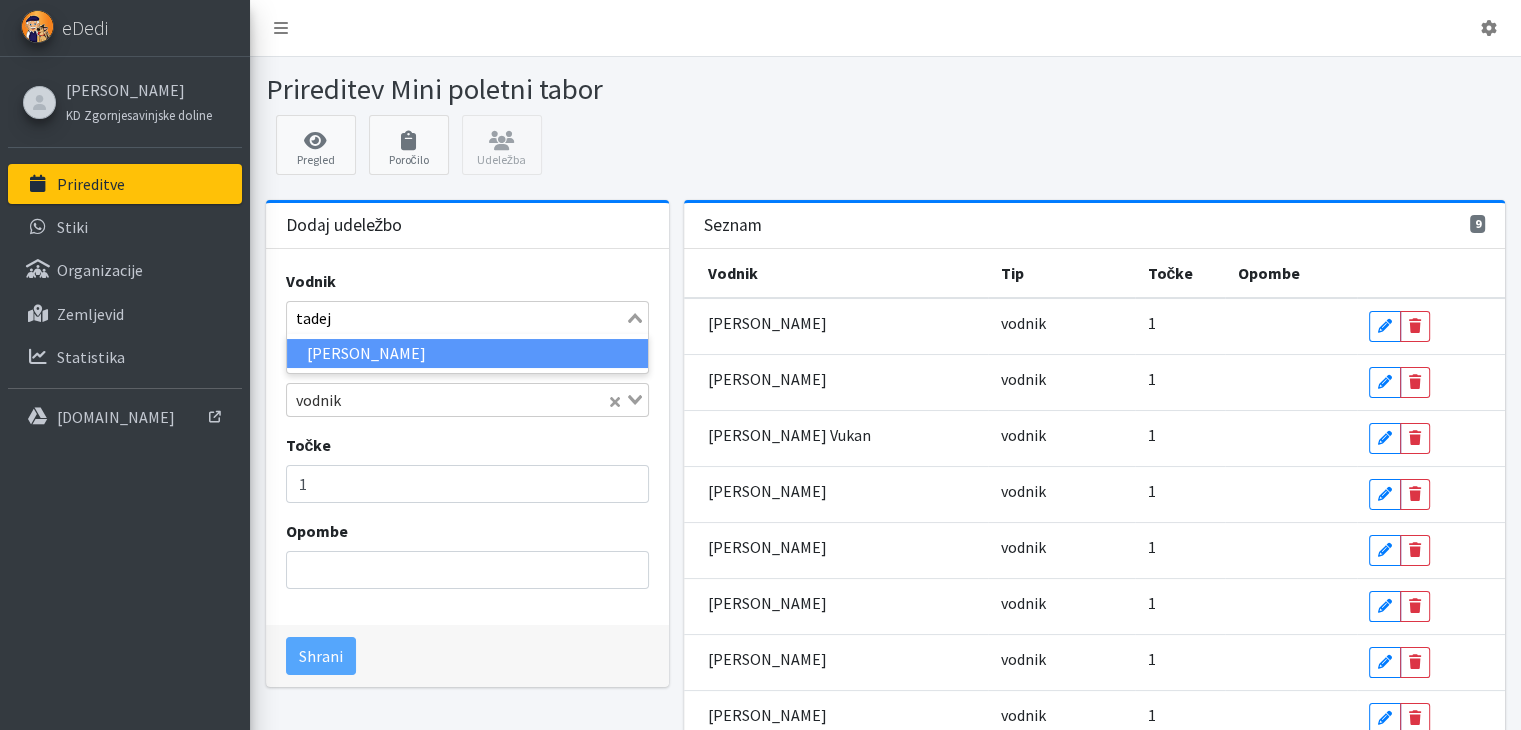 click on "Tadej Kač" at bounding box center [467, 353] 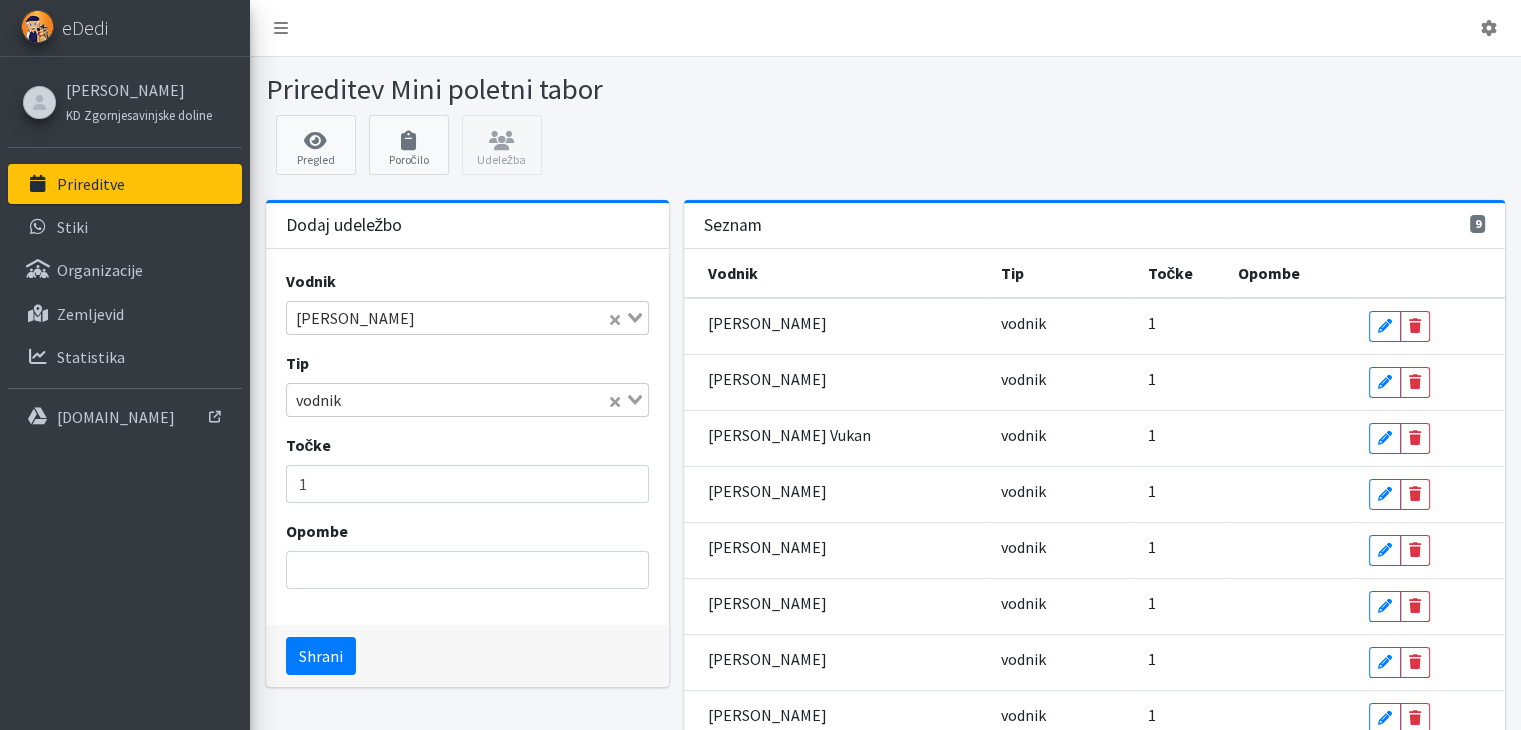 click on "Loading..." at bounding box center [627, 398] 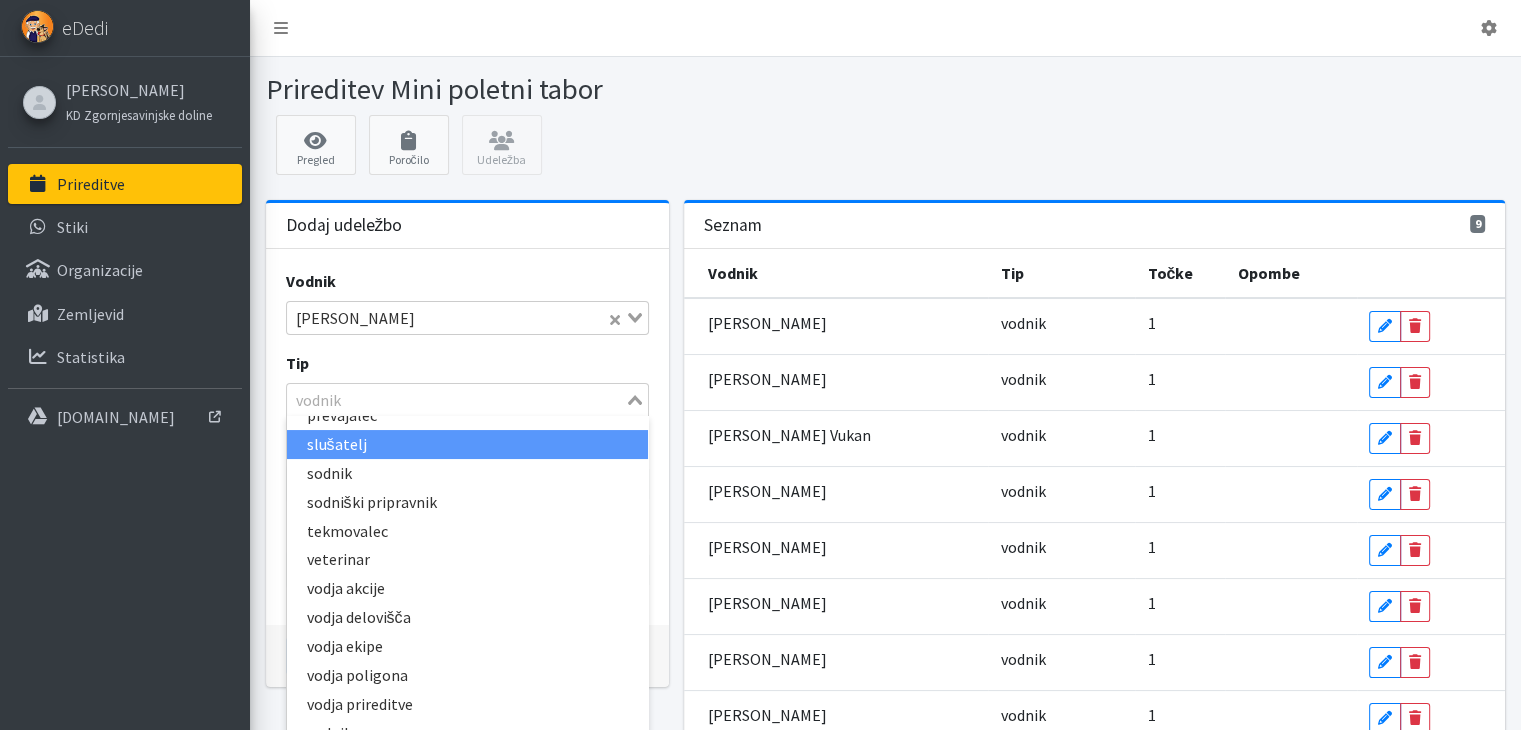 scroll, scrollTop: 468, scrollLeft: 0, axis: vertical 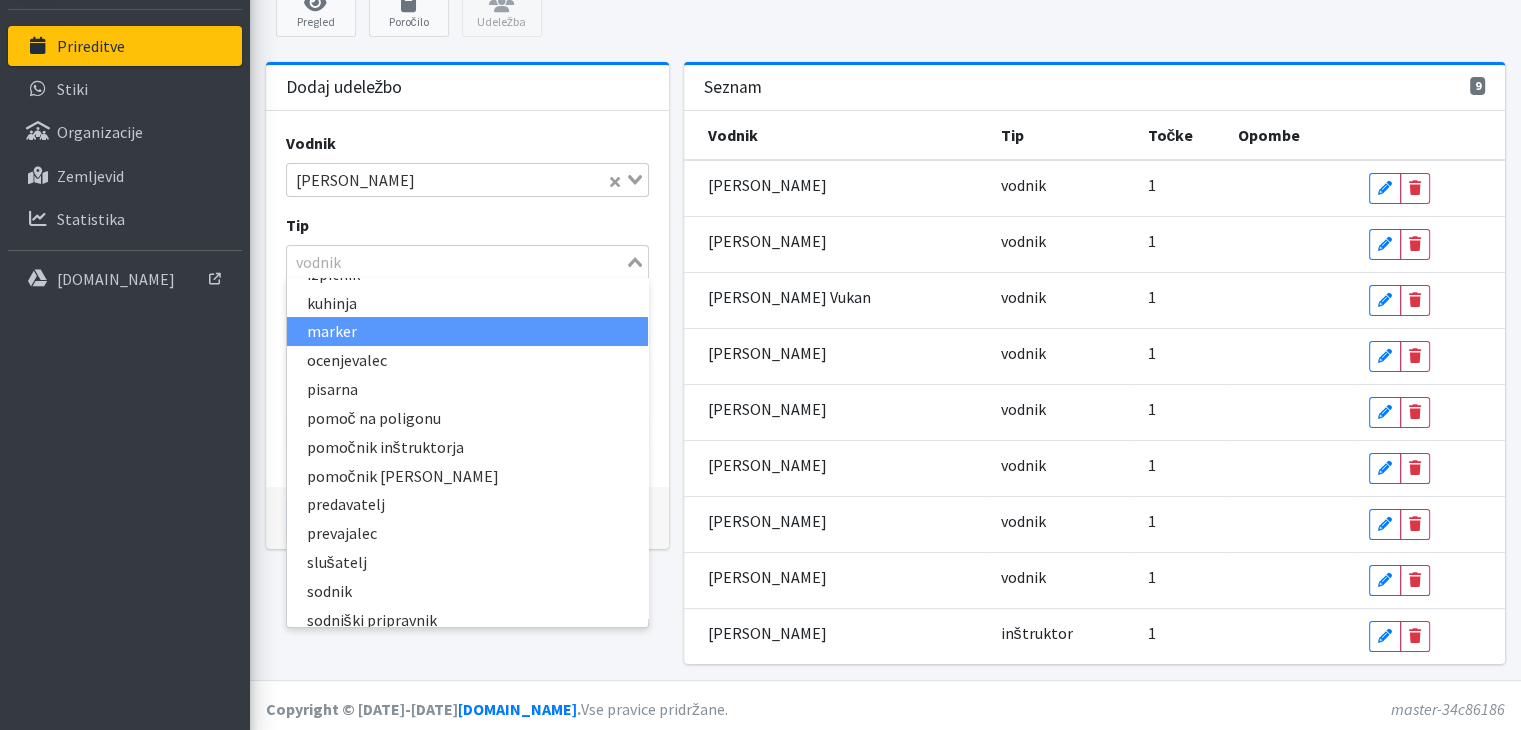click on "marker" at bounding box center [467, 331] 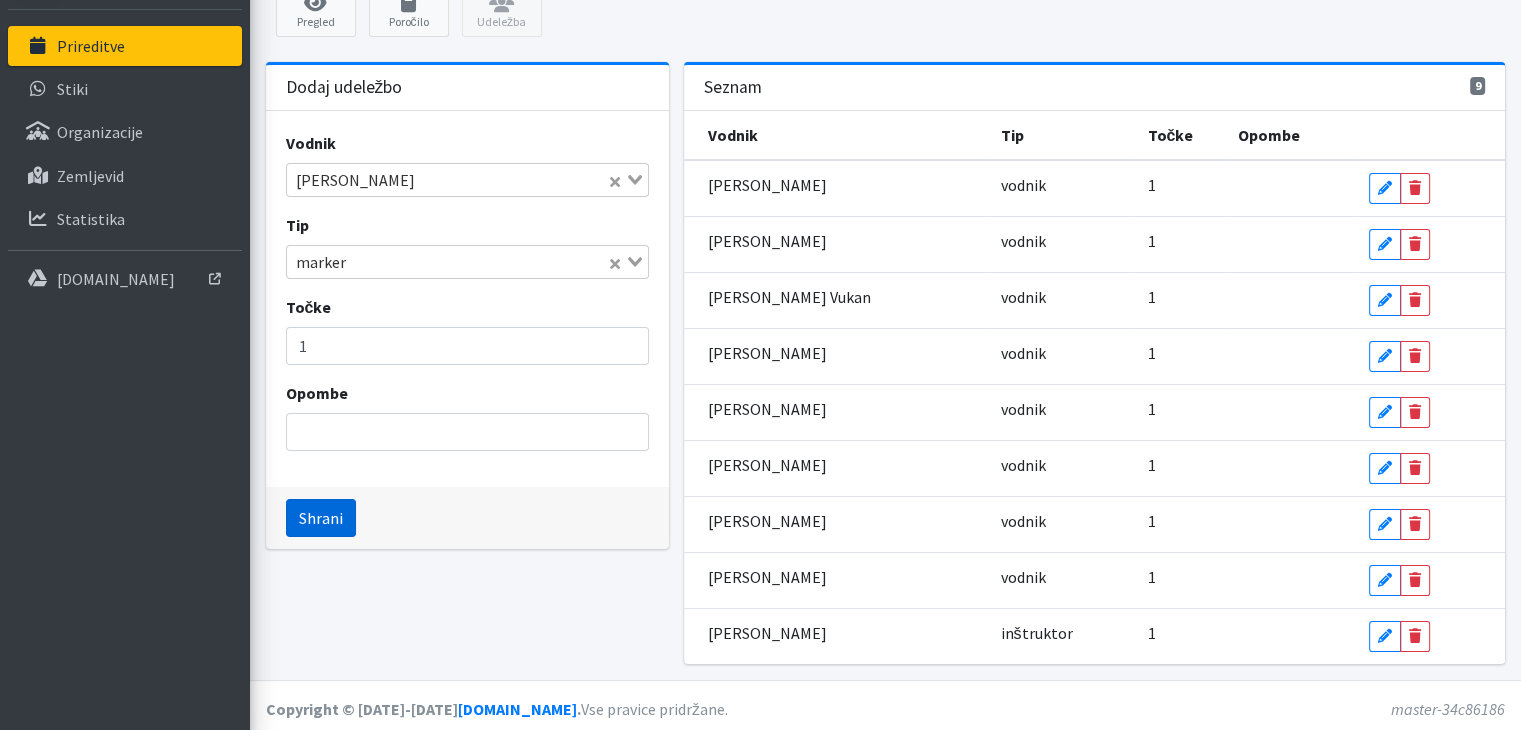 click on "Shrani" at bounding box center (321, 518) 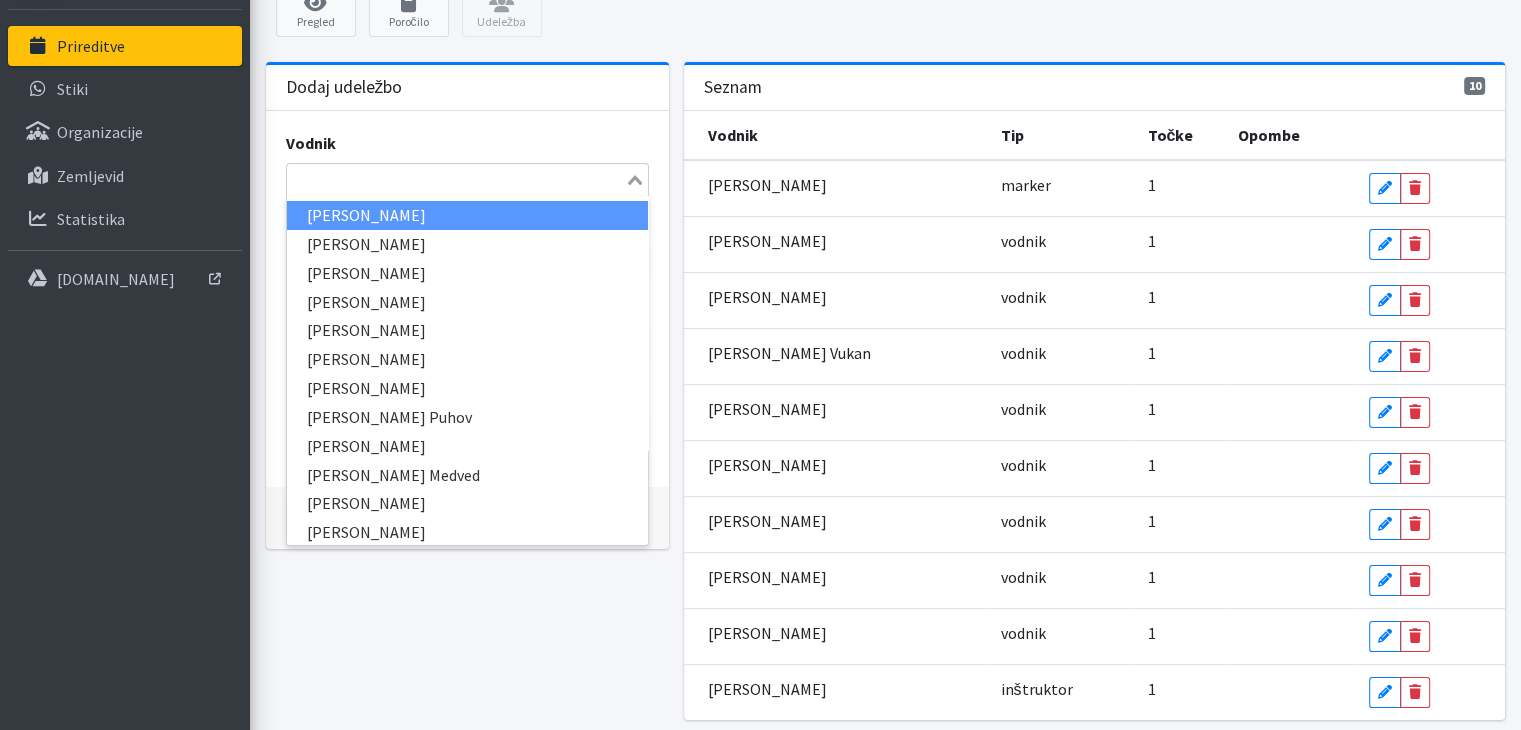 click at bounding box center [456, 180] 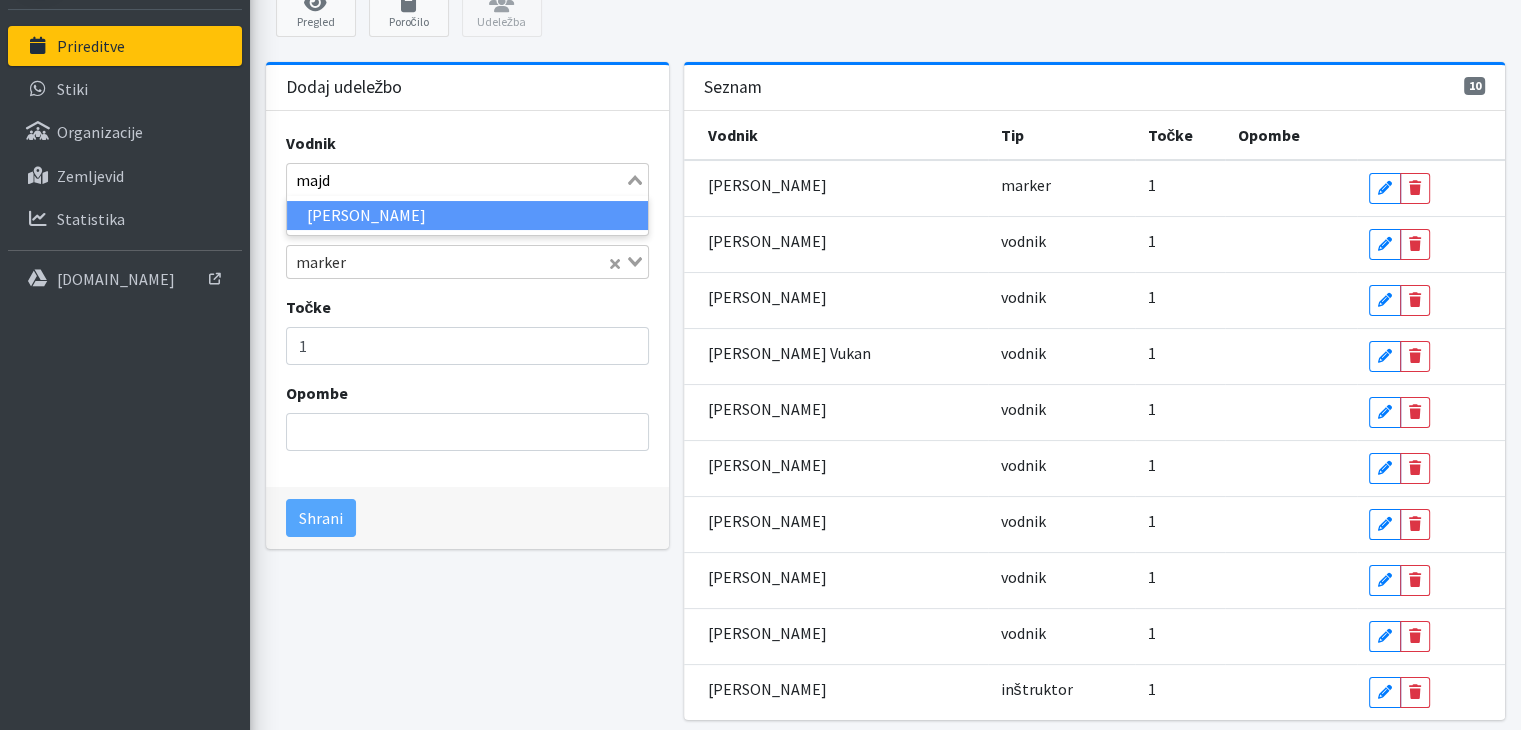 type on "majda" 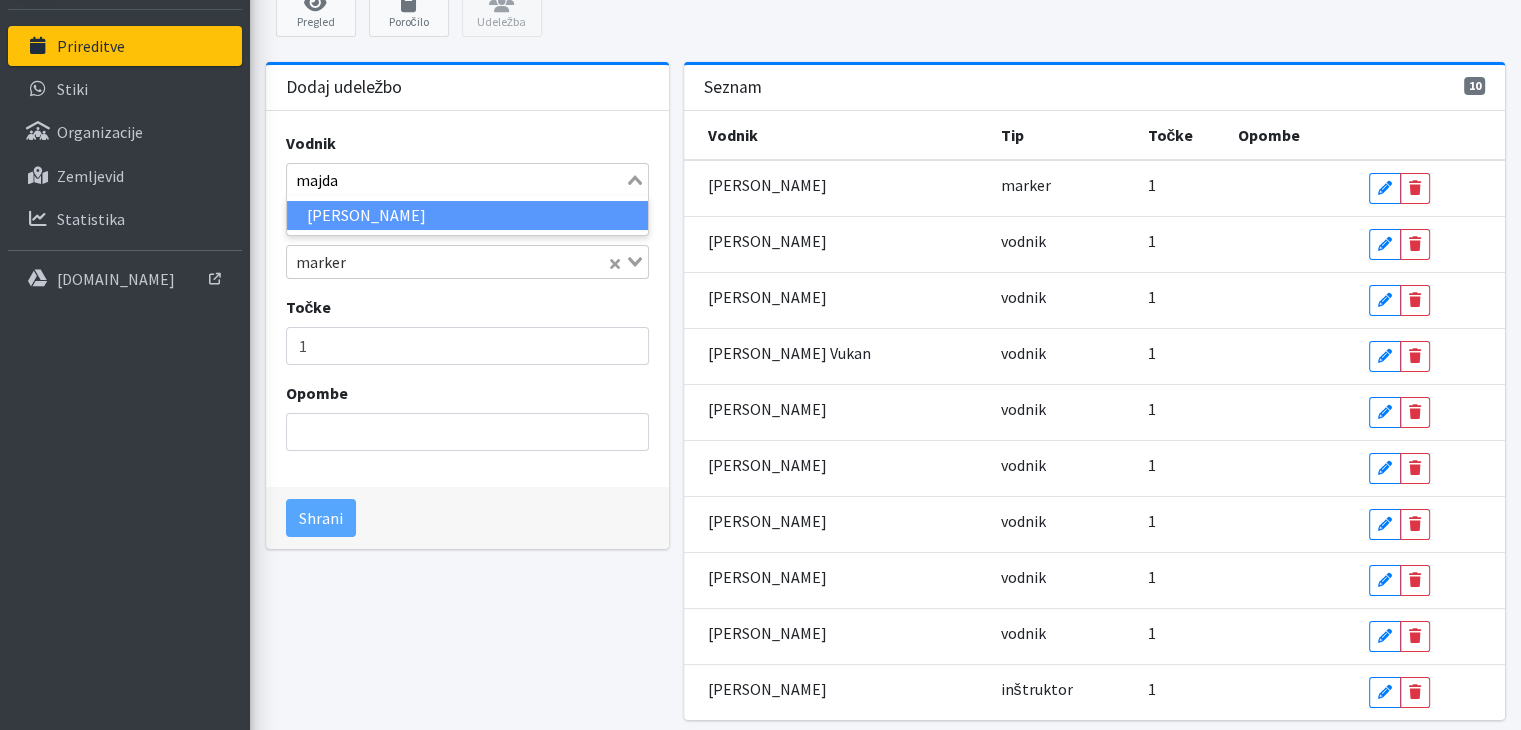 click on "Majda Ernecl" at bounding box center [467, 215] 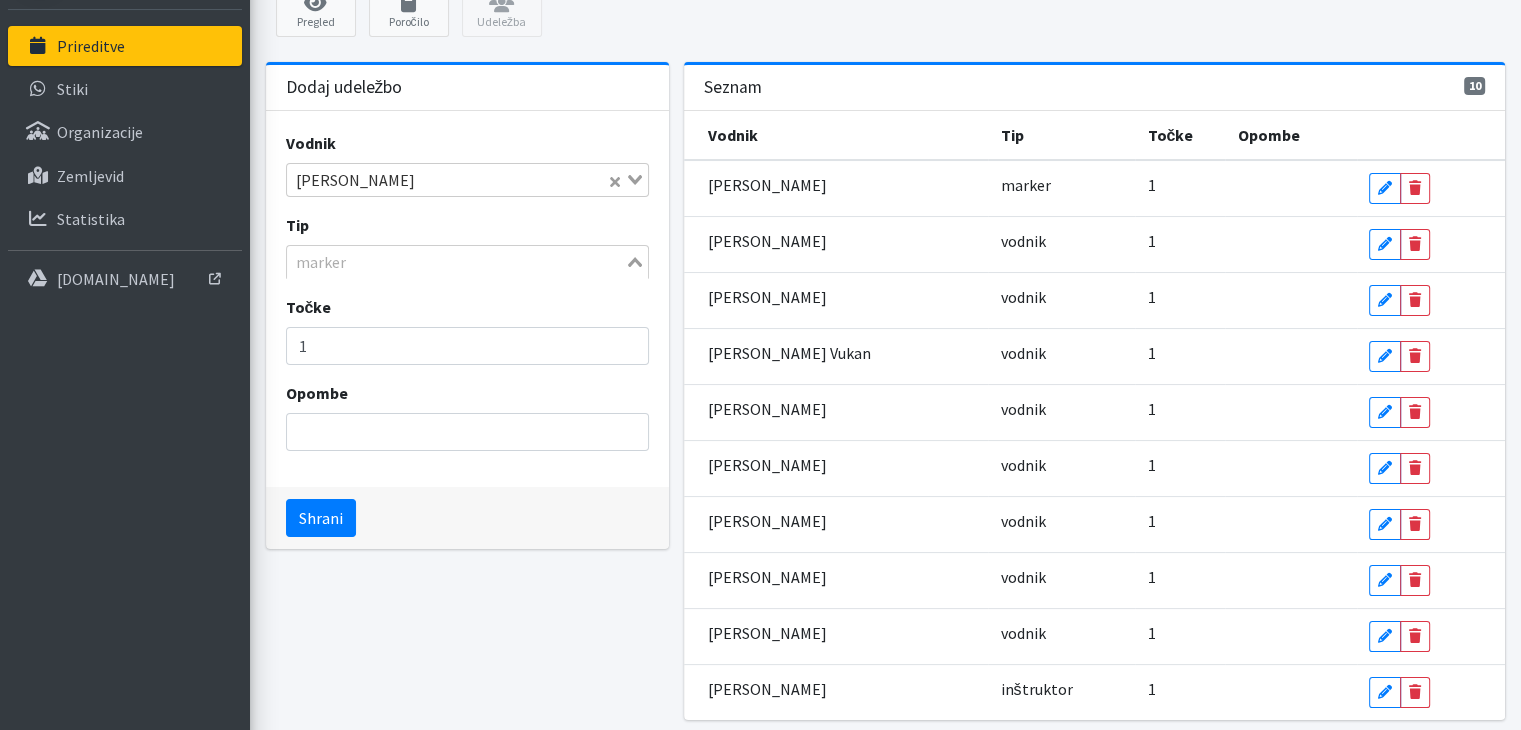 click at bounding box center (456, 262) 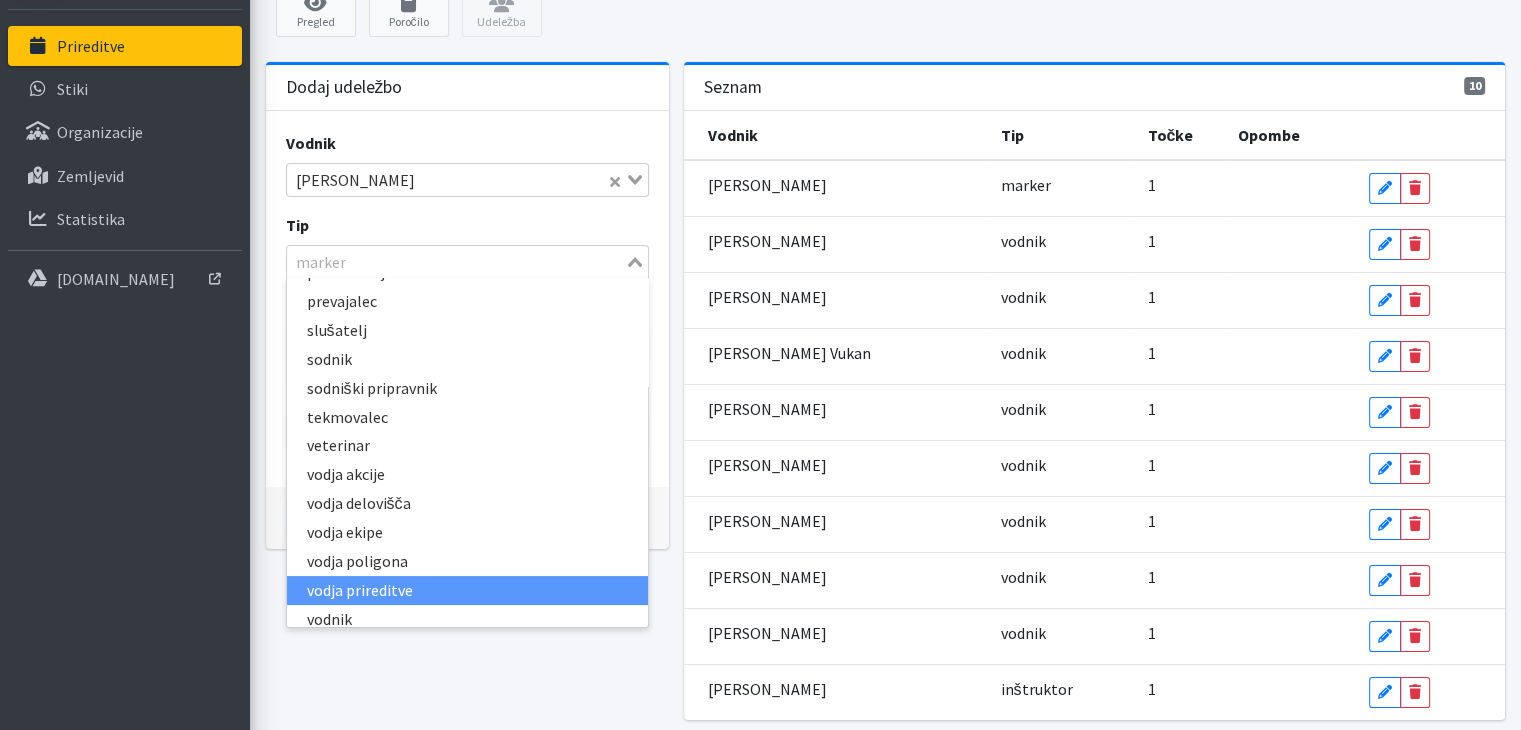 scroll, scrollTop: 404, scrollLeft: 0, axis: vertical 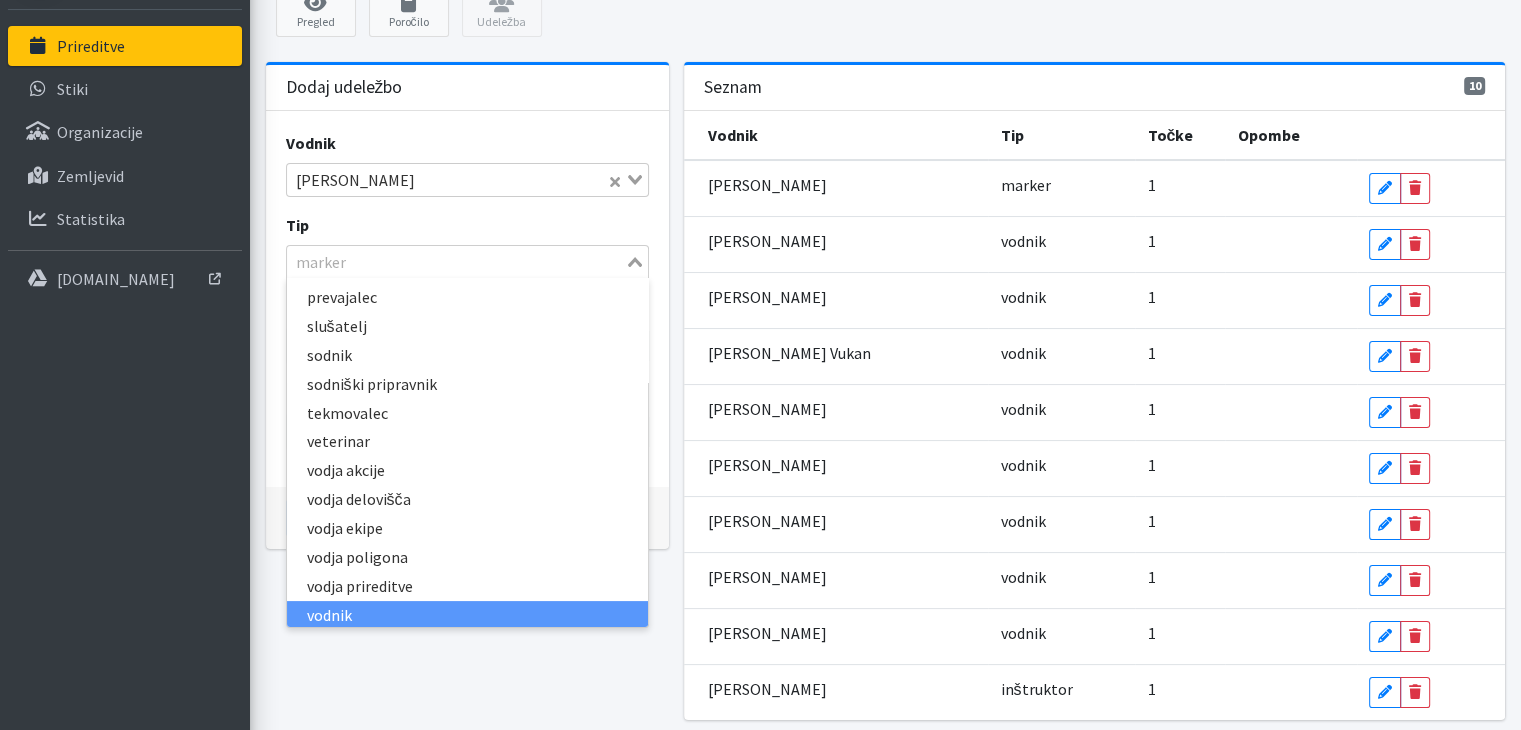 click on "vodnik" at bounding box center [467, 615] 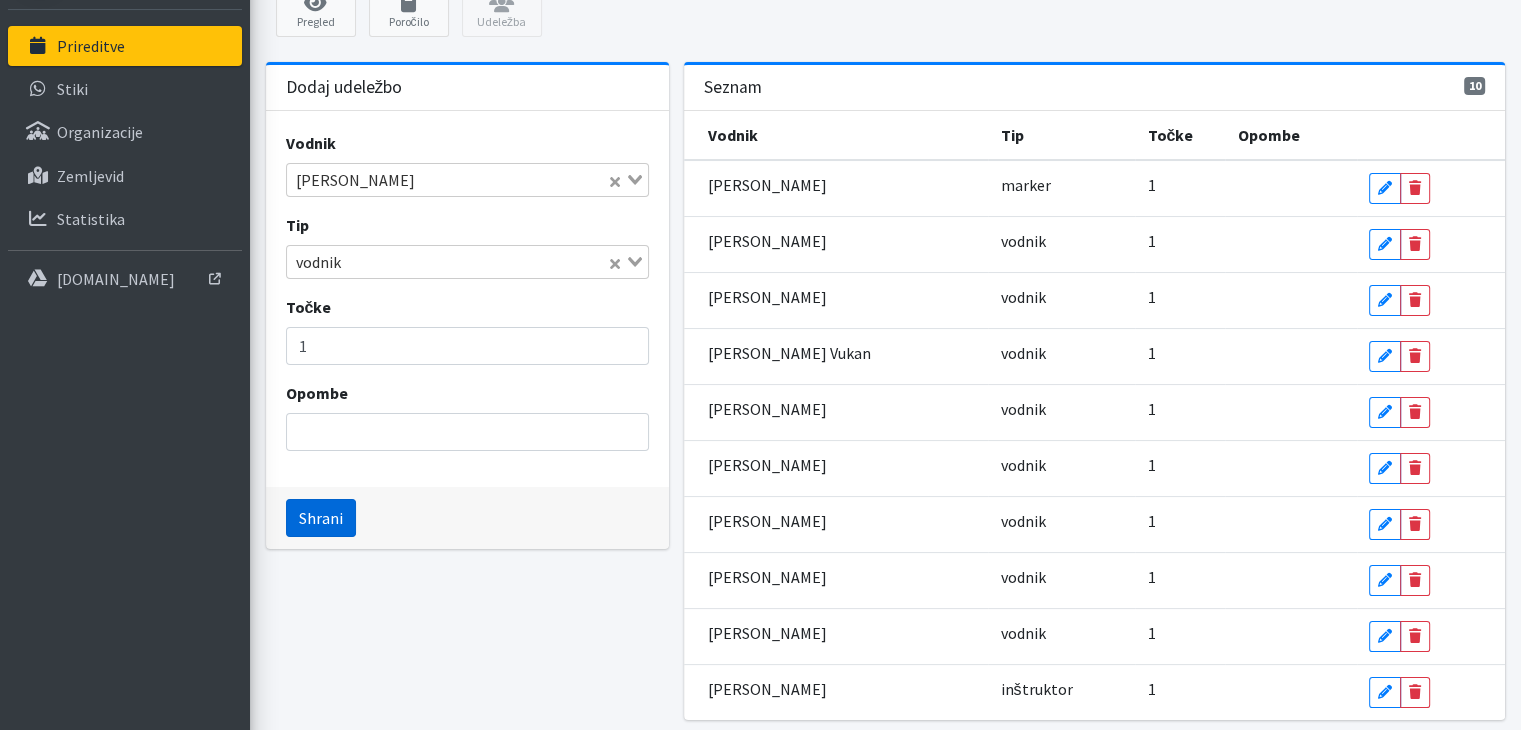 click on "Shrani" at bounding box center [321, 518] 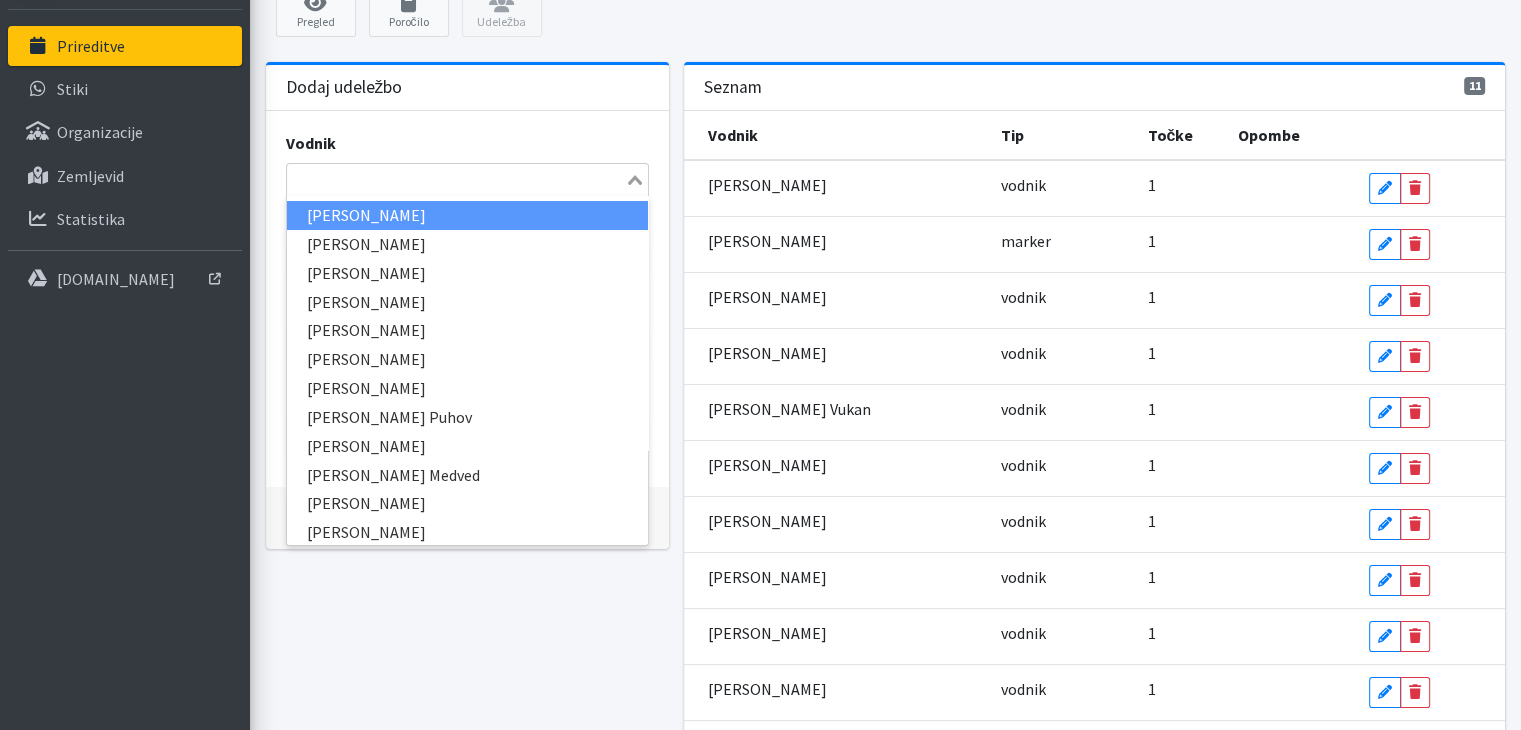 click at bounding box center (456, 180) 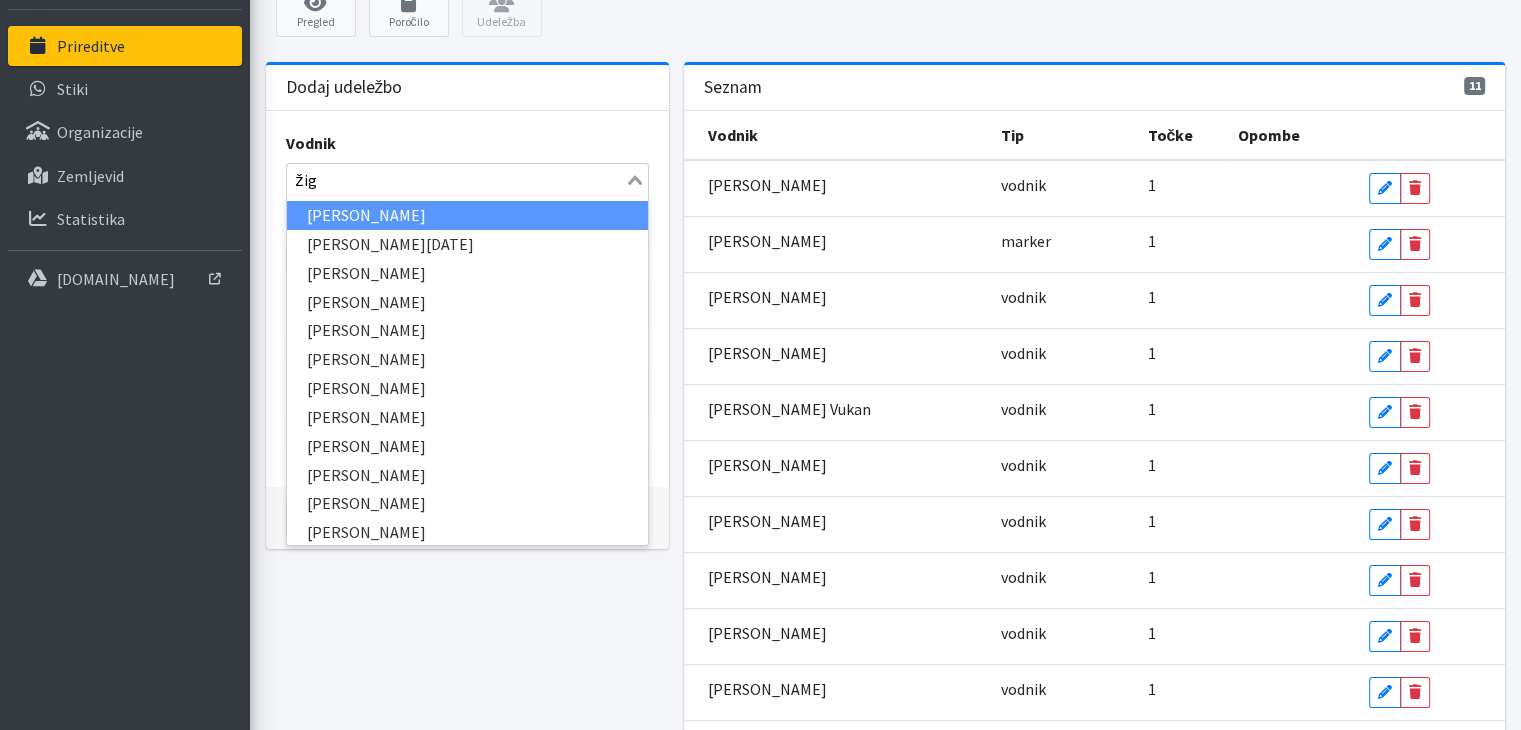 type on "žiga" 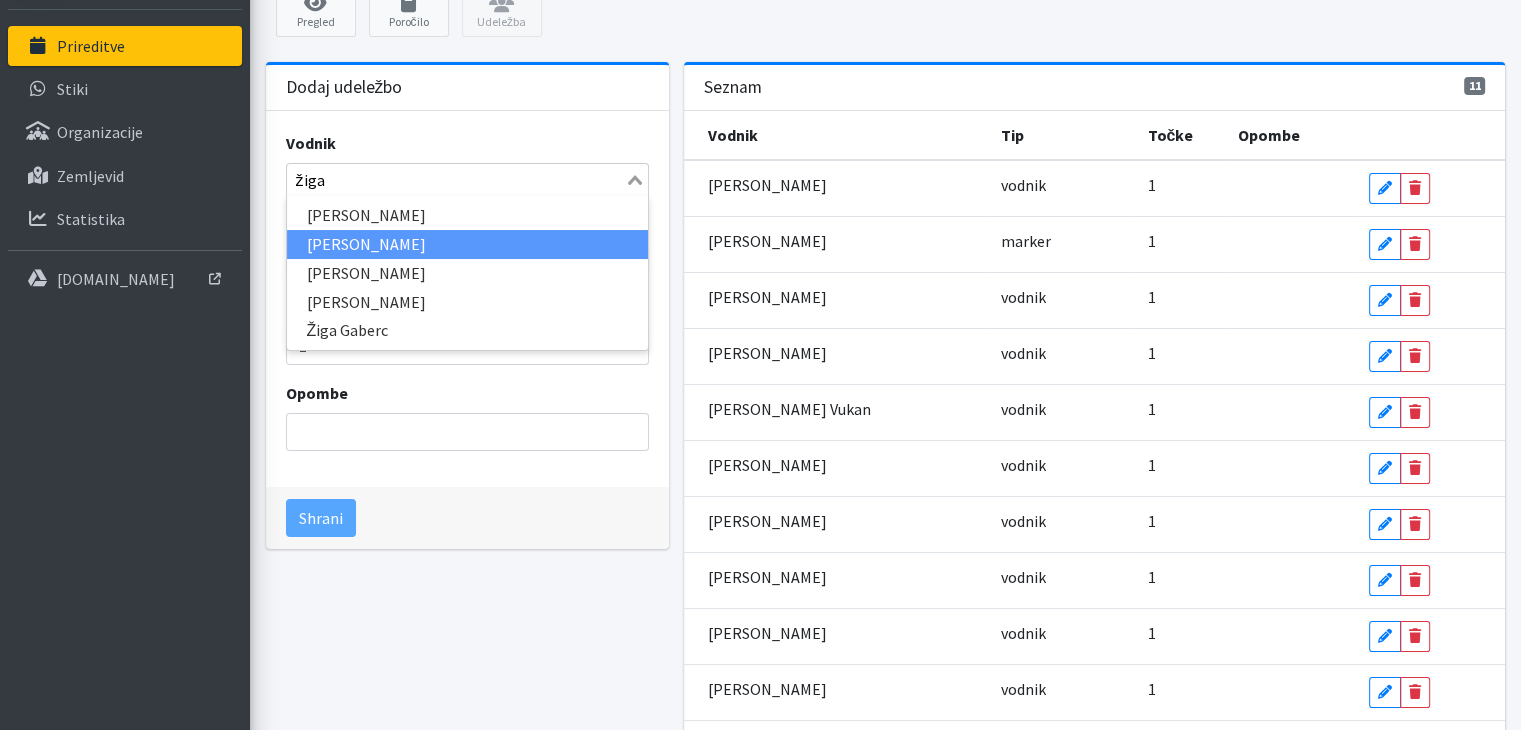 click on "Žiga Dobnikar" at bounding box center (467, 244) 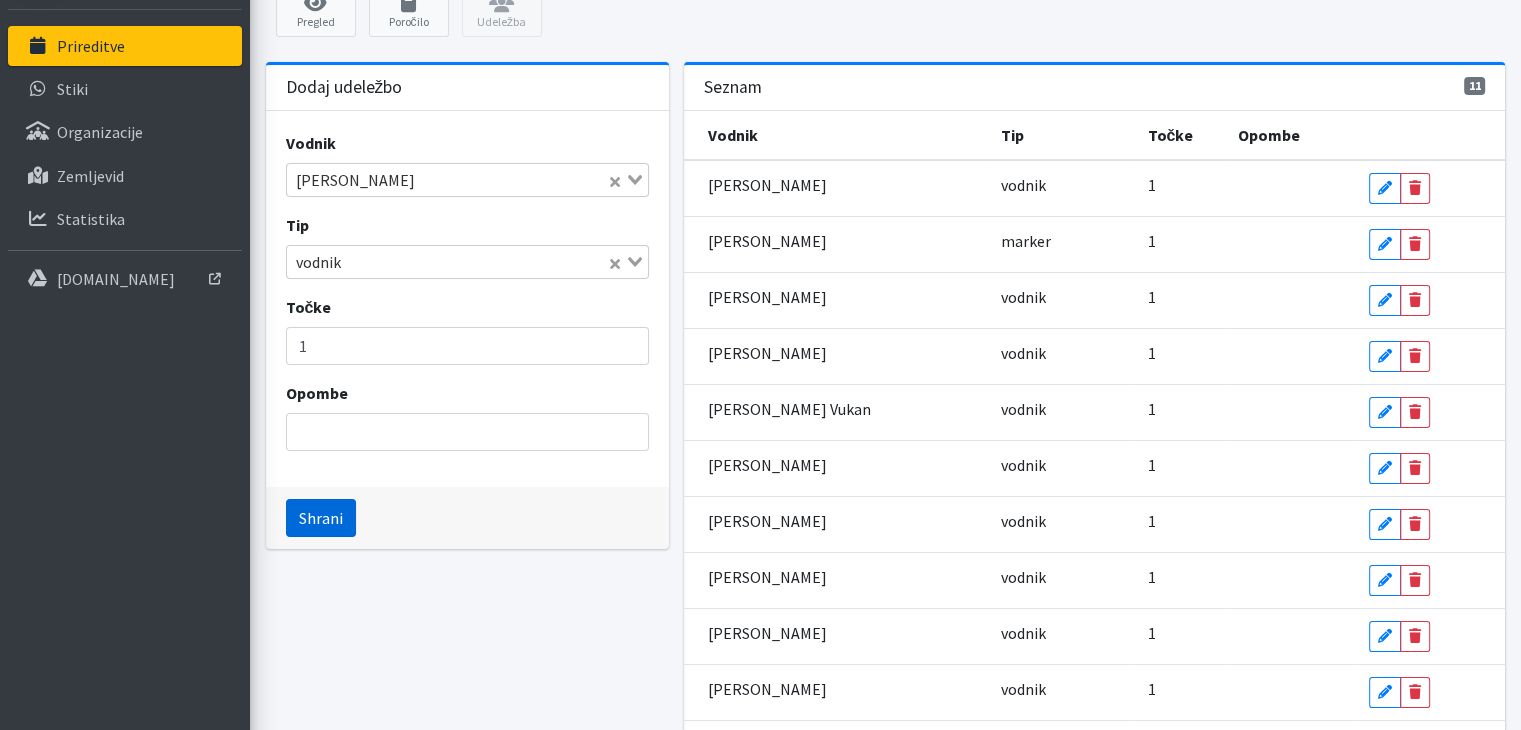 click on "Shrani" at bounding box center (321, 518) 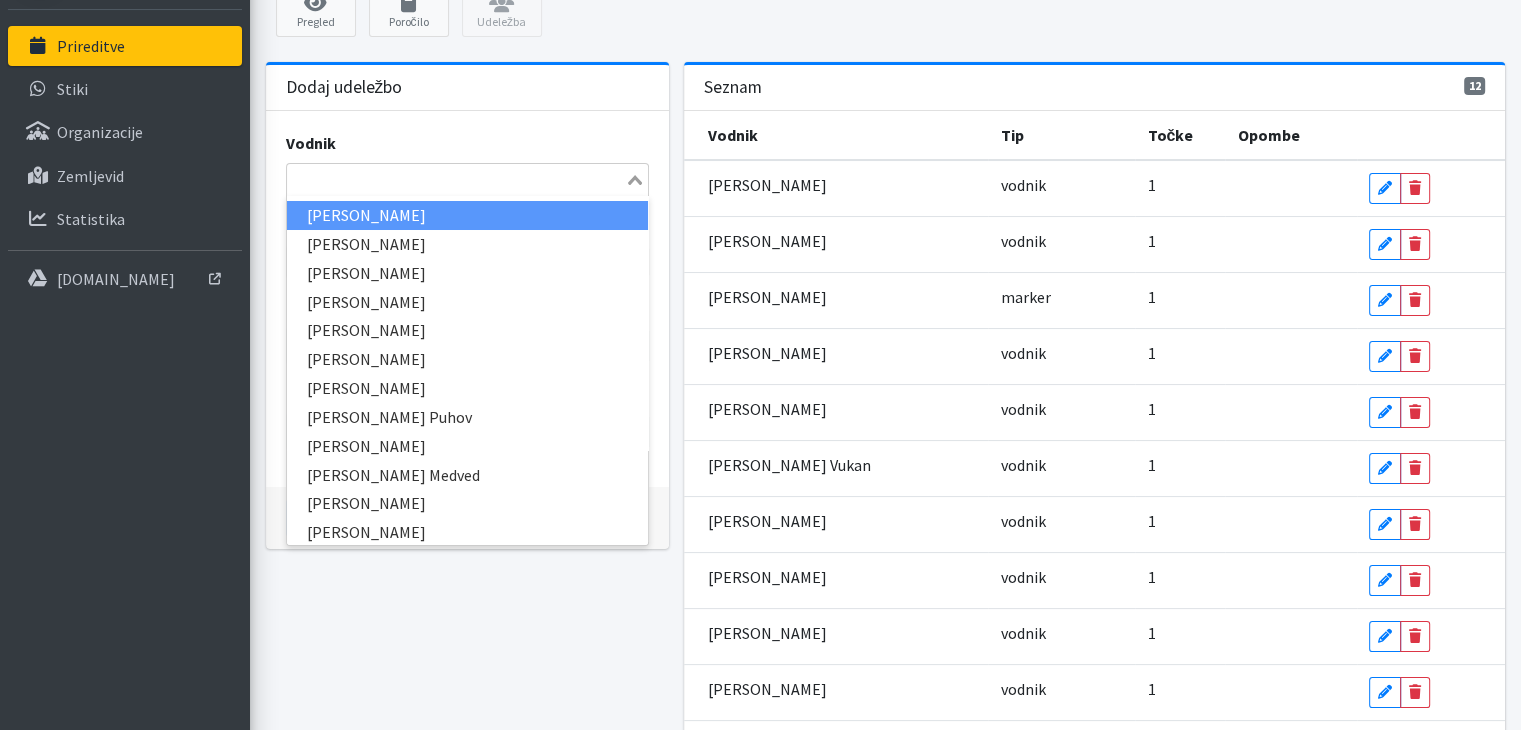 click at bounding box center [456, 178] 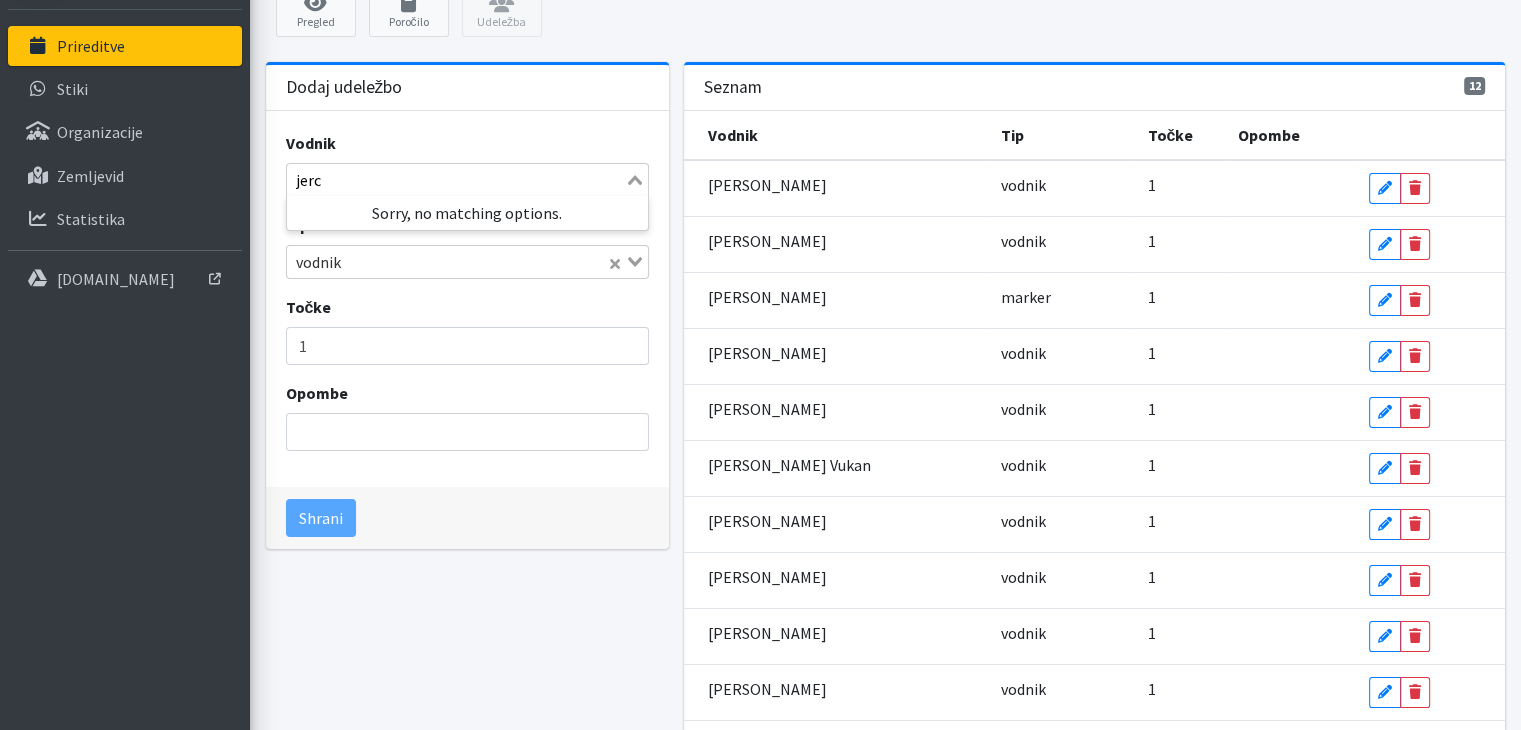 type on "jer" 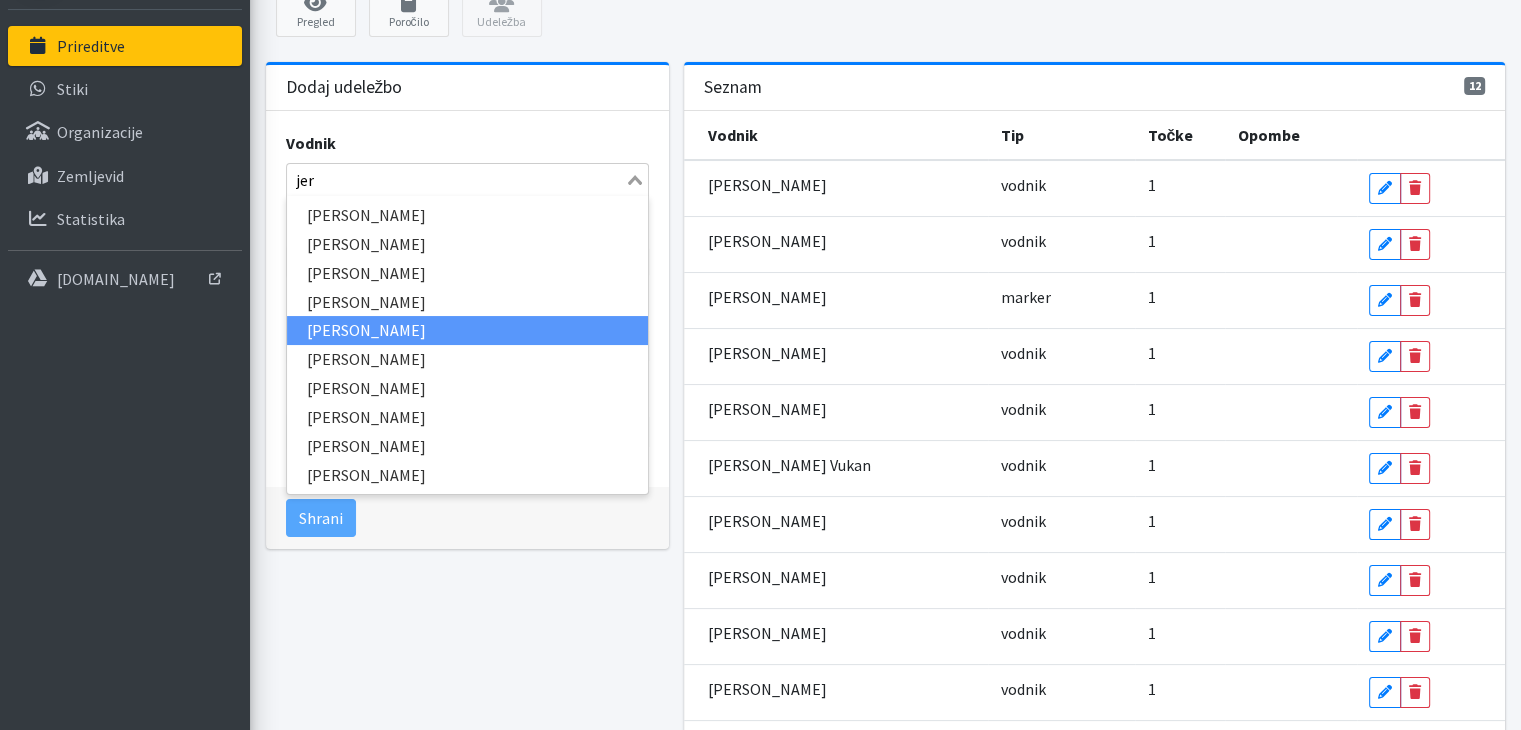 click on "Jerica Lorenci" at bounding box center (467, 330) 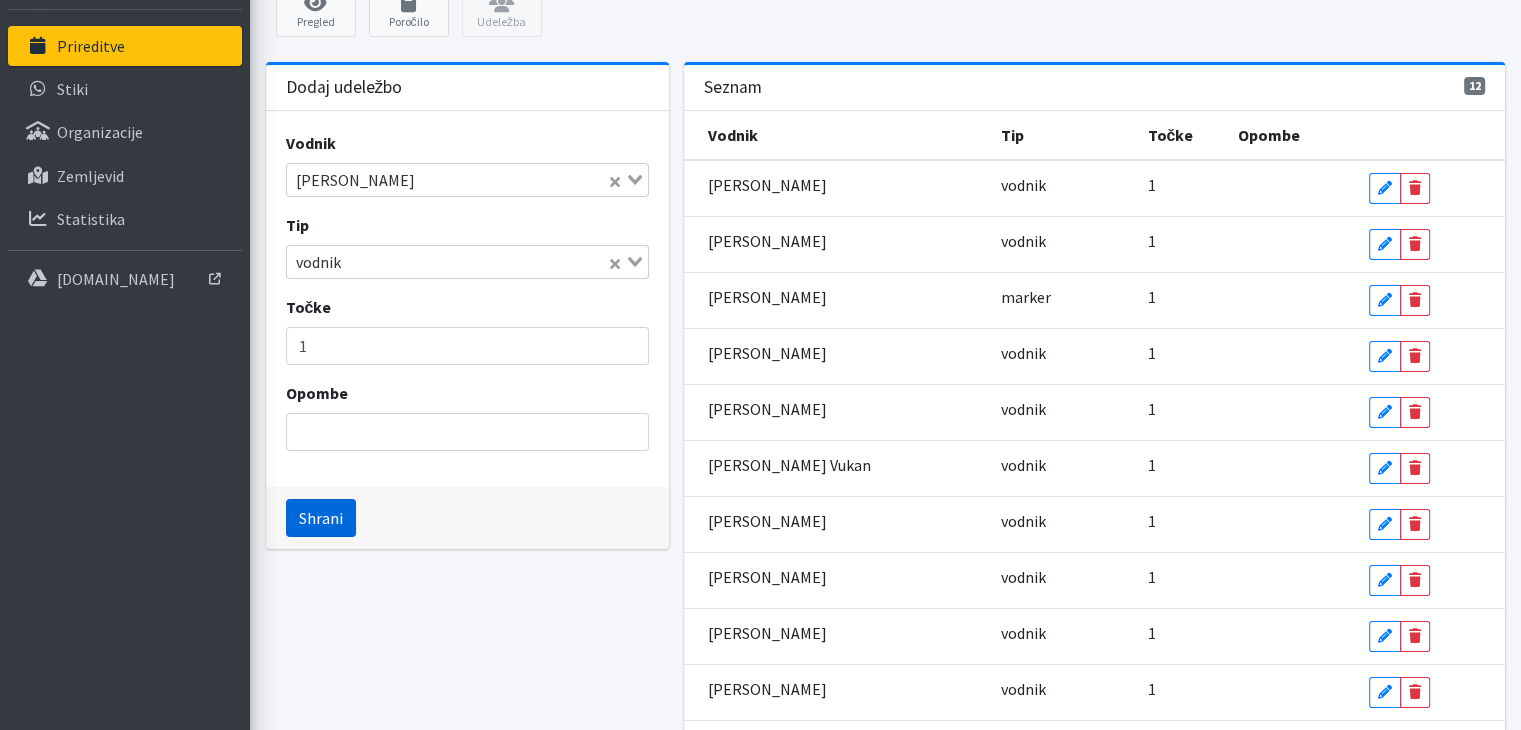 click on "Shrani" at bounding box center (321, 518) 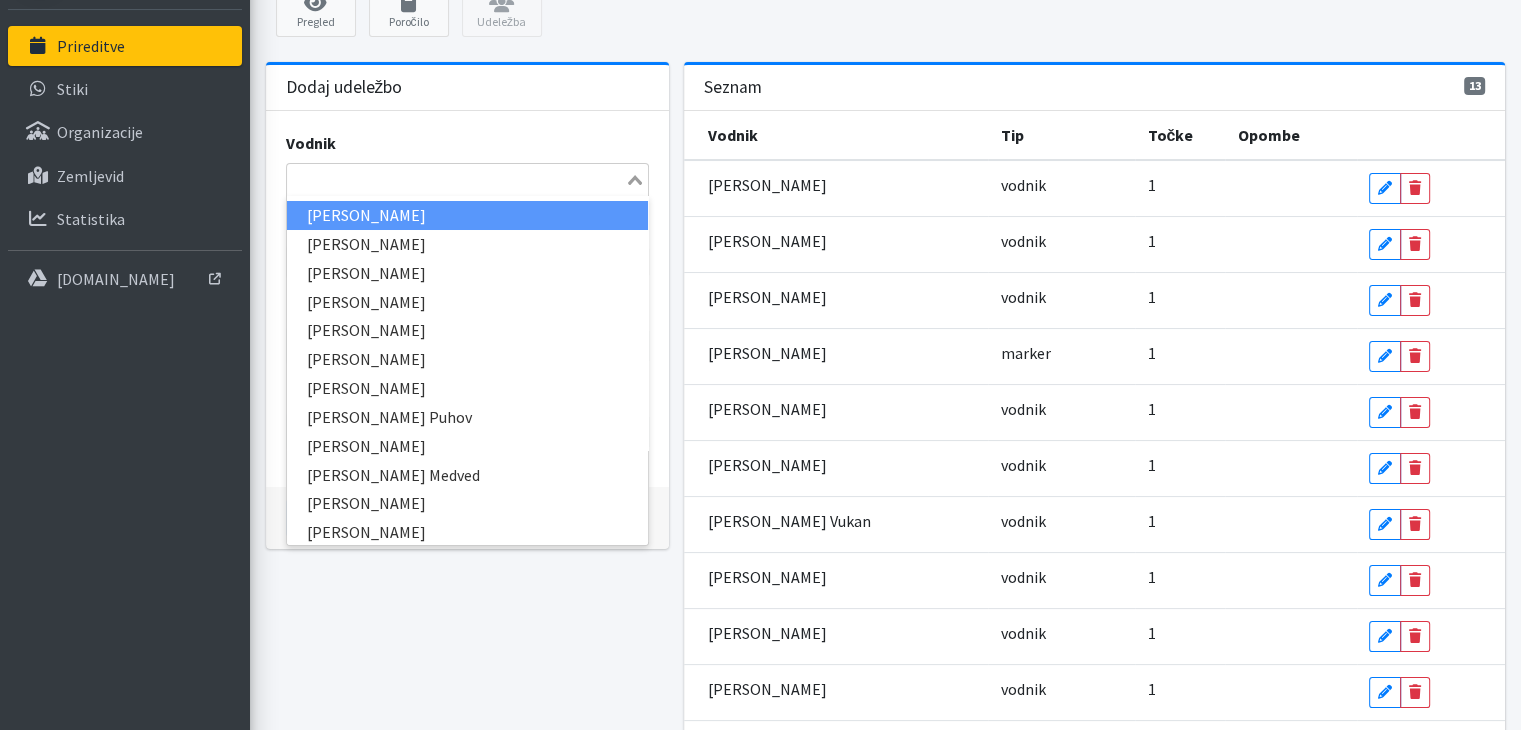 click at bounding box center (456, 180) 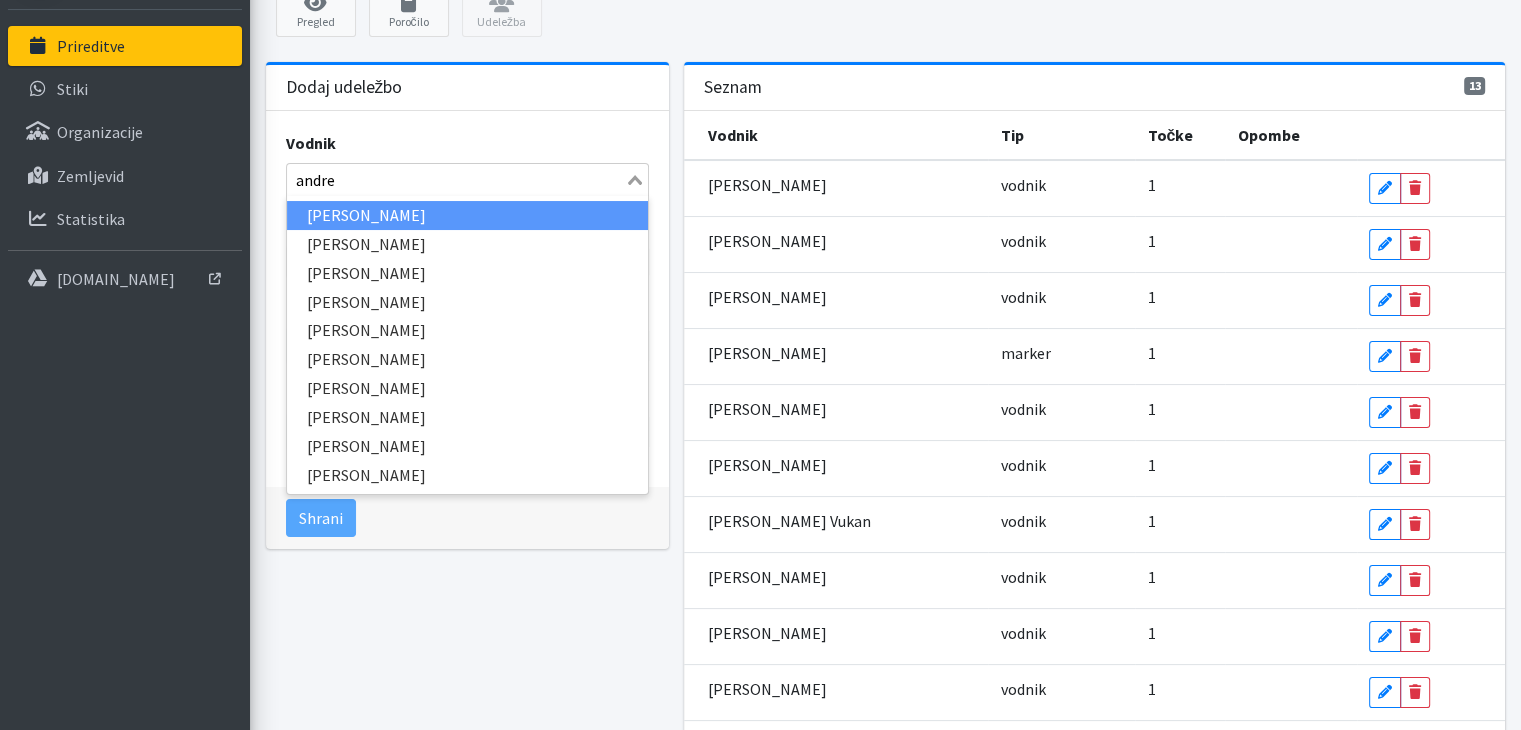 type on "andrej" 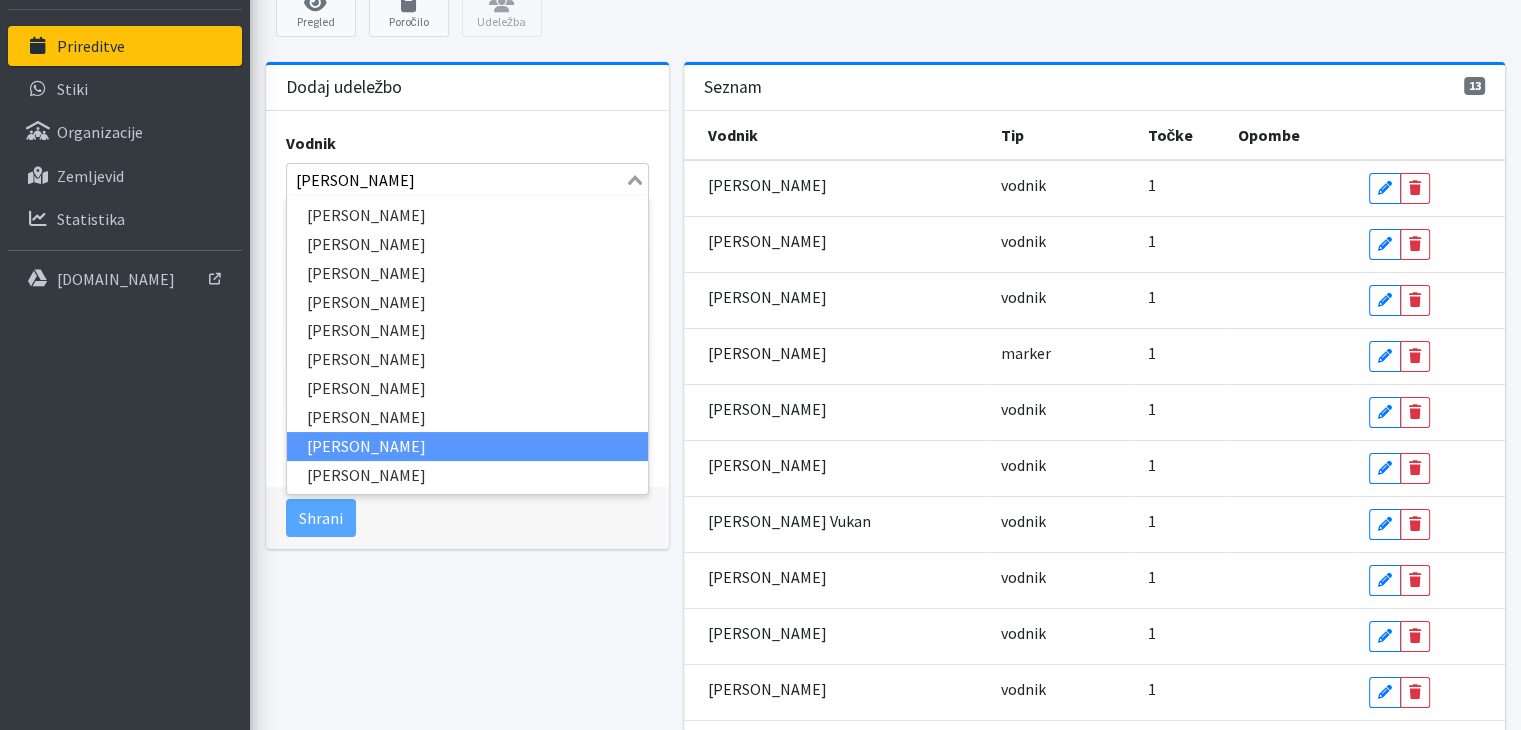 click on "Andrej Kitak" at bounding box center [467, 446] 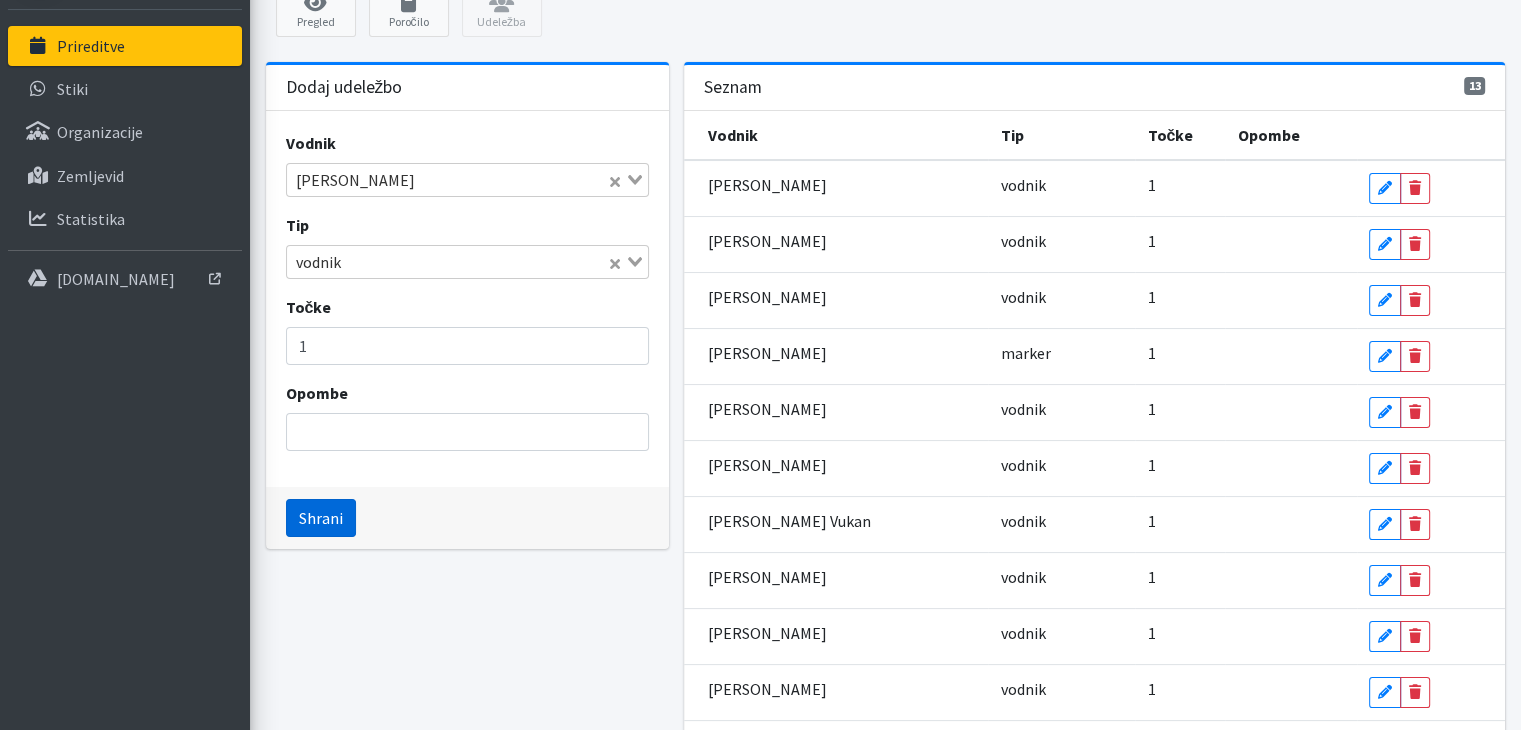 click on "Shrani" at bounding box center [321, 518] 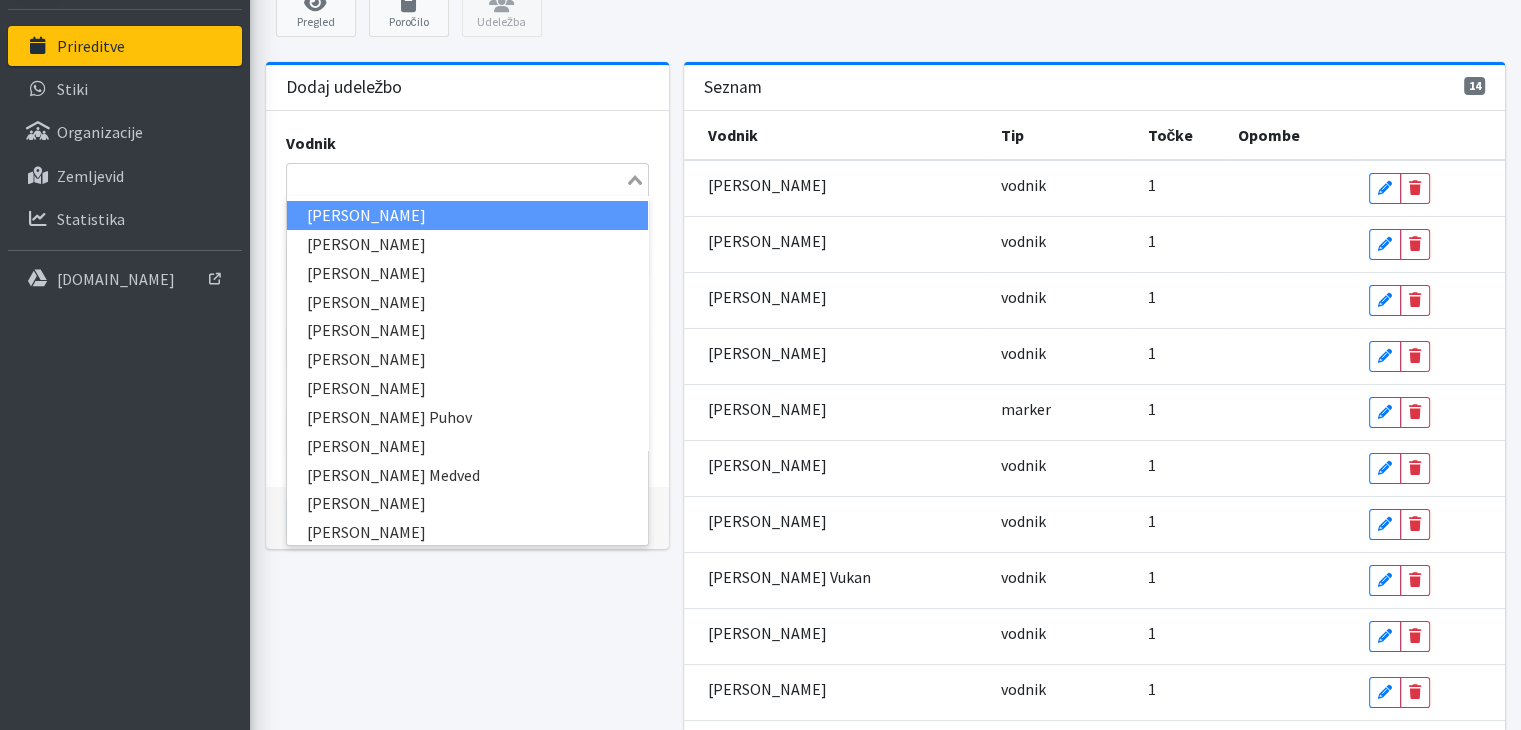 click at bounding box center [456, 180] 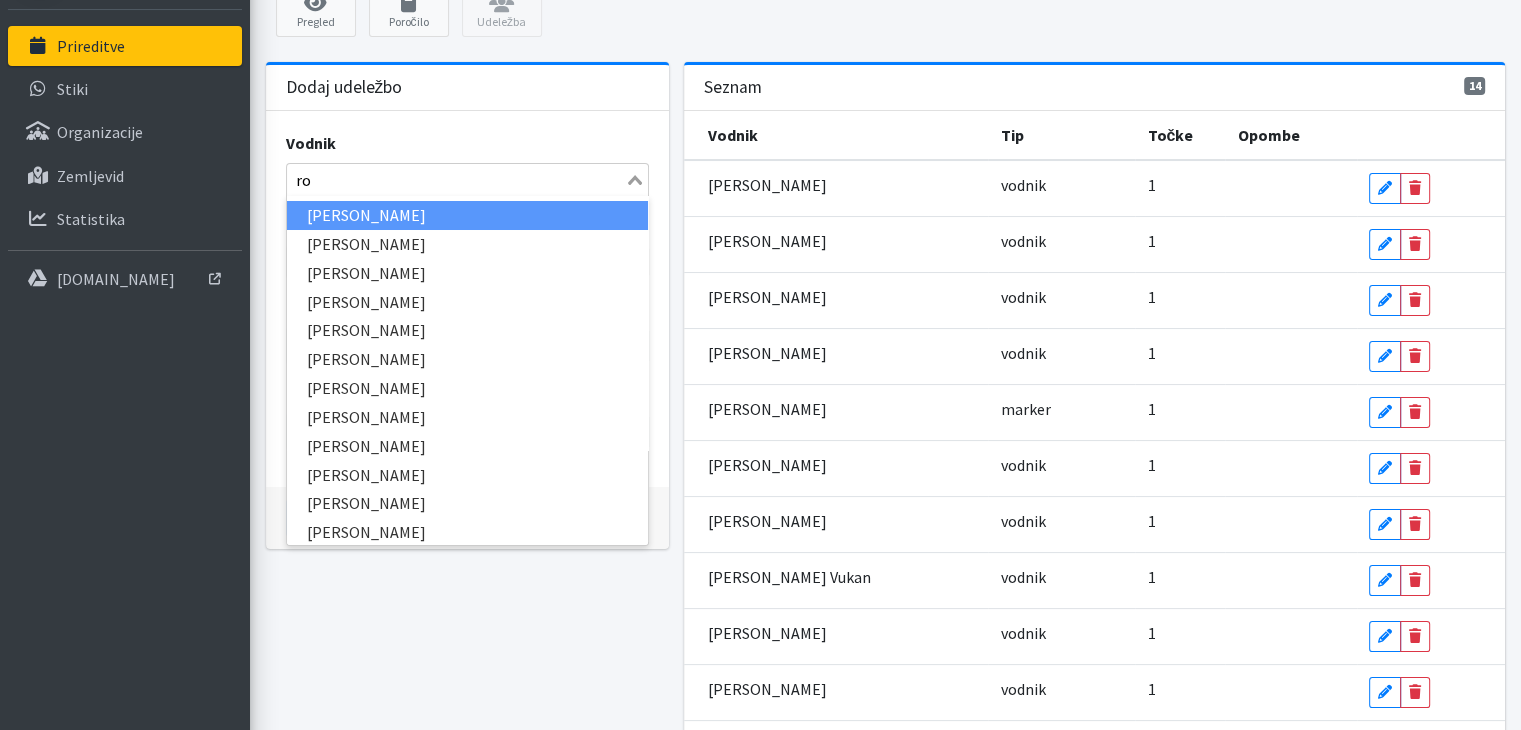 type on "rok" 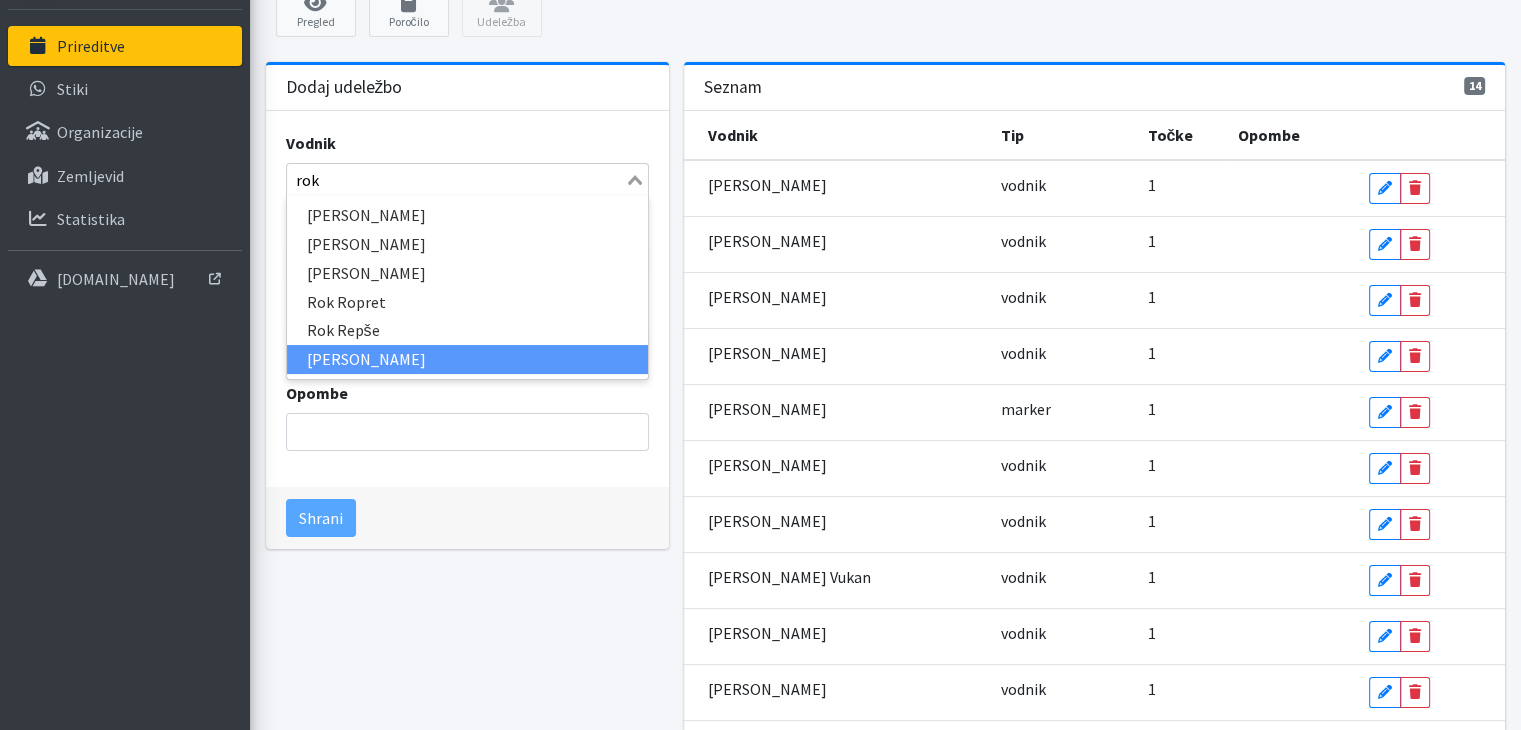 click on "Rok Zaletel" at bounding box center [467, 359] 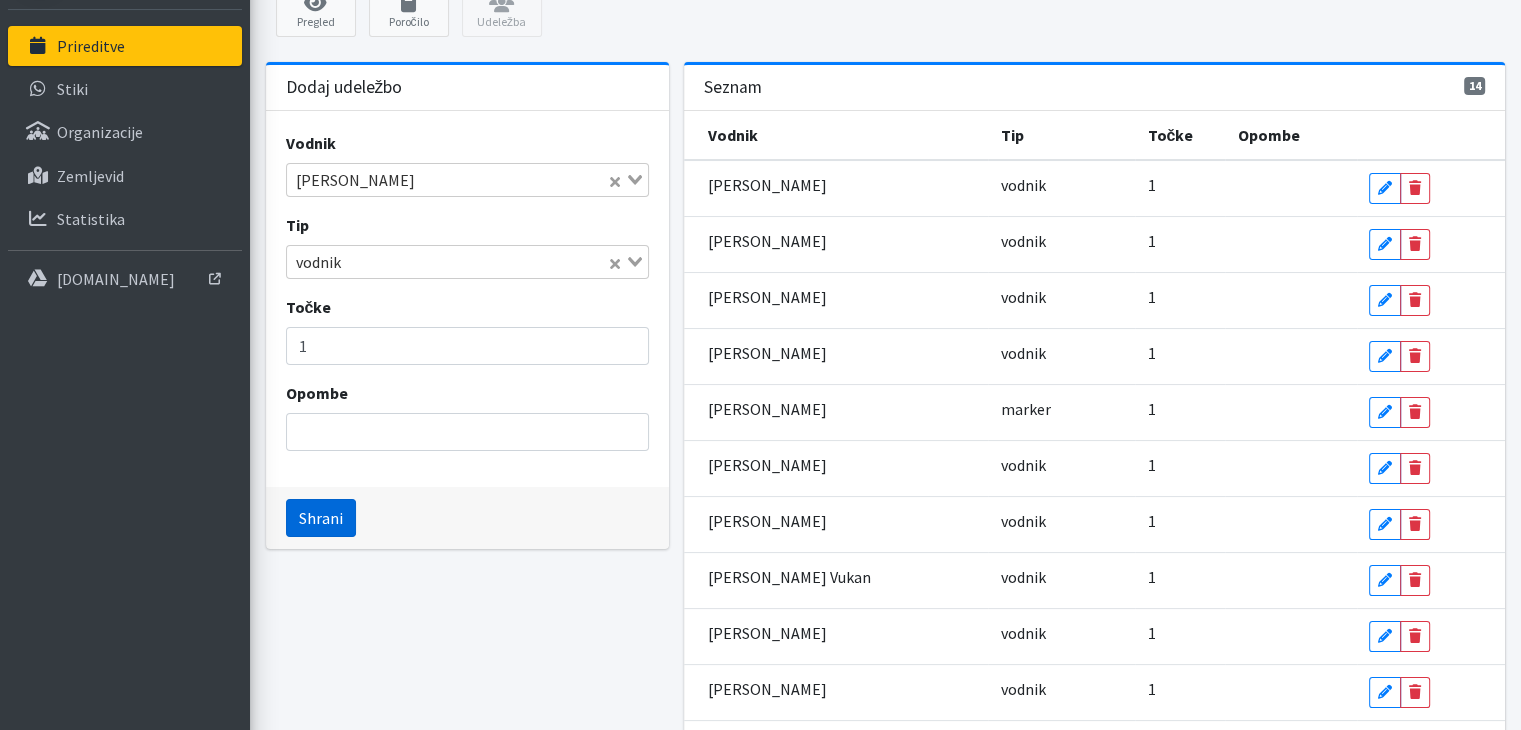 click on "Shrani" at bounding box center [321, 518] 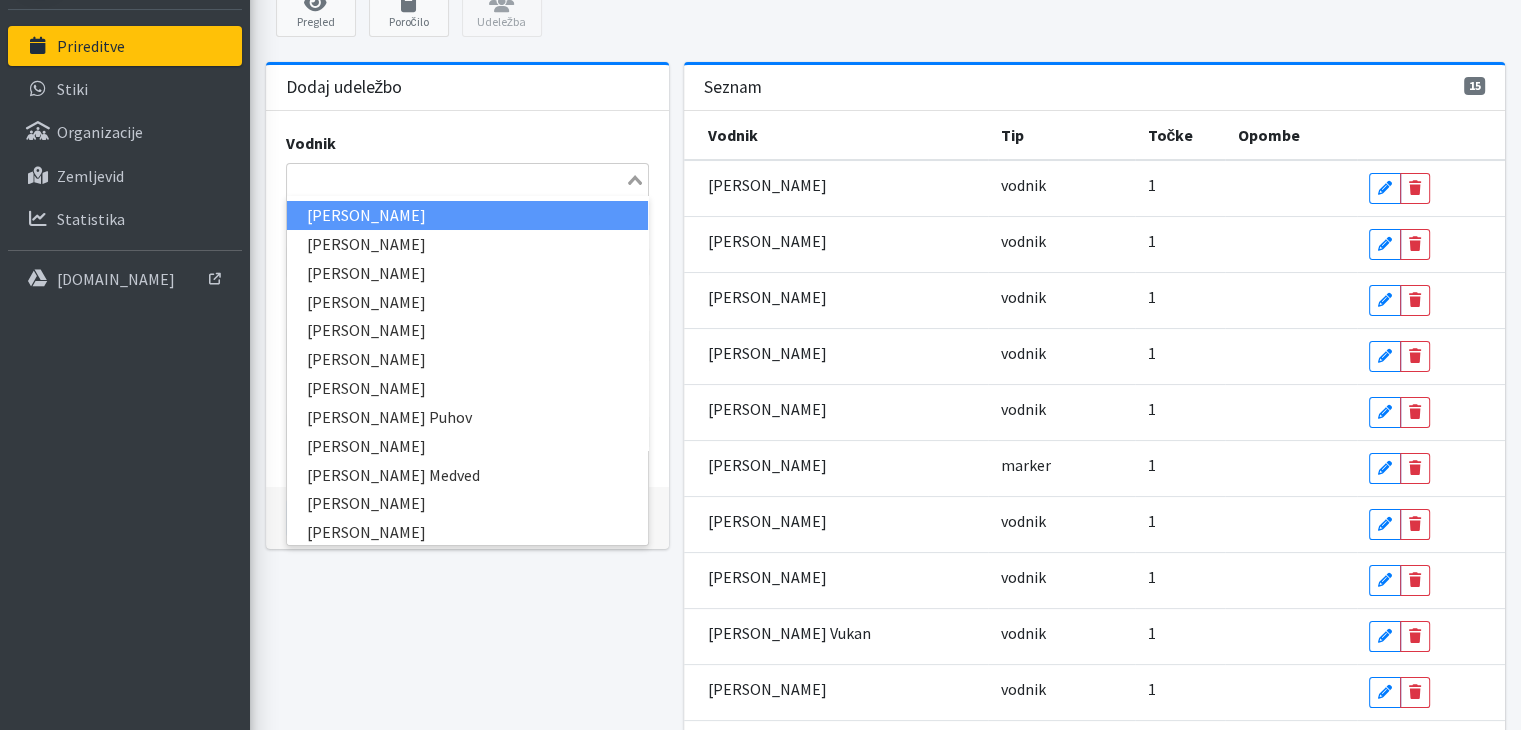 click at bounding box center (456, 180) 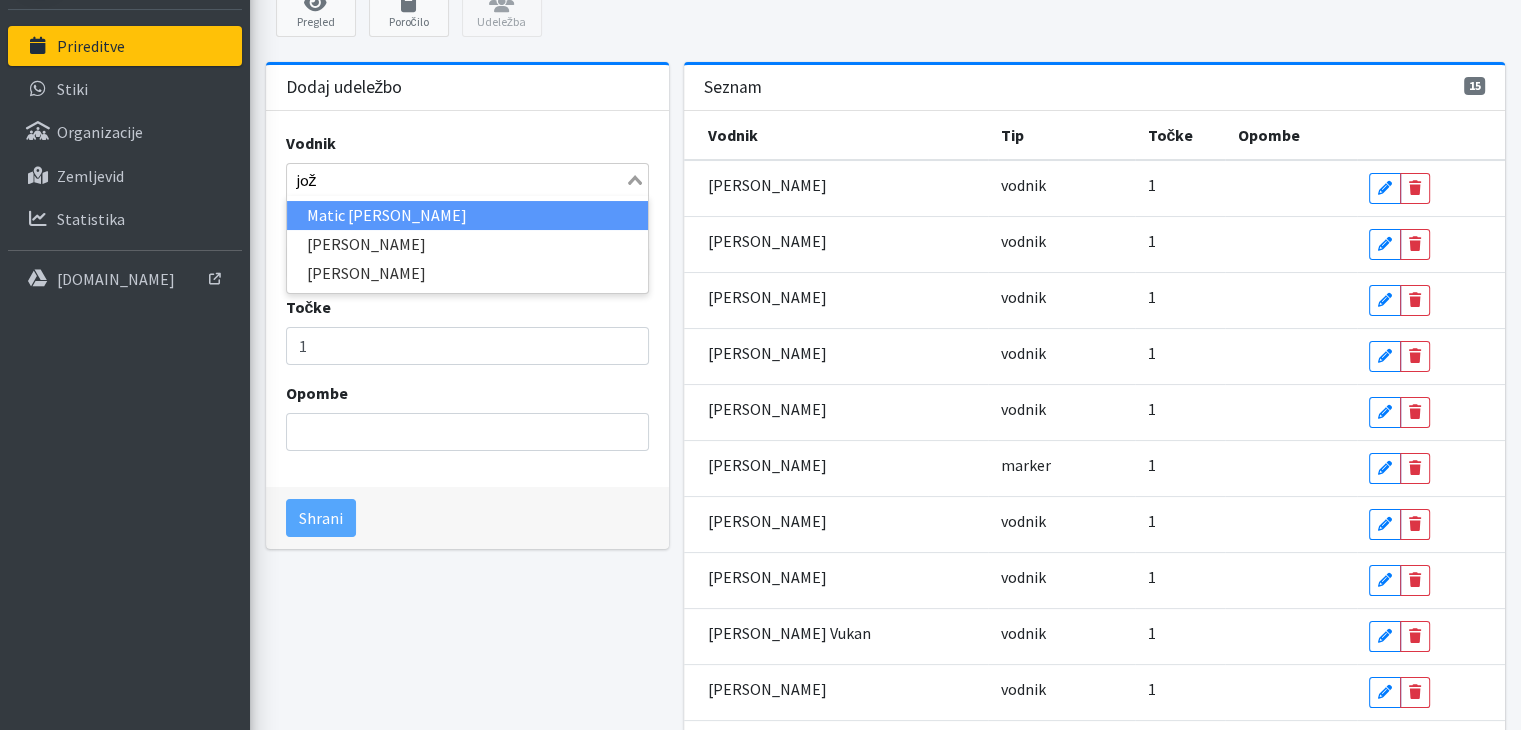 type on "jože" 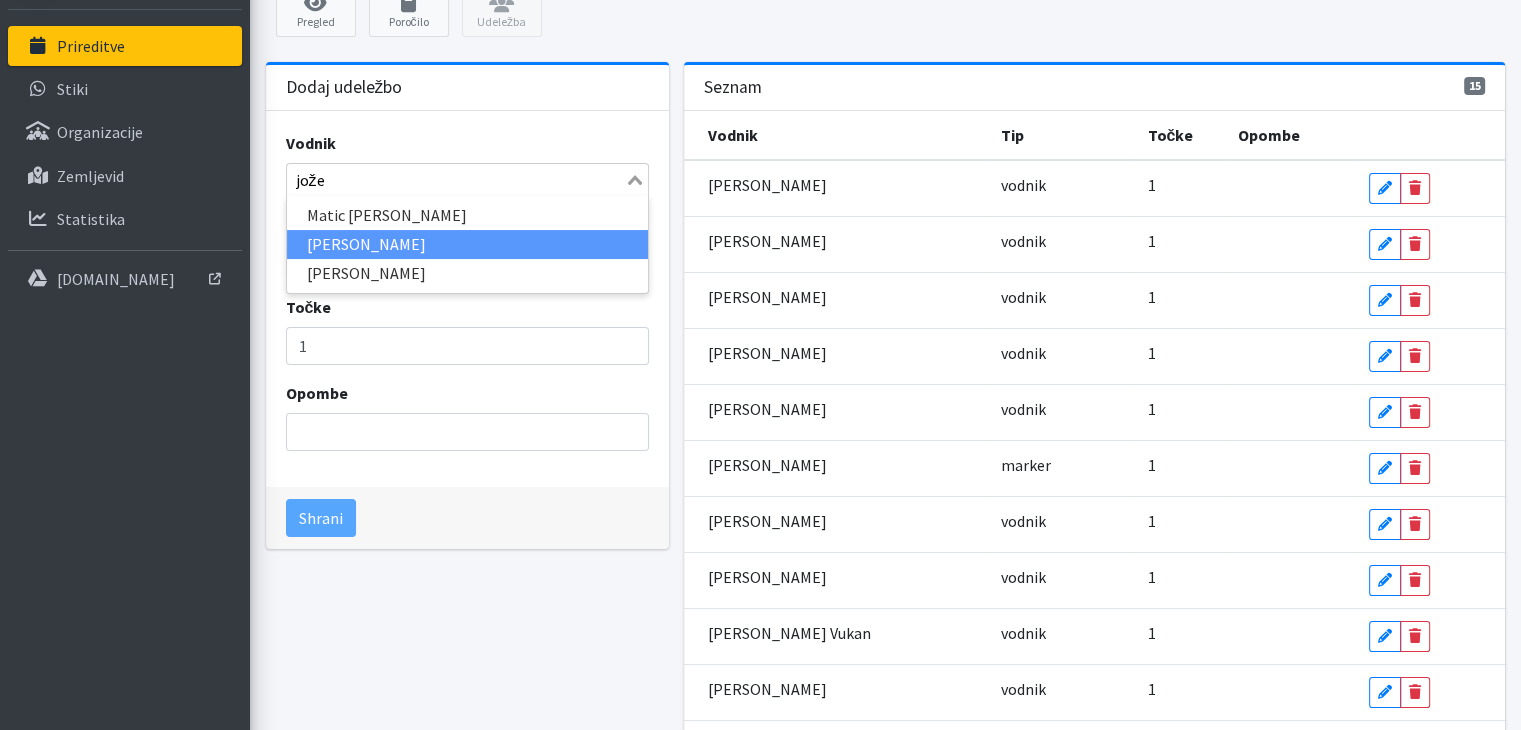 click on "Jože Šviglin" at bounding box center [467, 244] 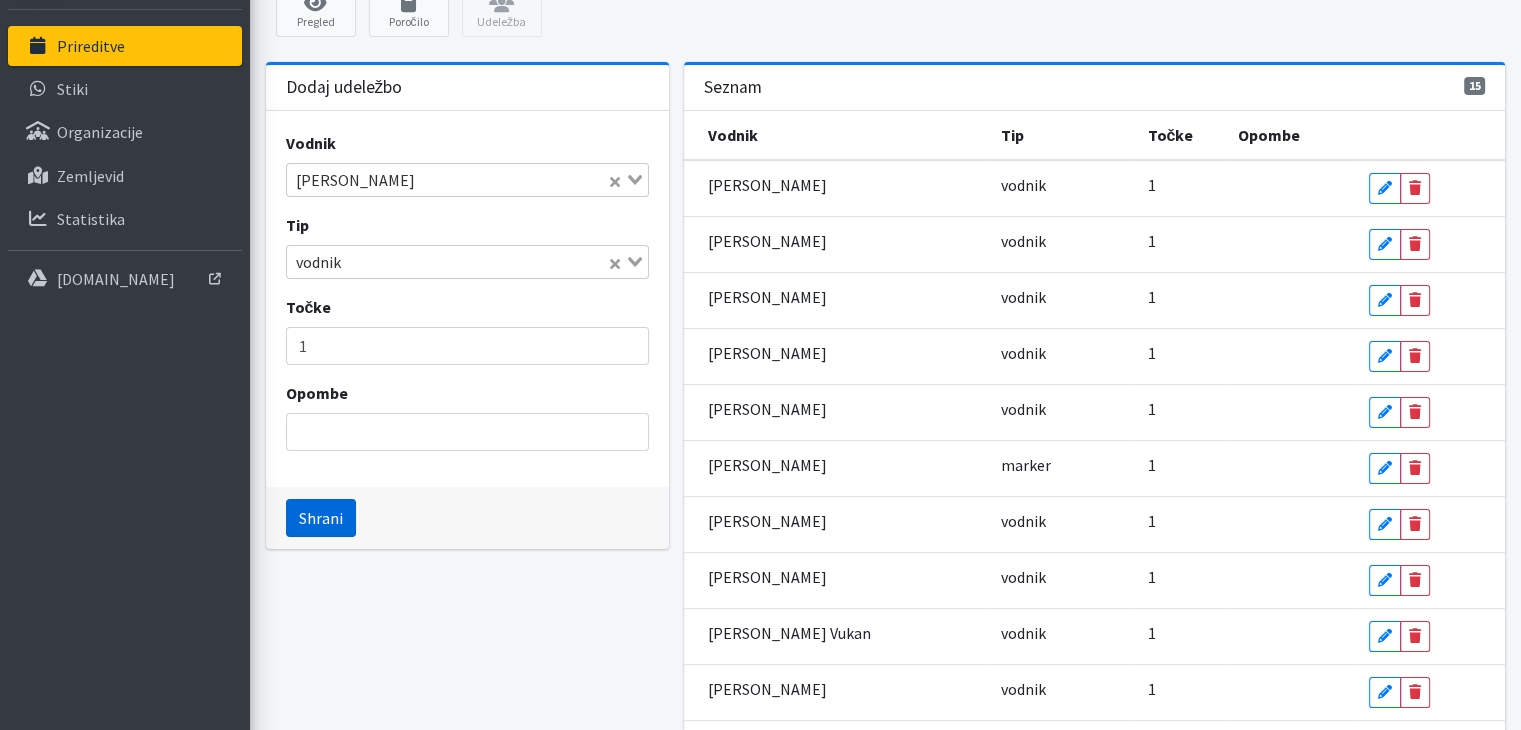 click on "Shrani" at bounding box center (321, 518) 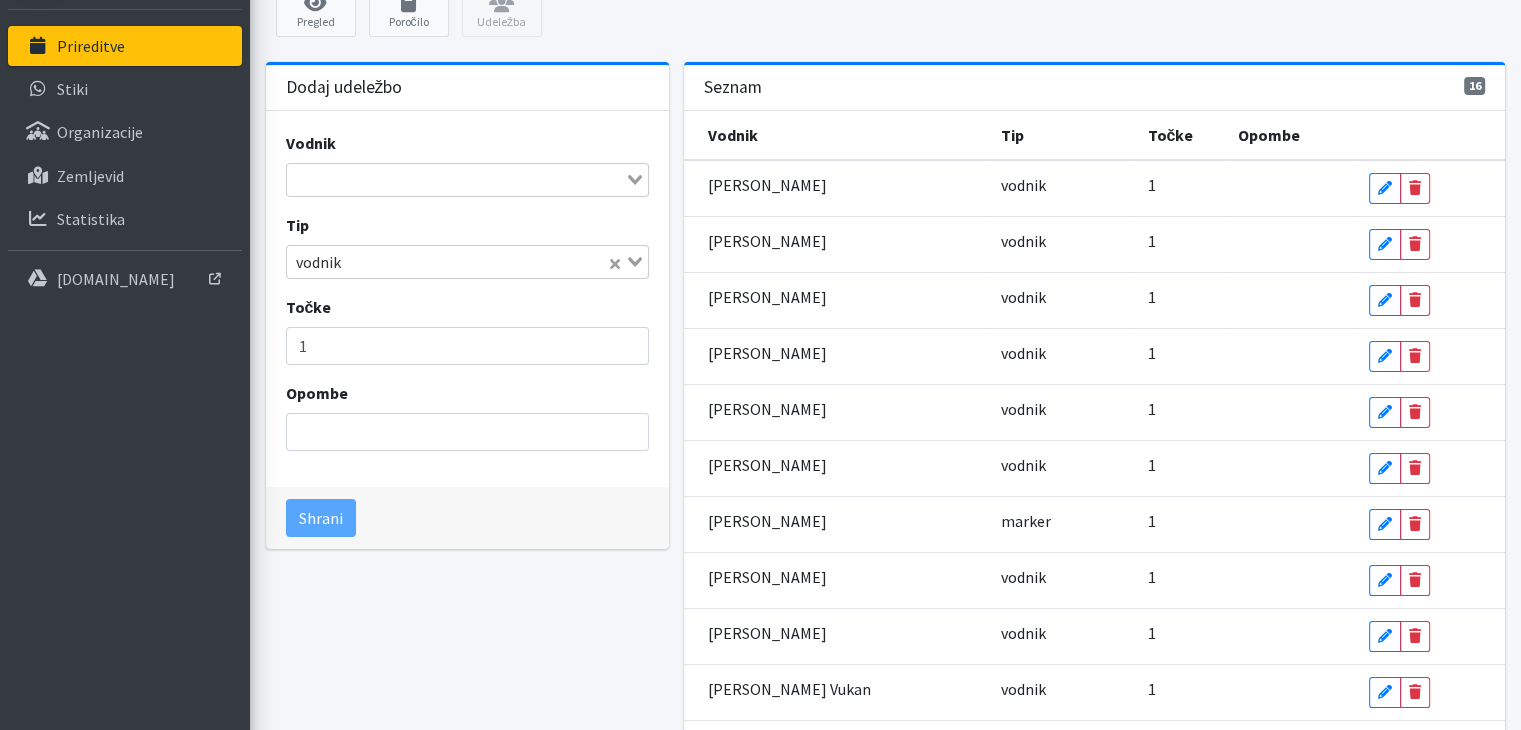 click at bounding box center (456, 180) 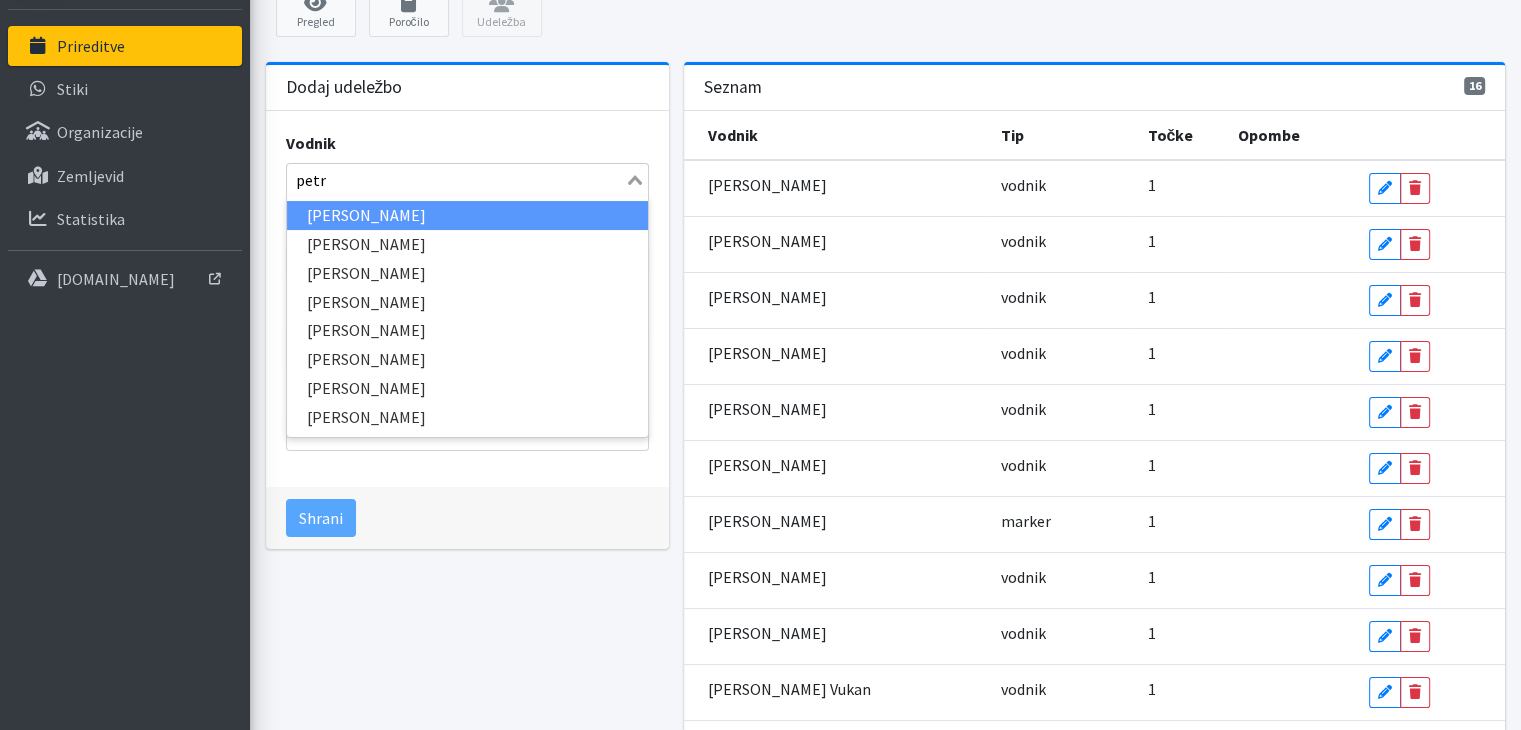 type on "petra" 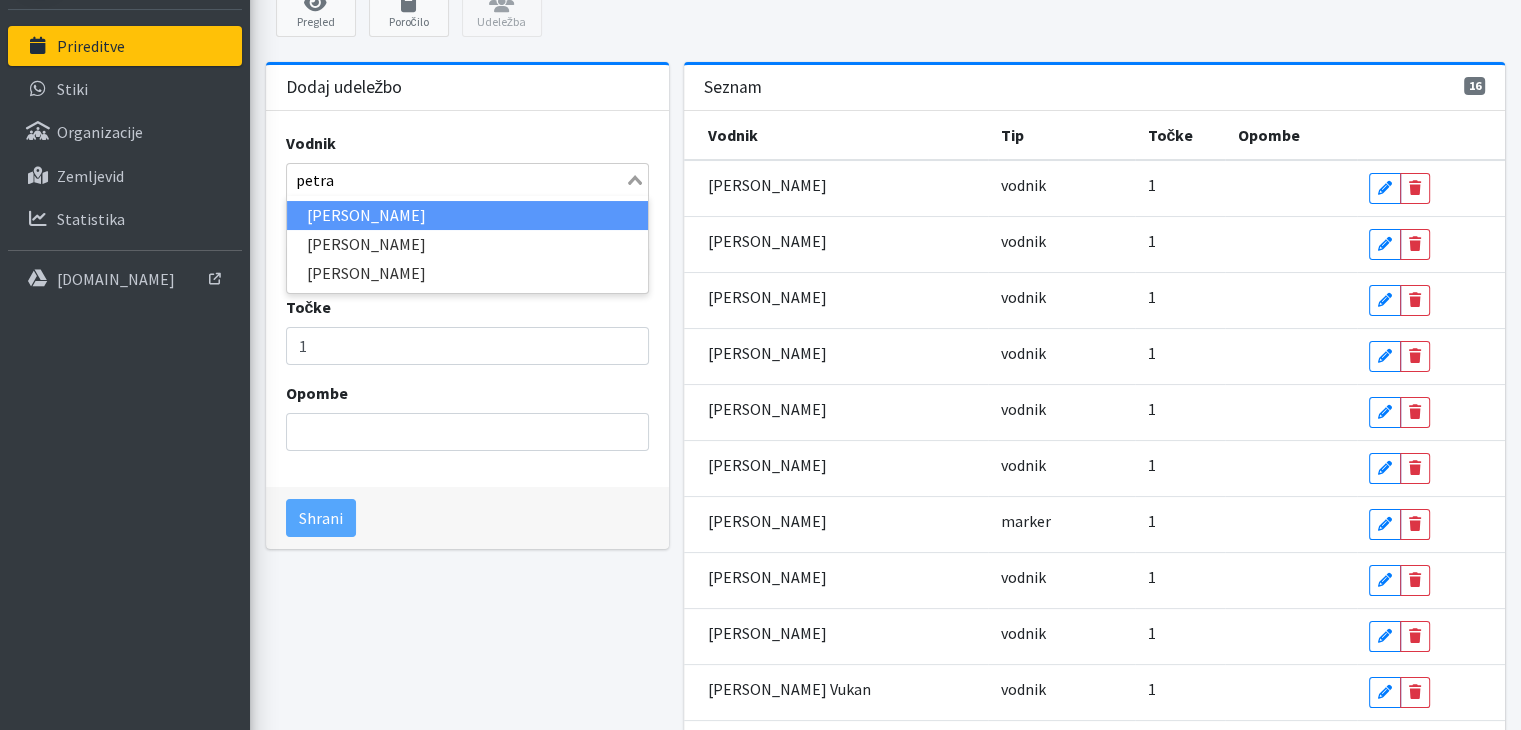 click on "Petra Držan" at bounding box center (467, 215) 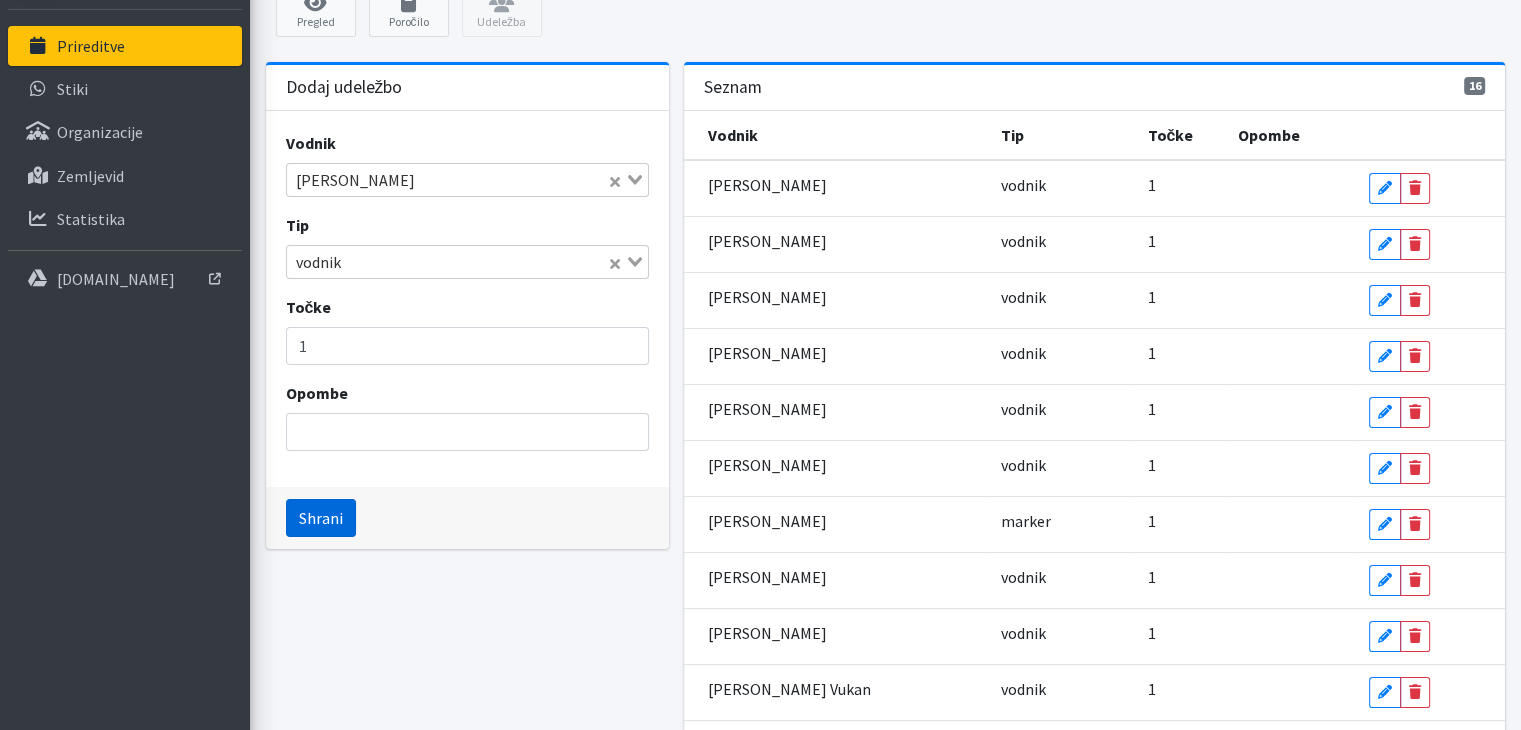 click on "Shrani" at bounding box center (321, 518) 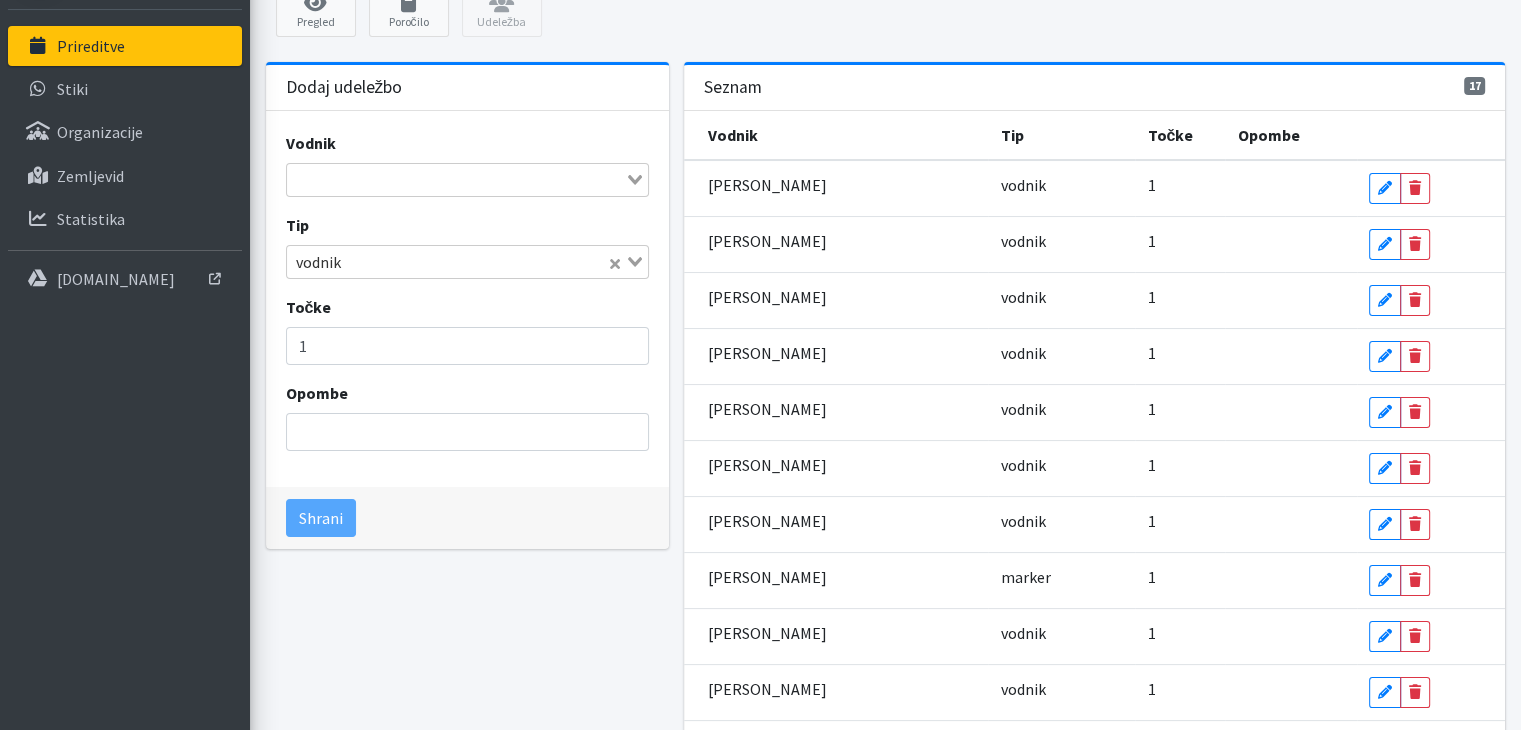 click at bounding box center (456, 180) 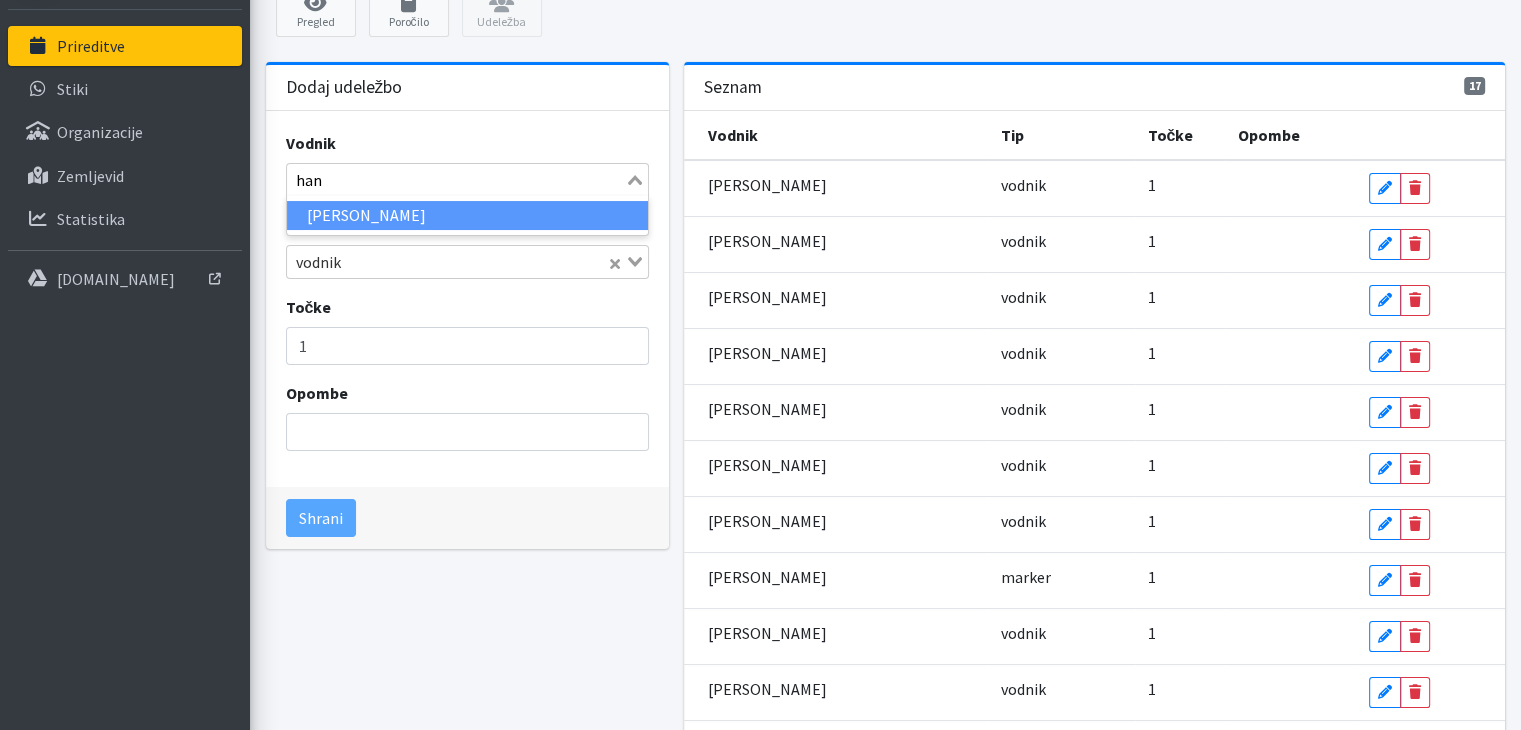 type on "hana" 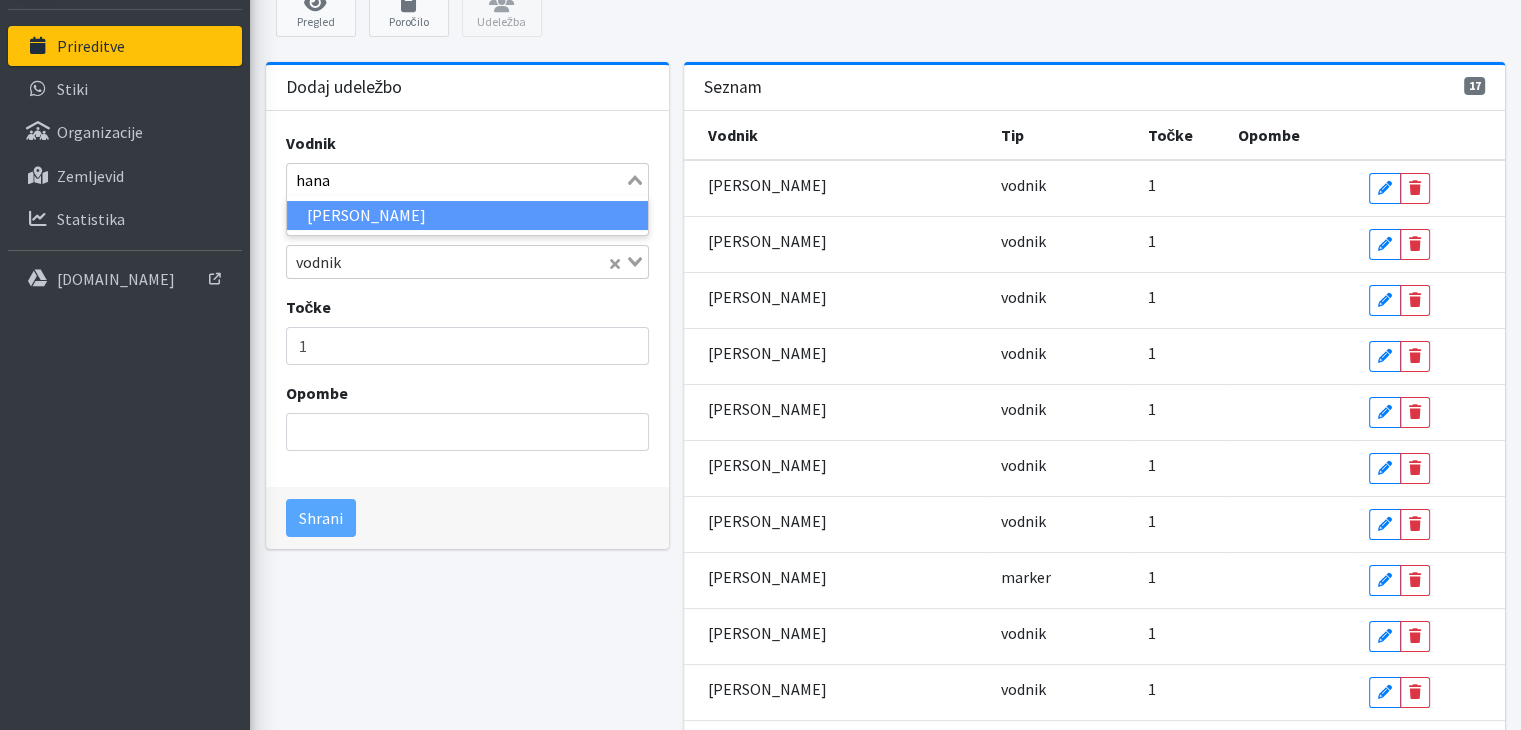 click on "Hana Štraus" at bounding box center (467, 215) 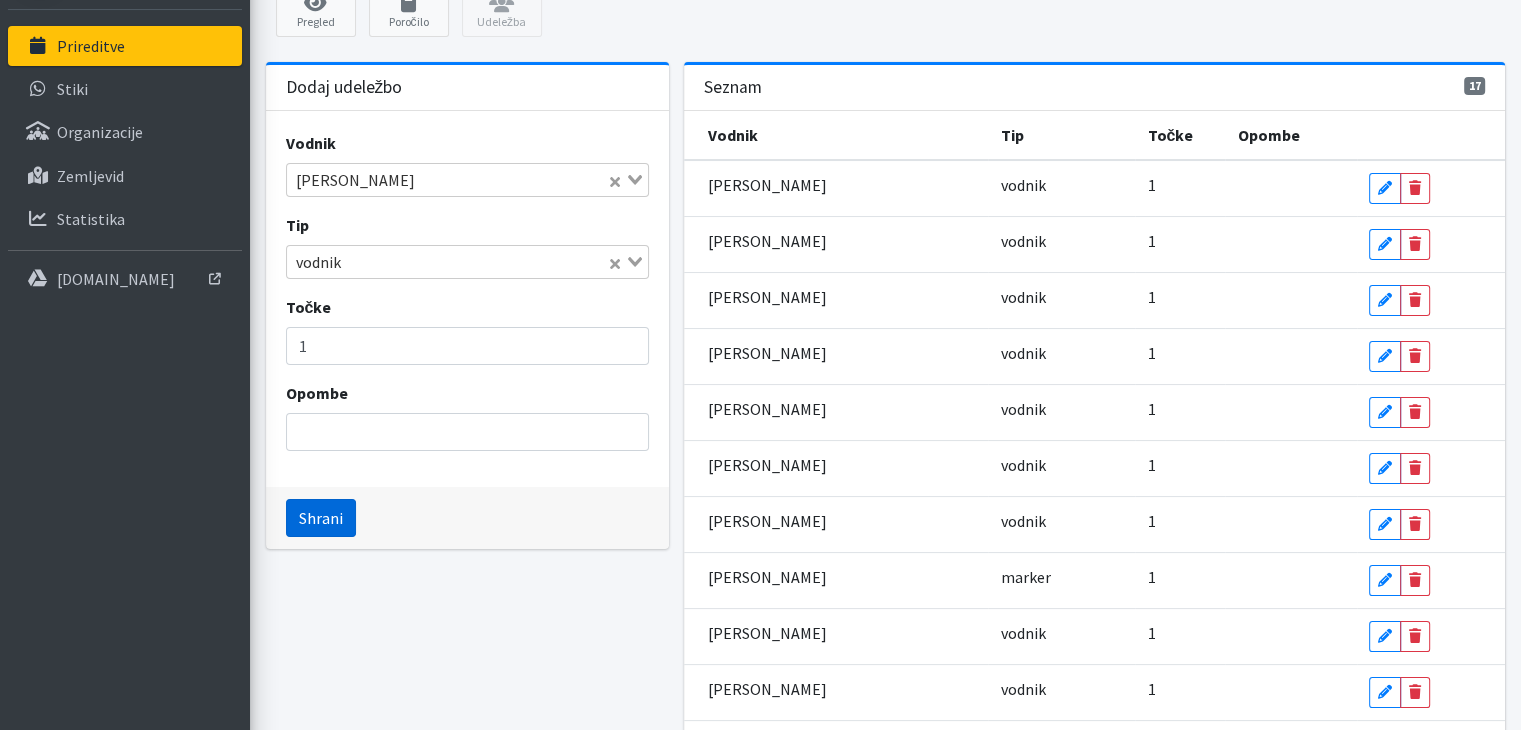 click on "Shrani" at bounding box center [321, 518] 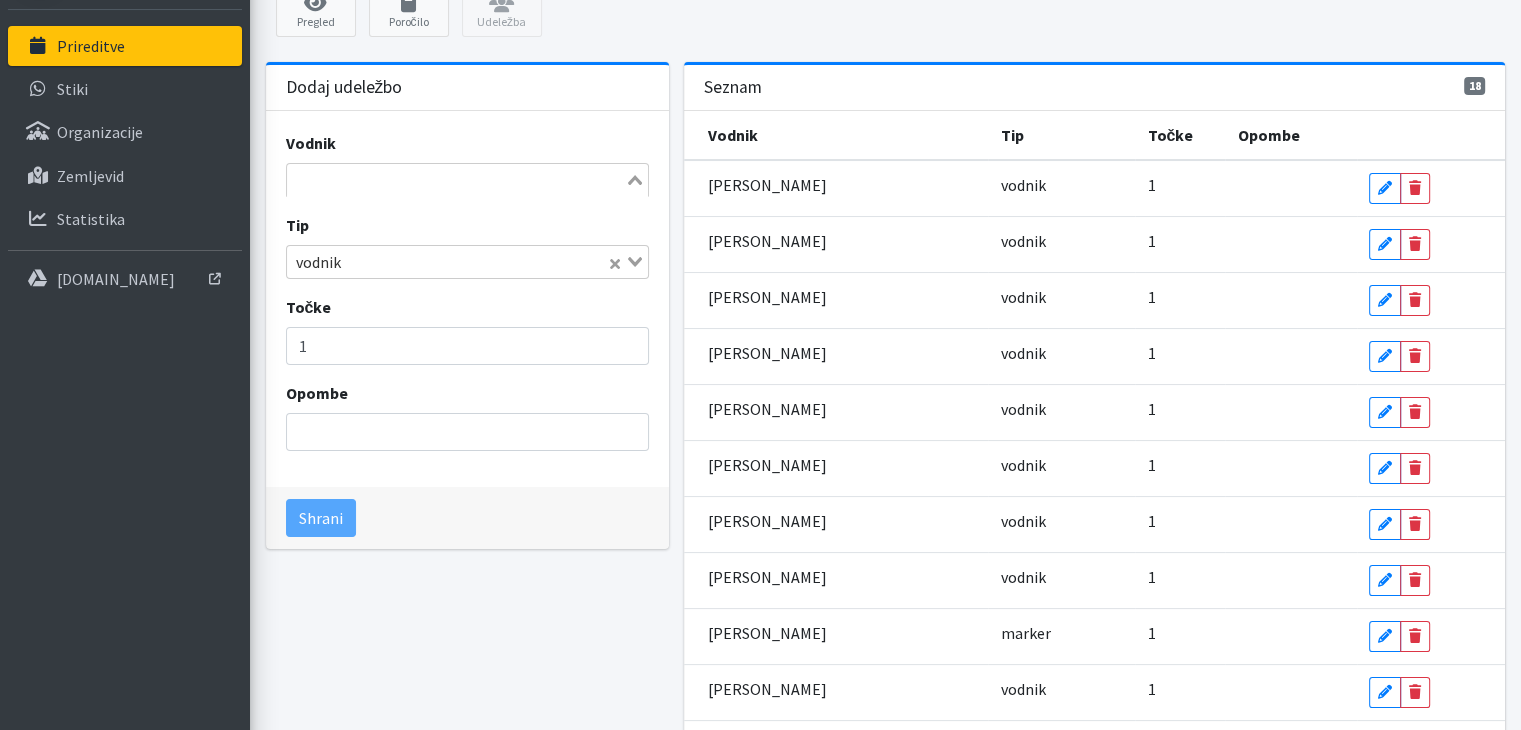 click at bounding box center (456, 180) 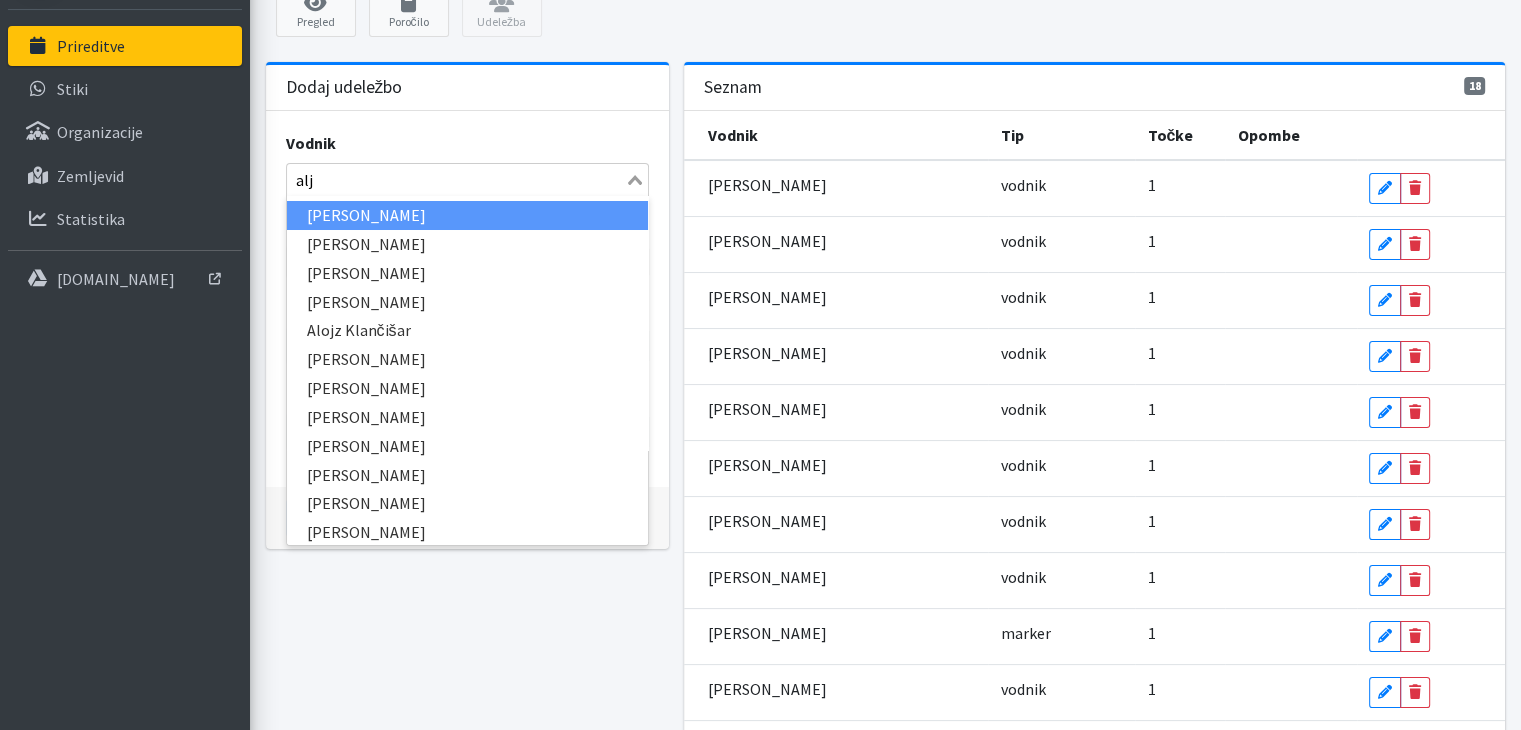 type on "alja" 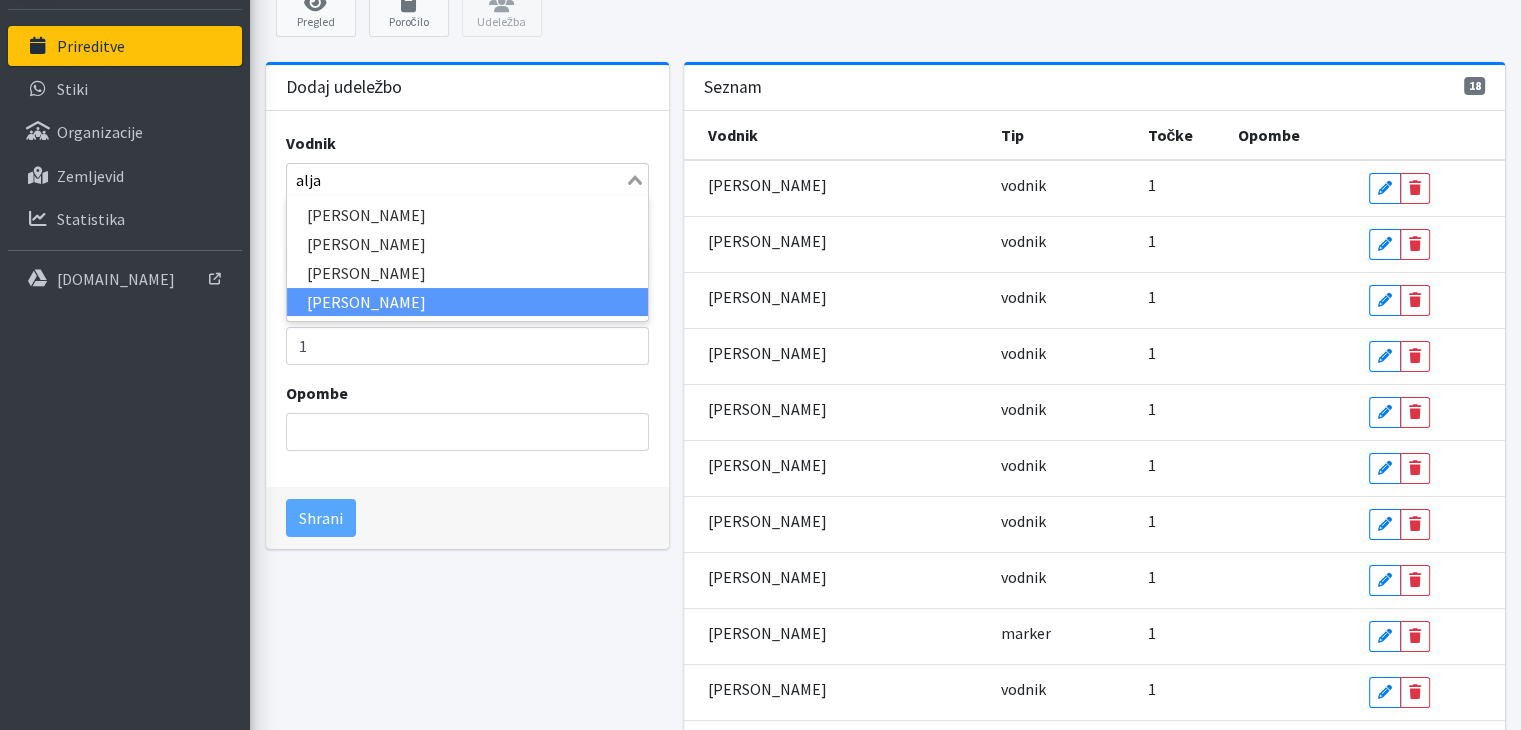 click on "Alja Kump" at bounding box center [467, 302] 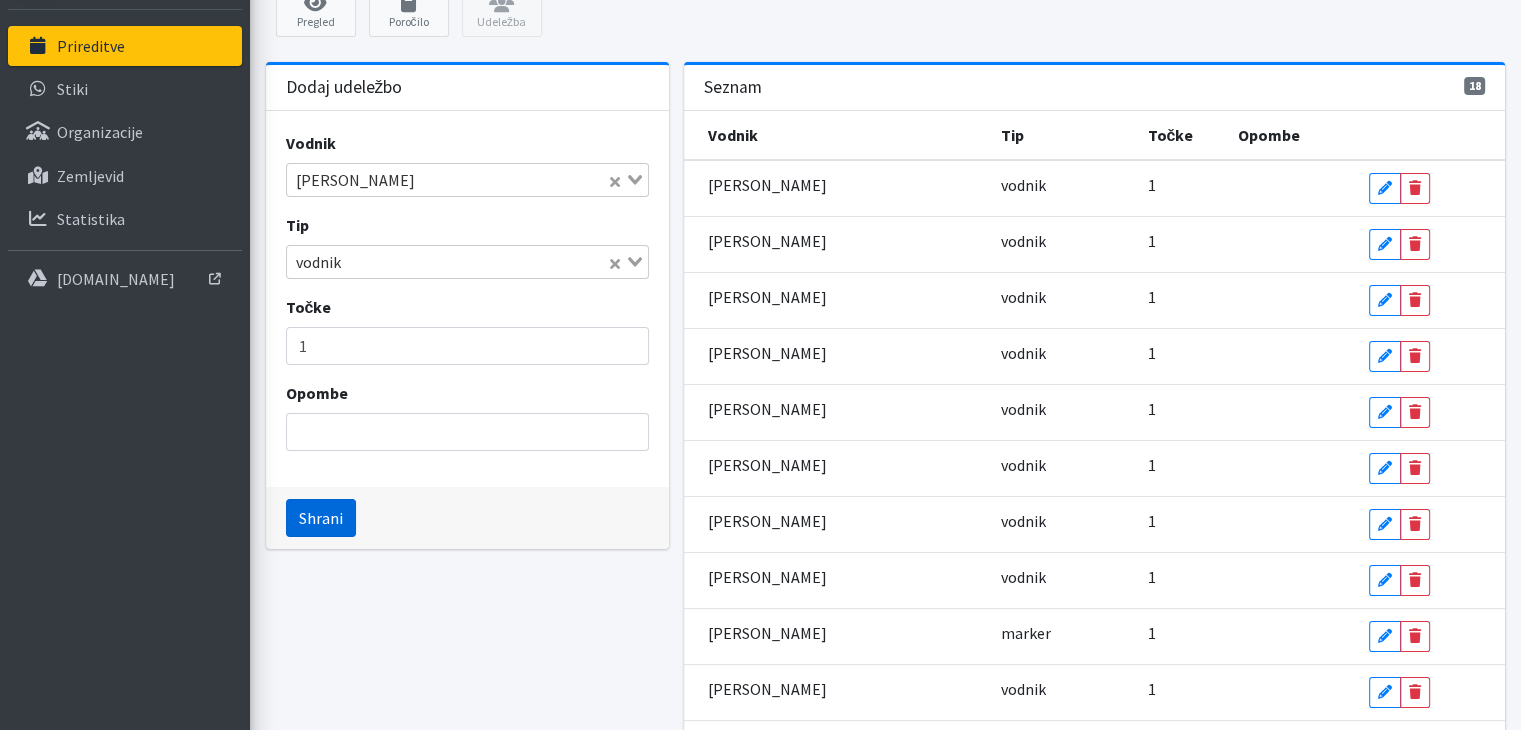 click on "Shrani" at bounding box center [321, 518] 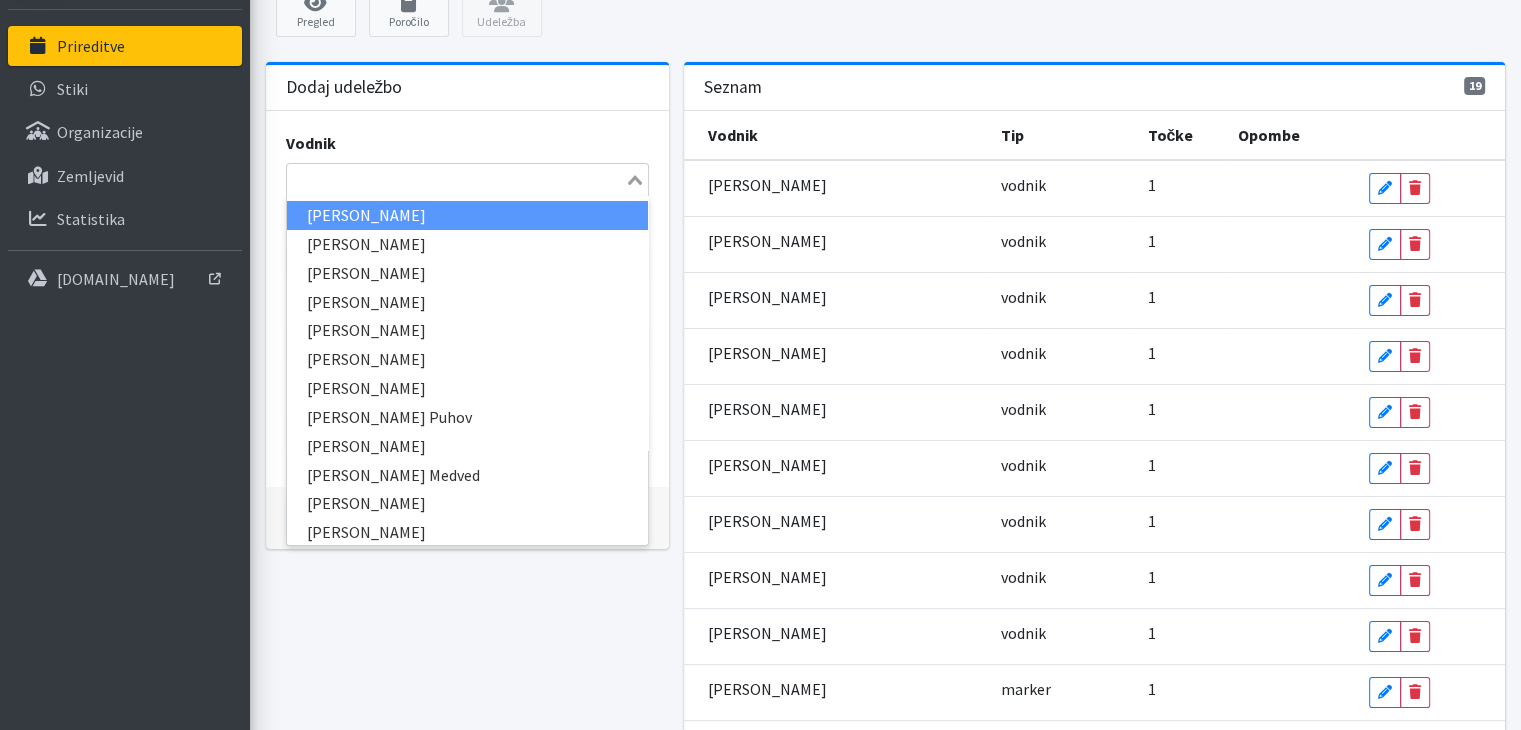 click at bounding box center [456, 180] 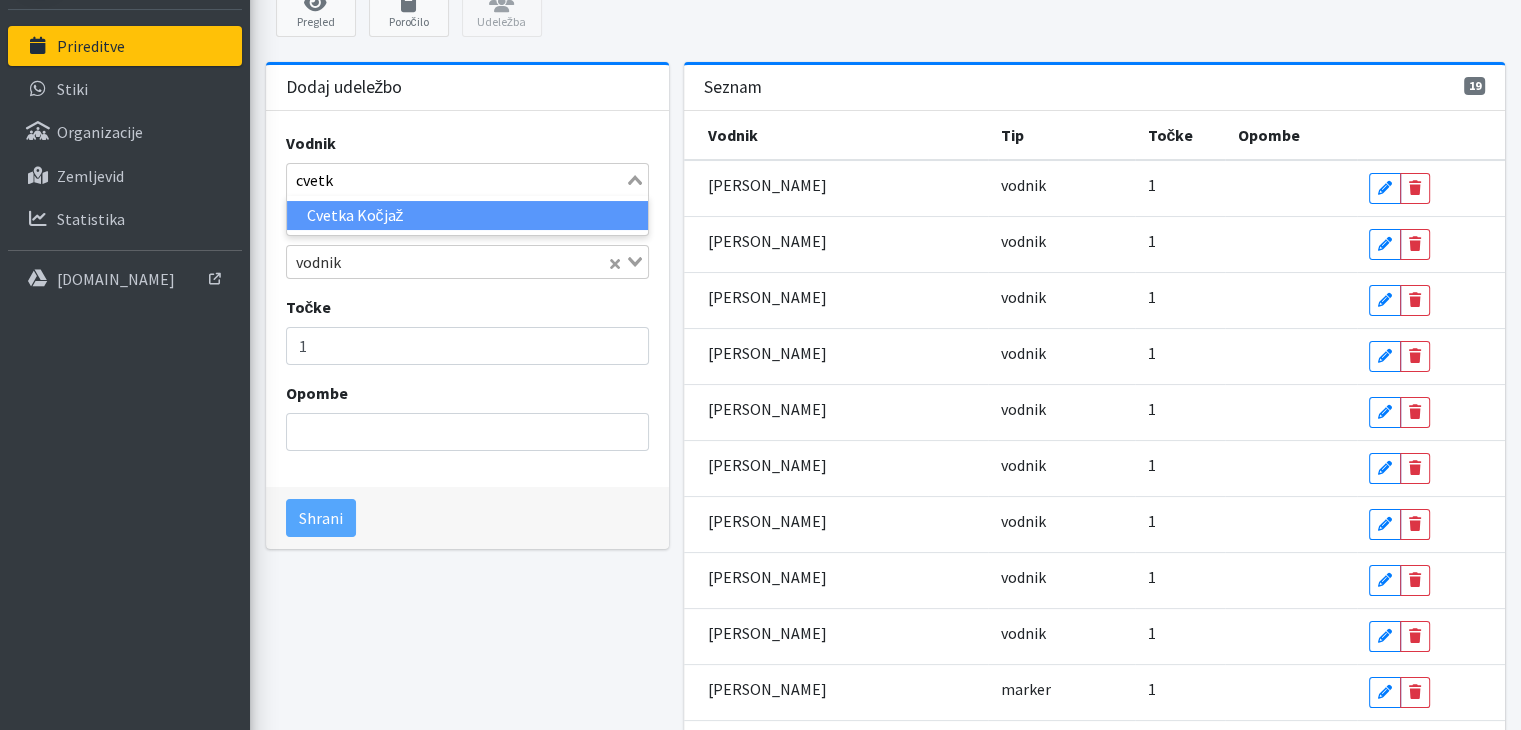 type on "cvetka" 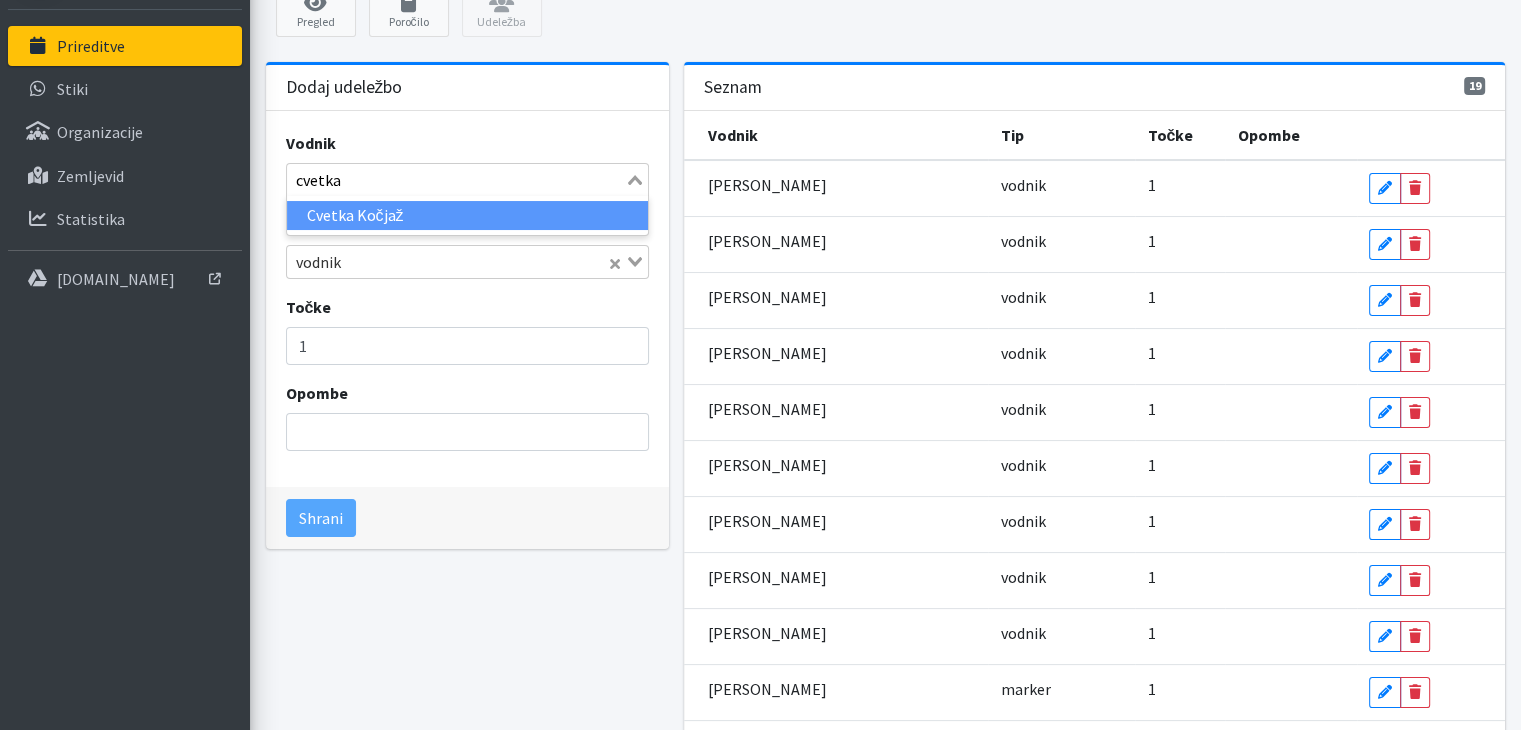 click on "Cvetka Kočjaž" at bounding box center (467, 215) 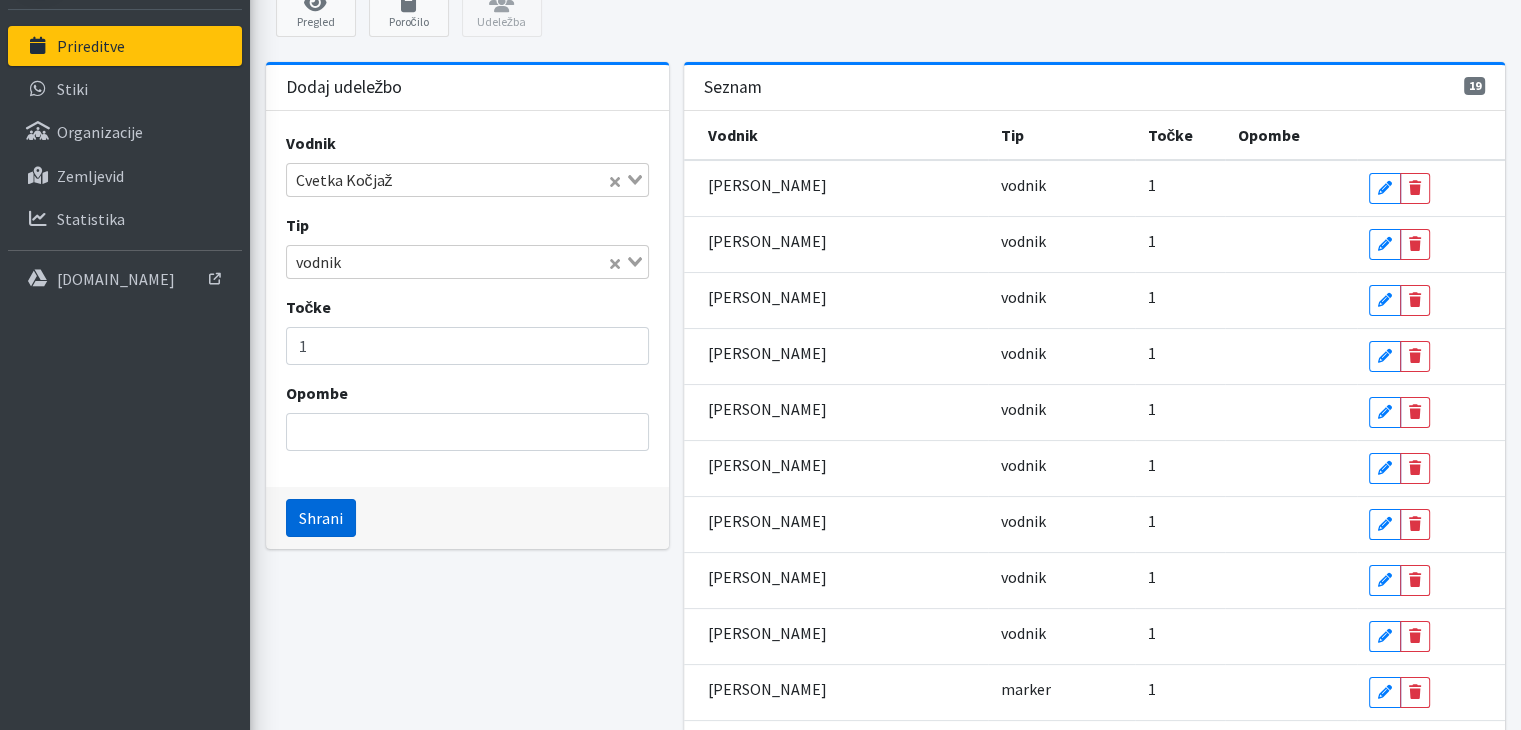 click on "Shrani" at bounding box center (321, 518) 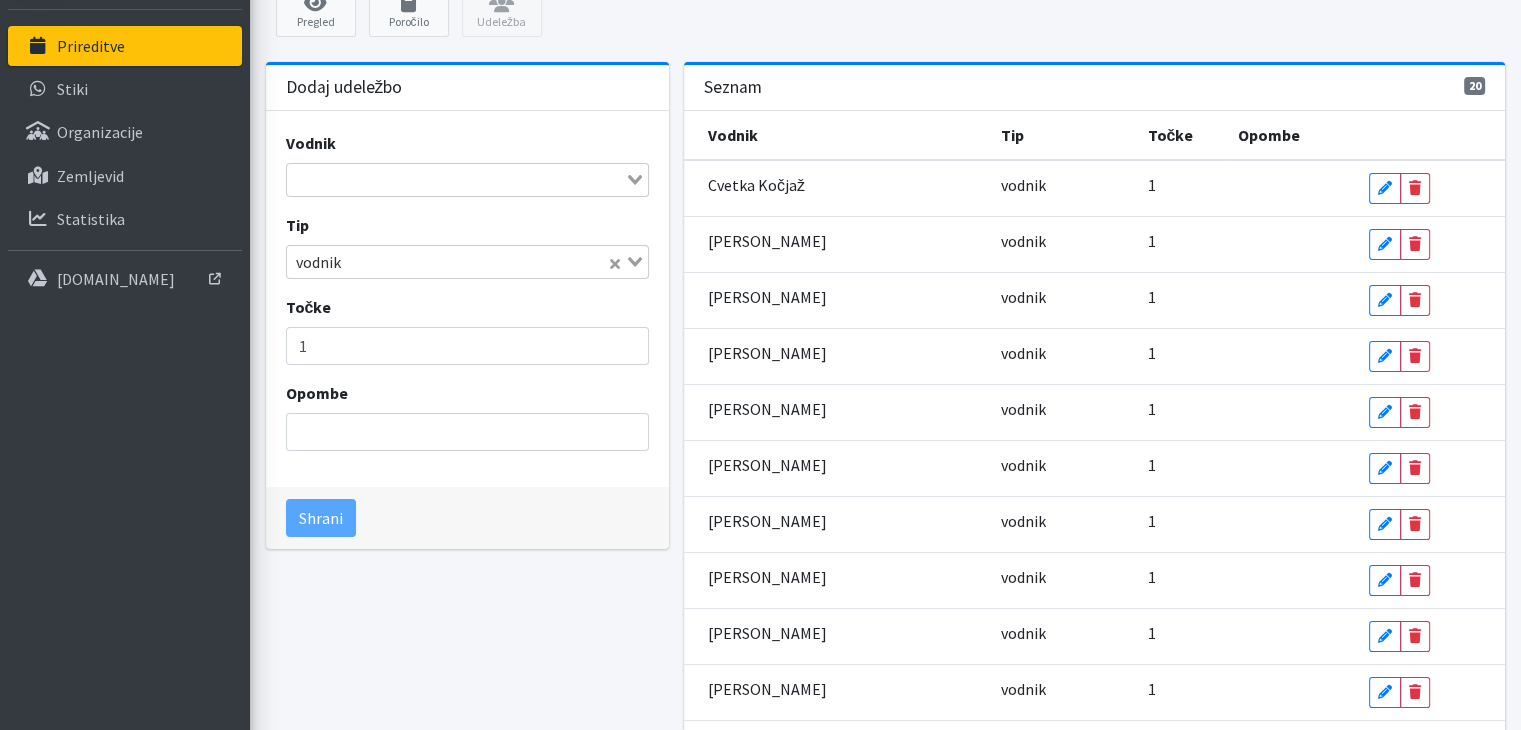 click at bounding box center [456, 180] 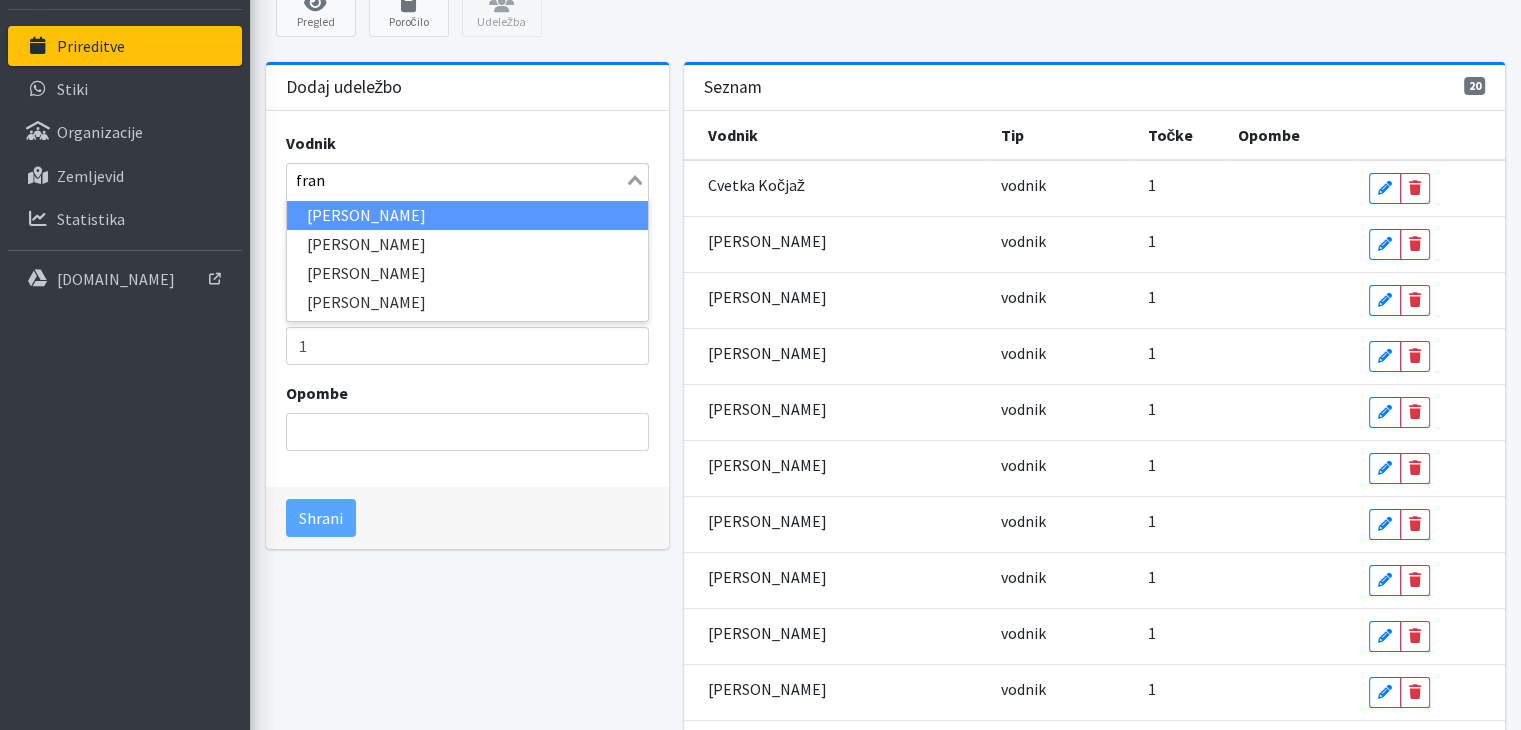 type on "franj" 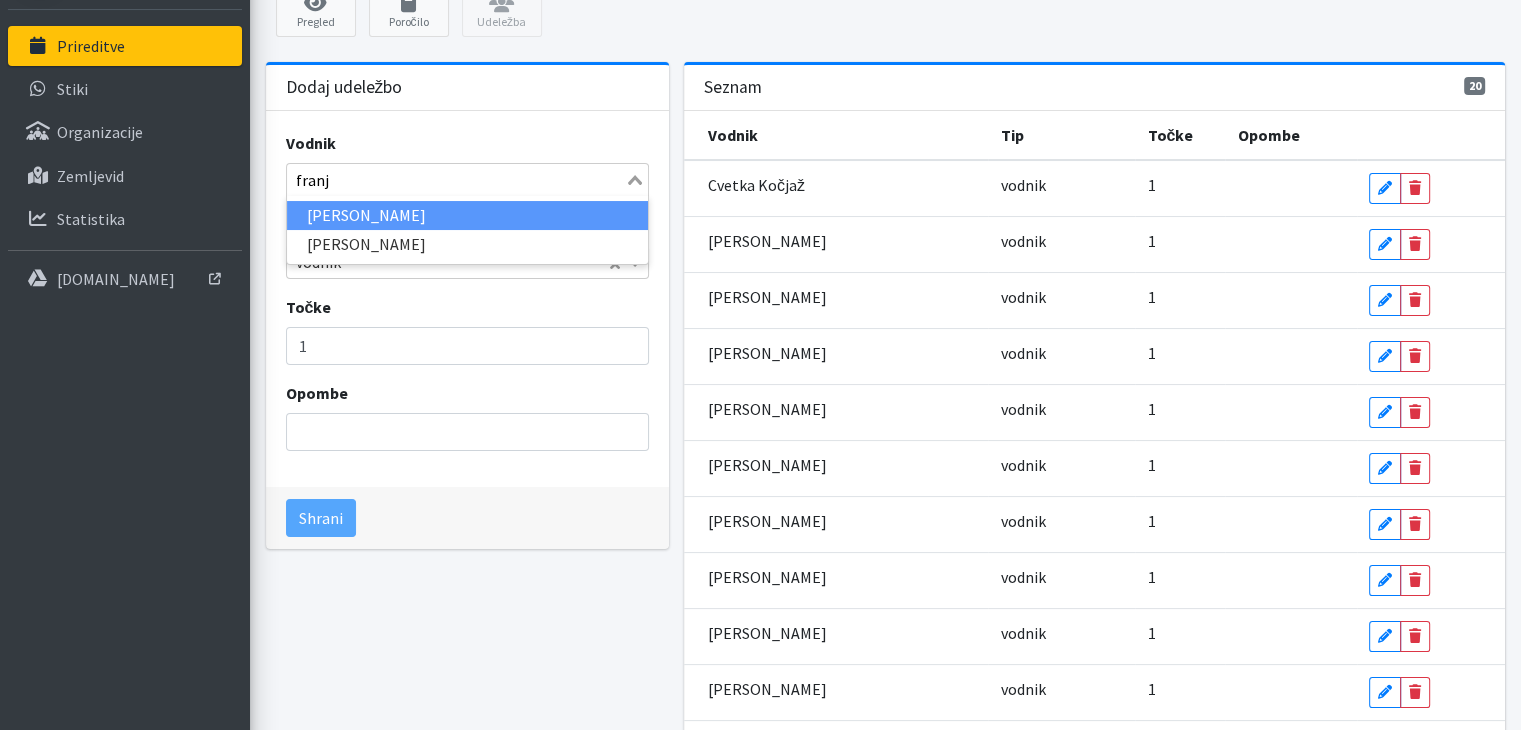 click on "Franjo Lužar" at bounding box center [467, 215] 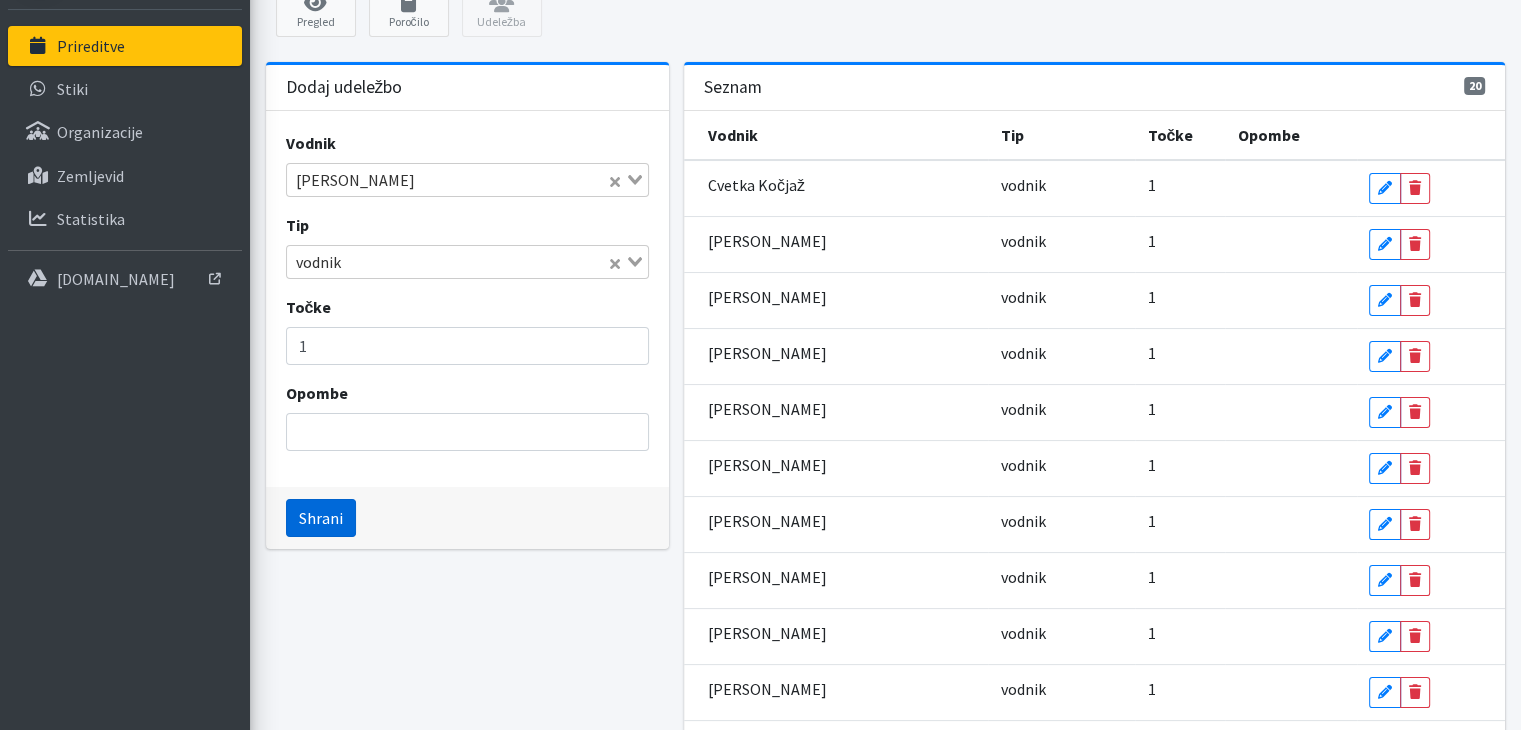 click on "Shrani" at bounding box center (321, 518) 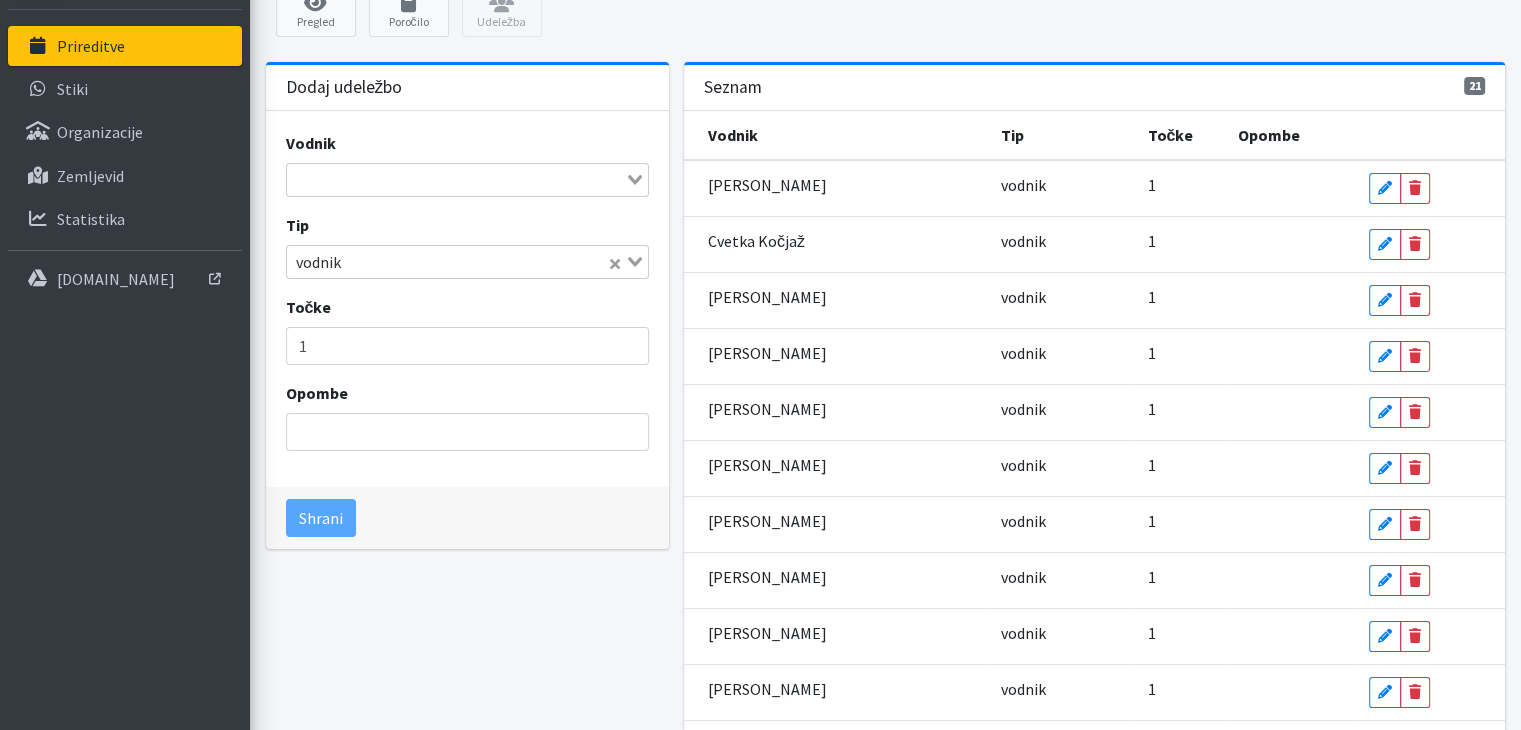 click at bounding box center [456, 180] 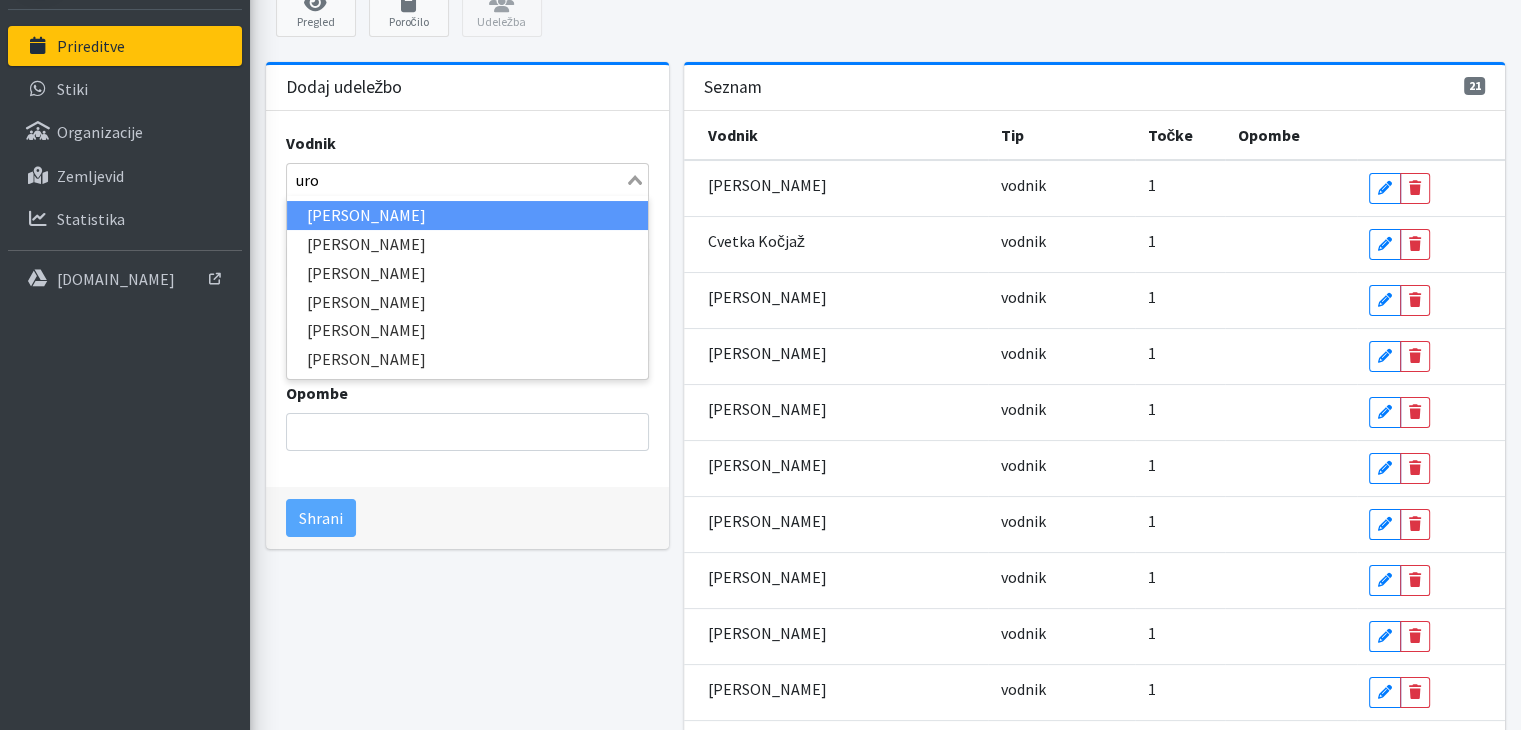 type on "uroš" 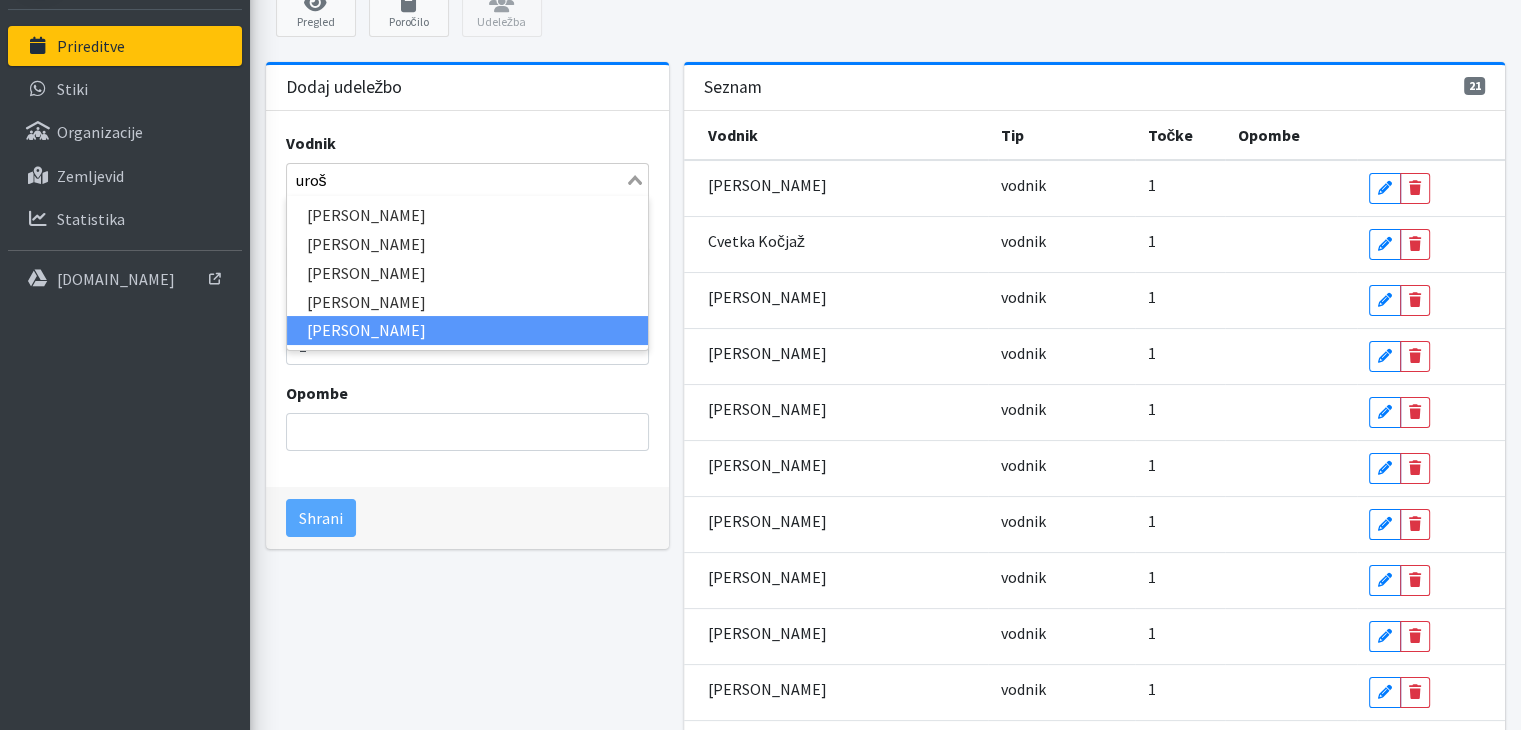 click on "Uroš Sečkar" at bounding box center [467, 330] 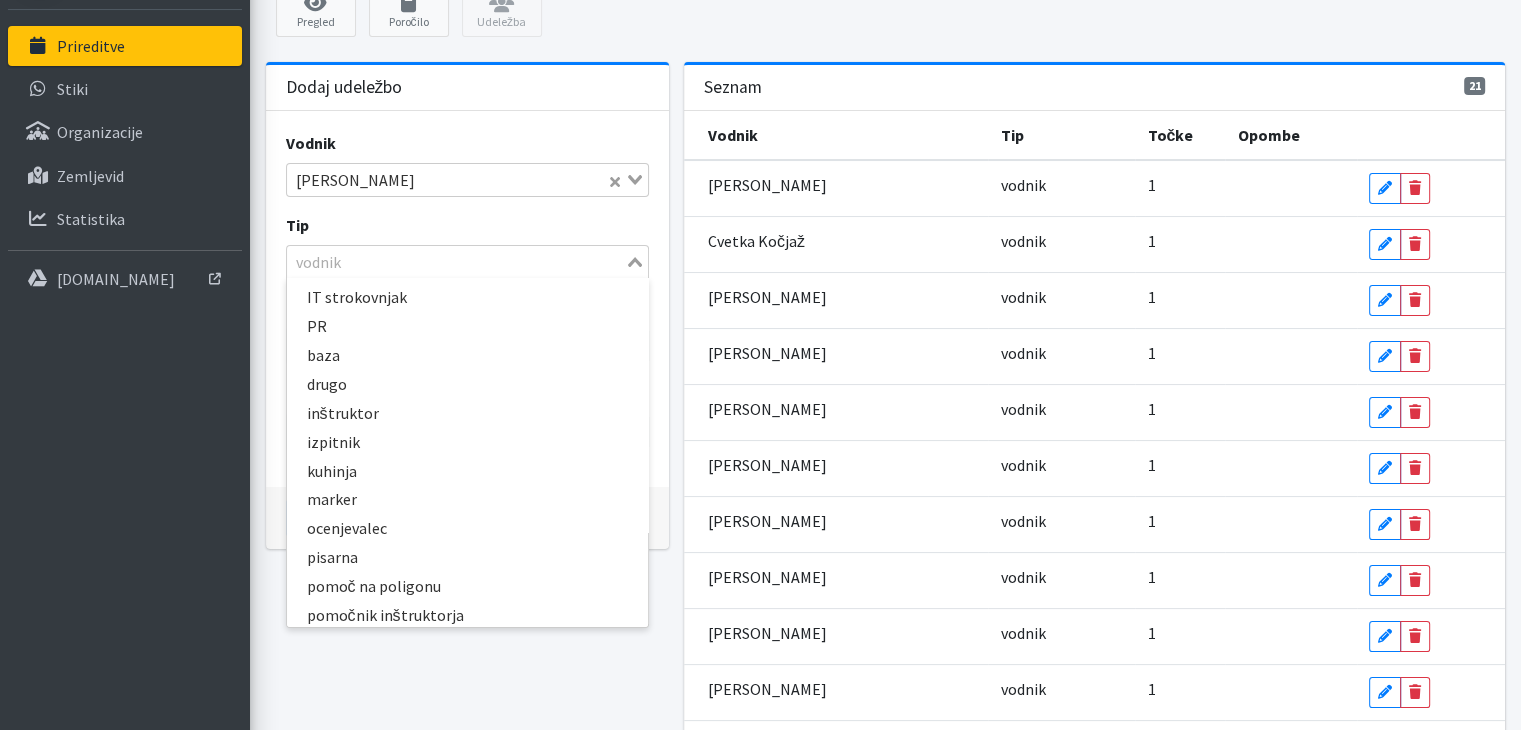click 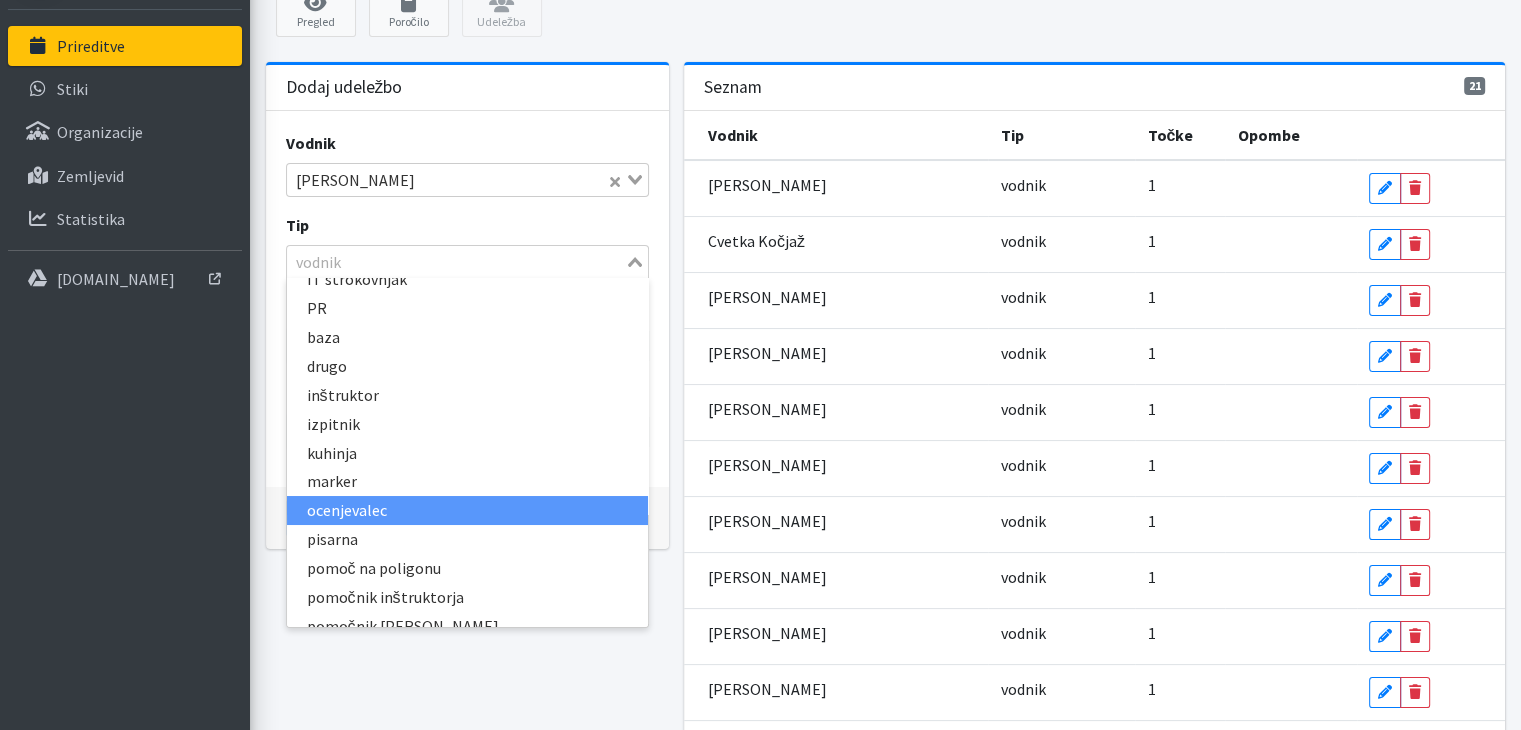 scroll, scrollTop: 0, scrollLeft: 0, axis: both 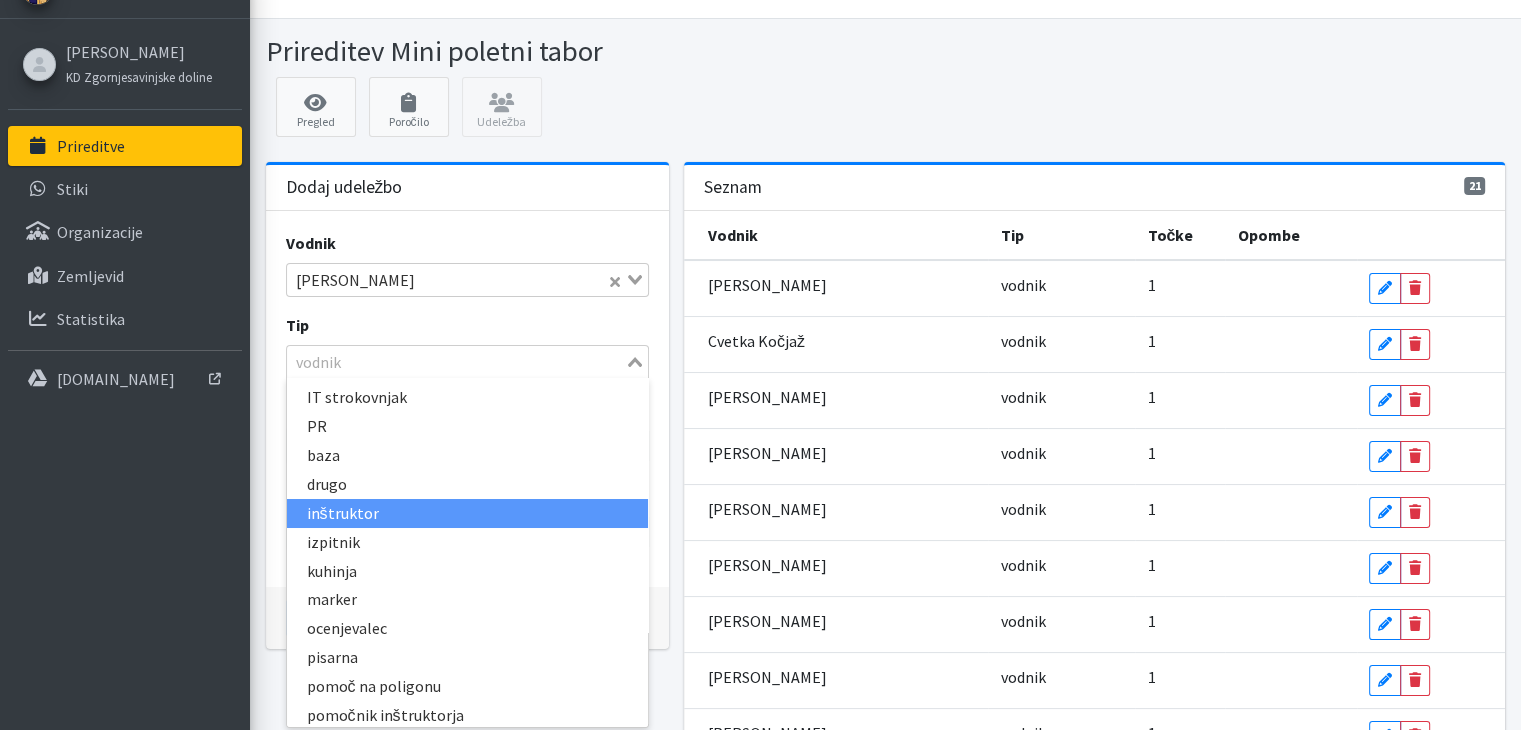 click on "inštruktor" at bounding box center (467, 513) 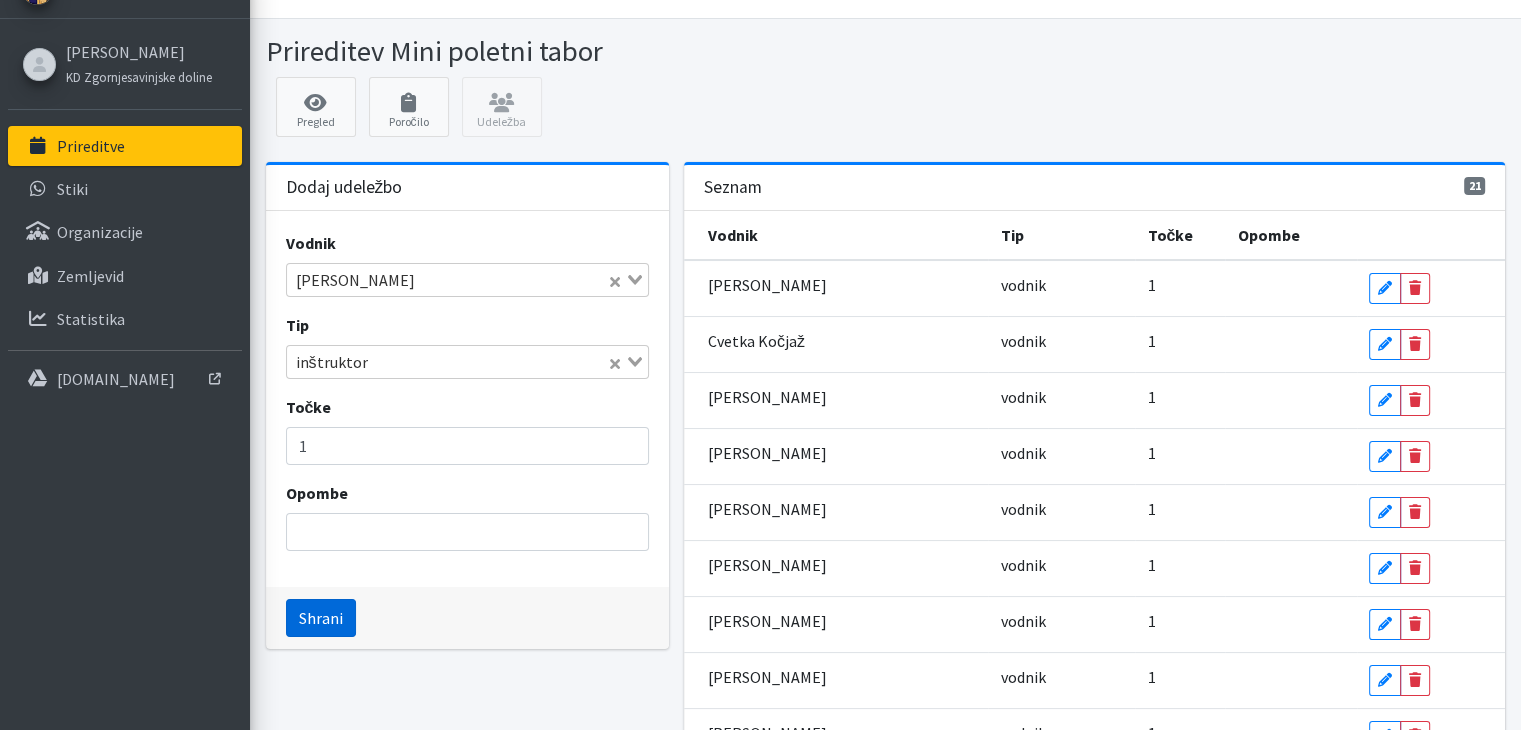 click on "Shrani" at bounding box center [321, 618] 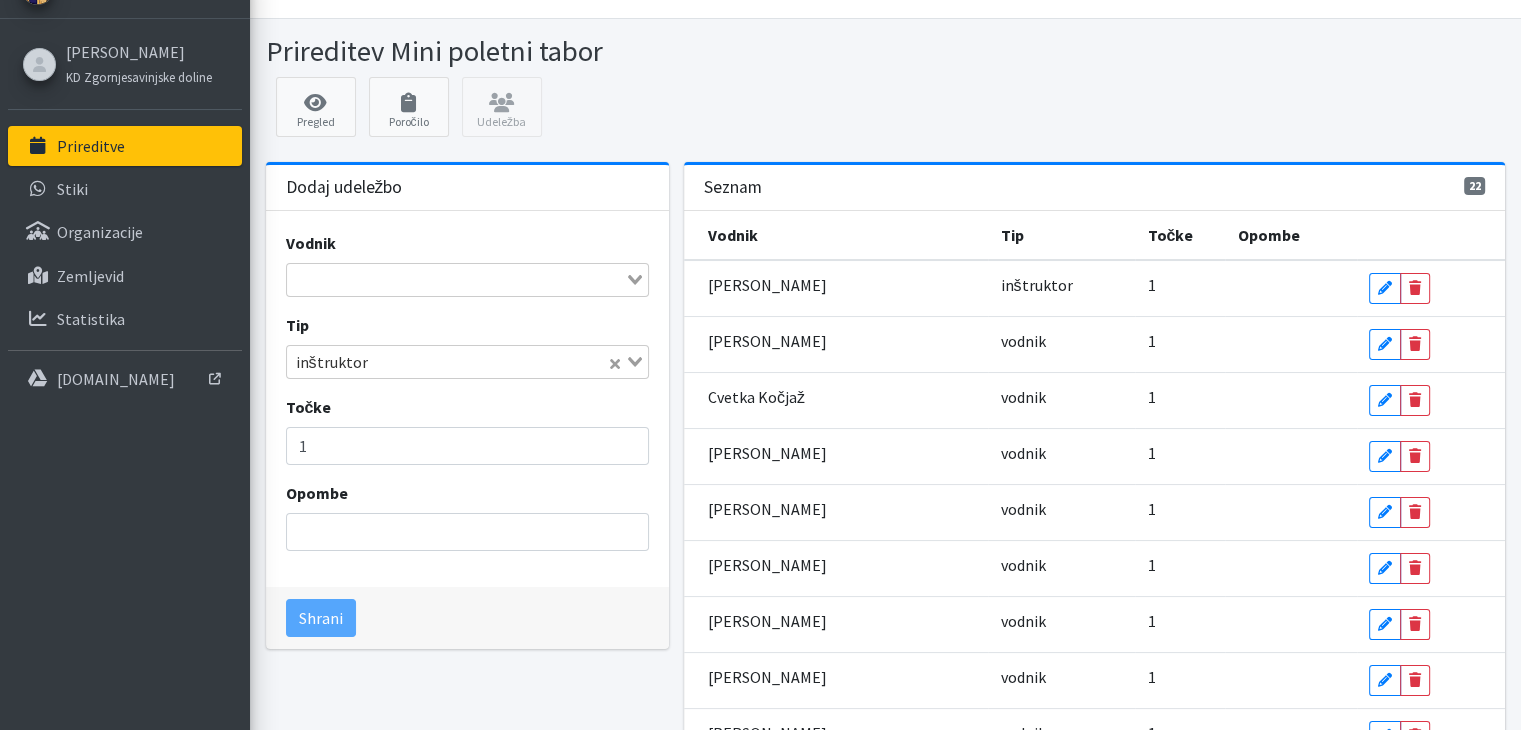 click at bounding box center (456, 280) 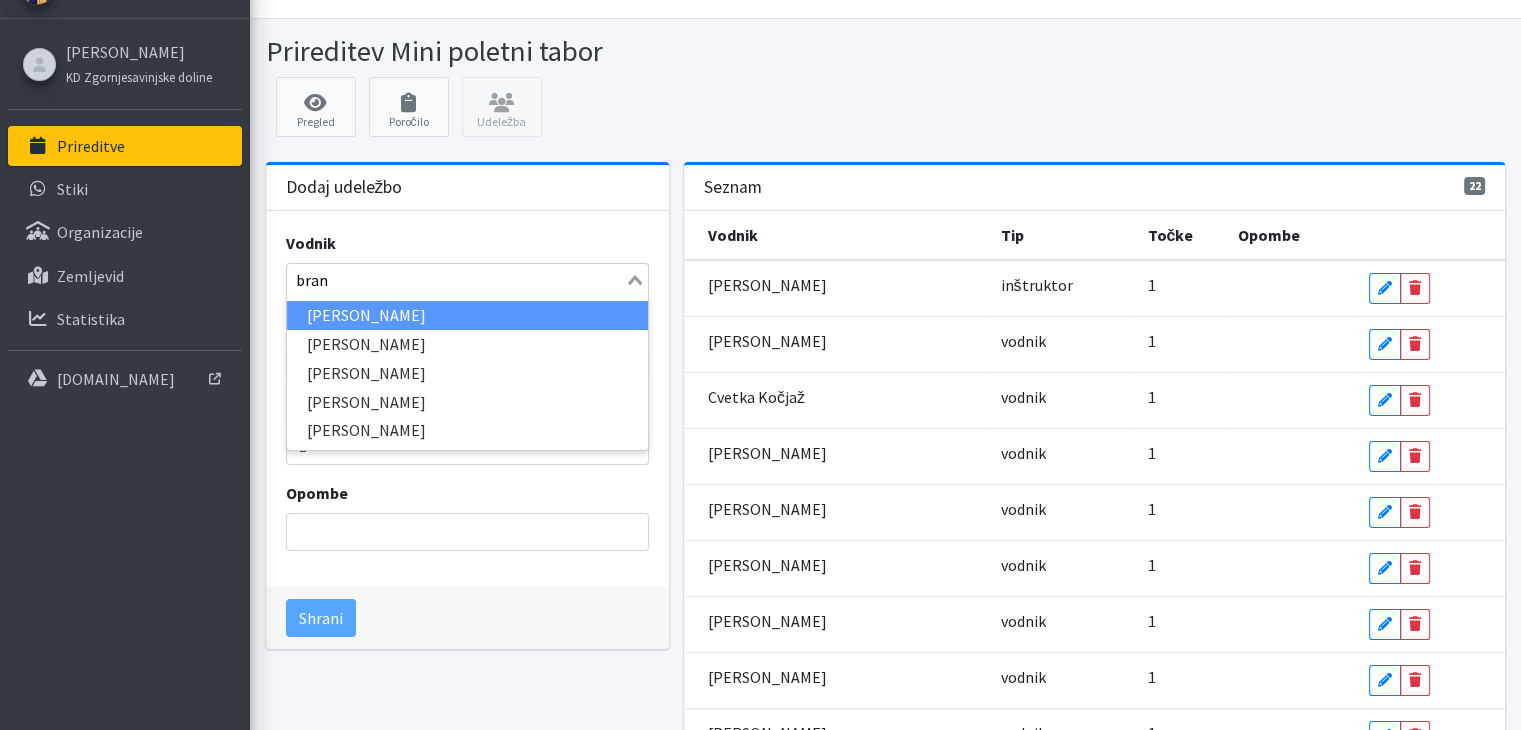 type on "brane" 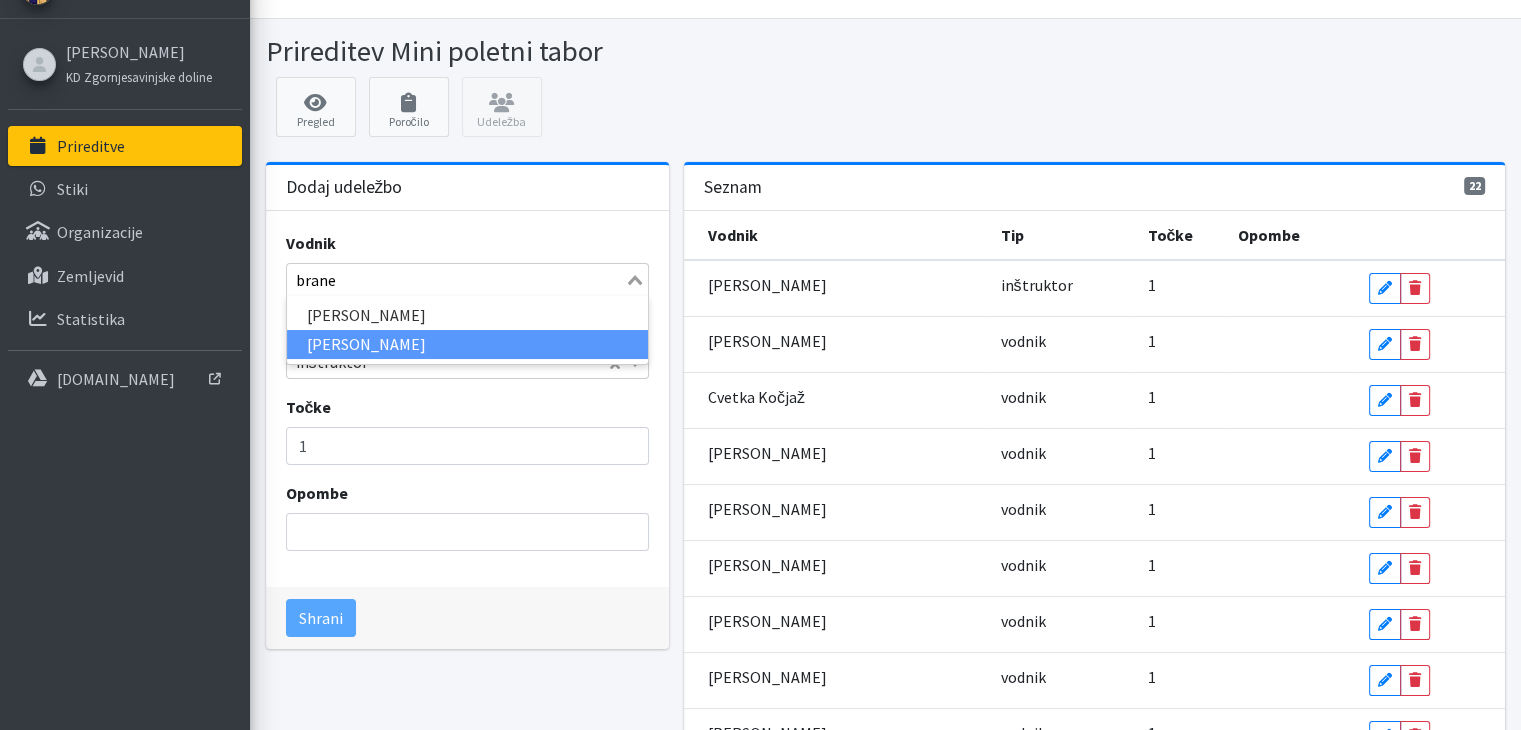 click on "Brane Mićić" at bounding box center [467, 344] 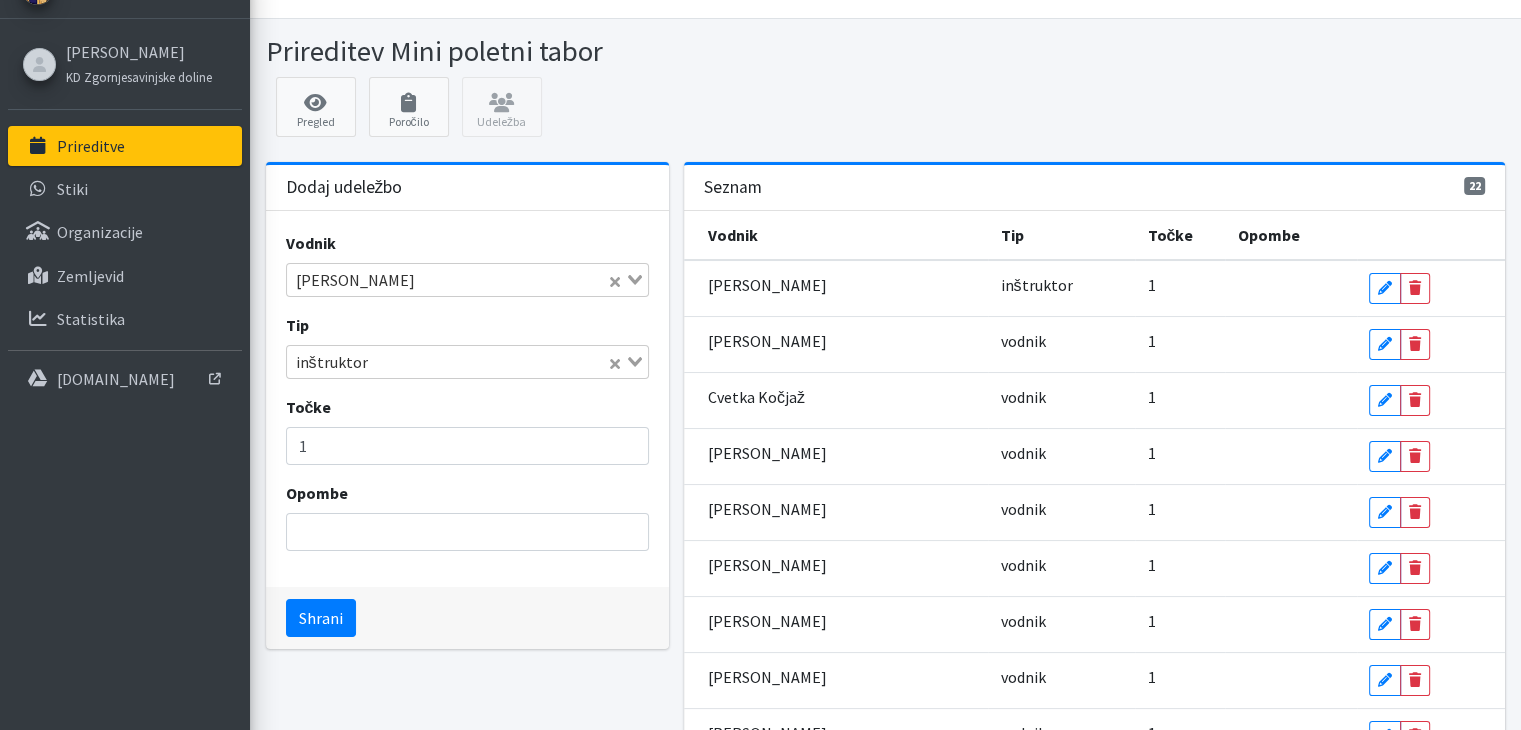 click on "inštruktor
Loading..." at bounding box center [467, 362] 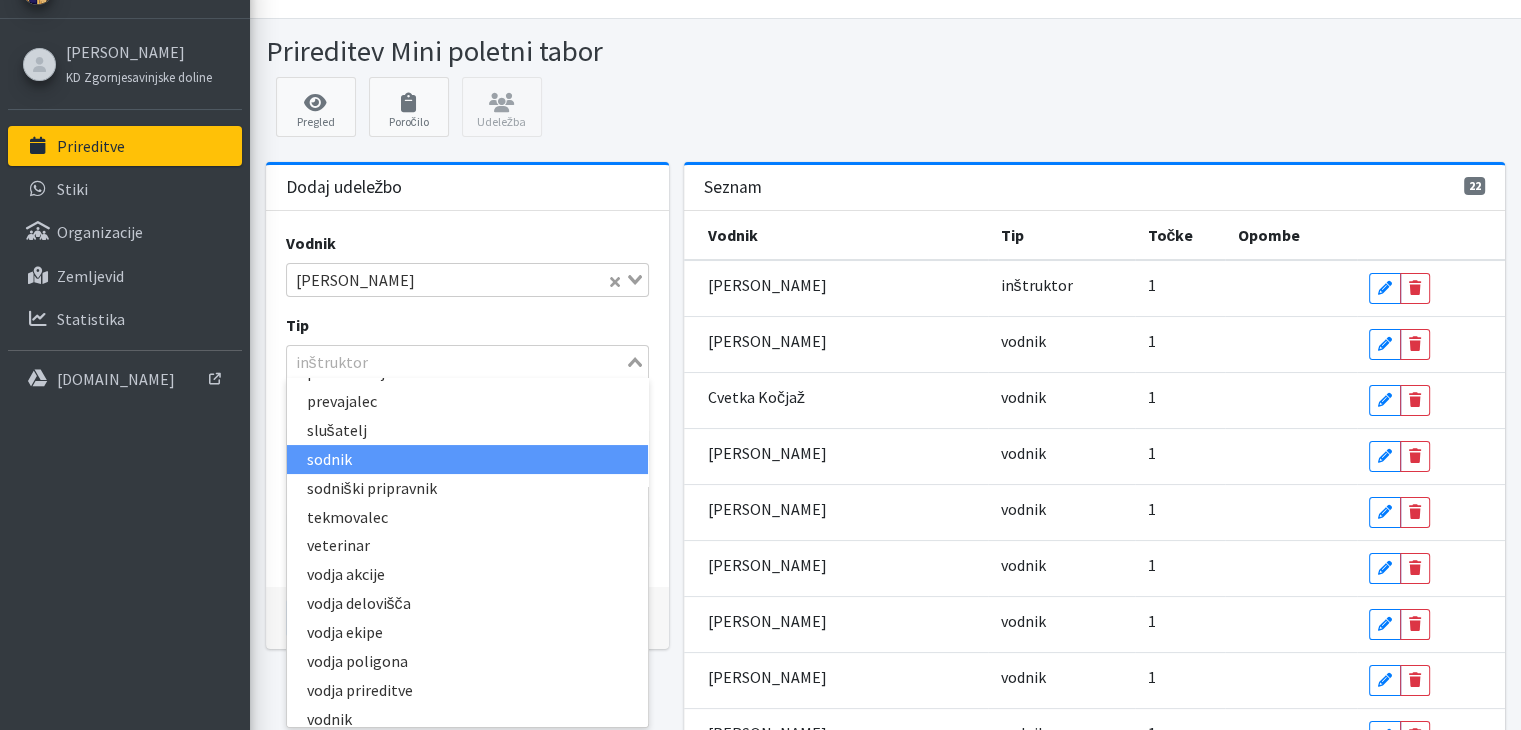 scroll, scrollTop: 468, scrollLeft: 0, axis: vertical 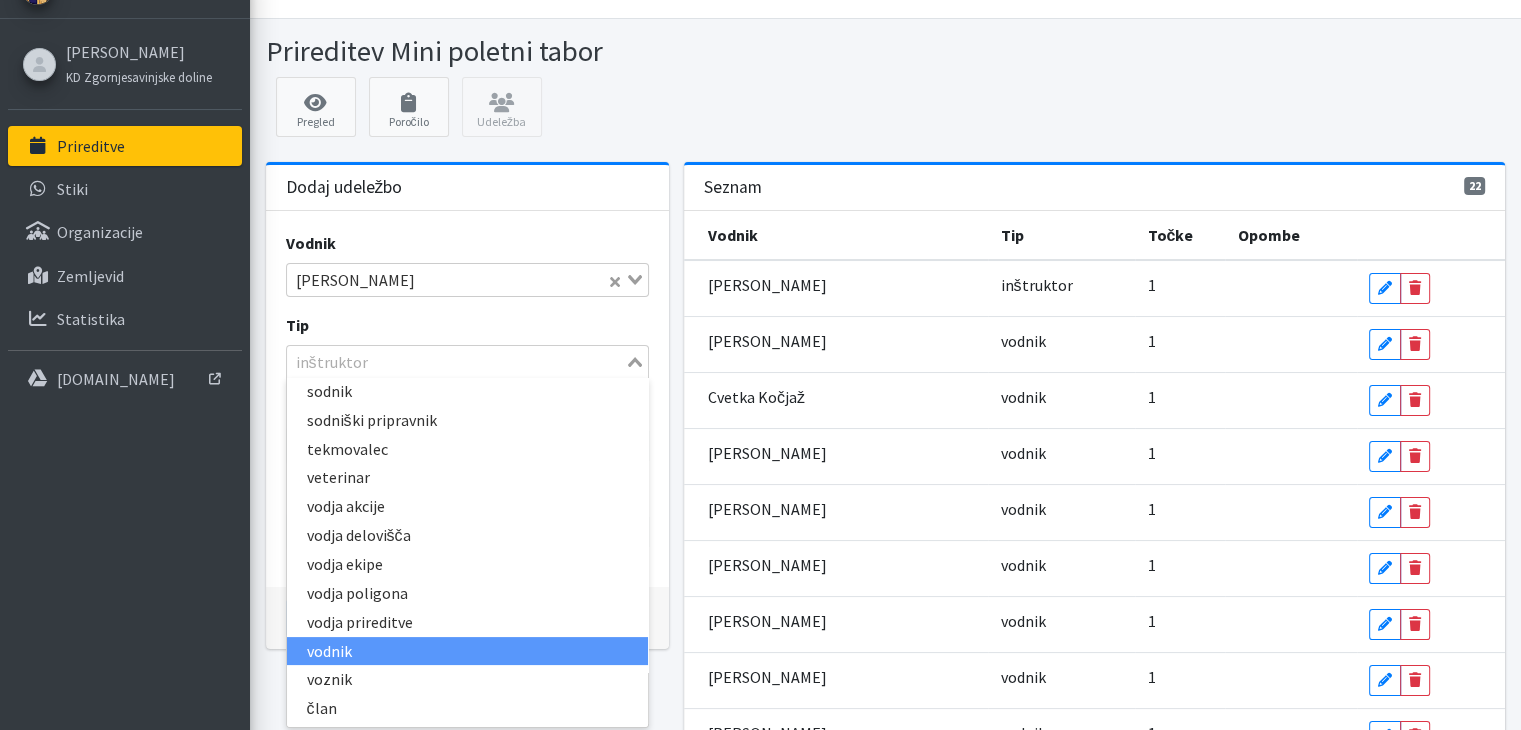 click on "vodnik" at bounding box center [467, 651] 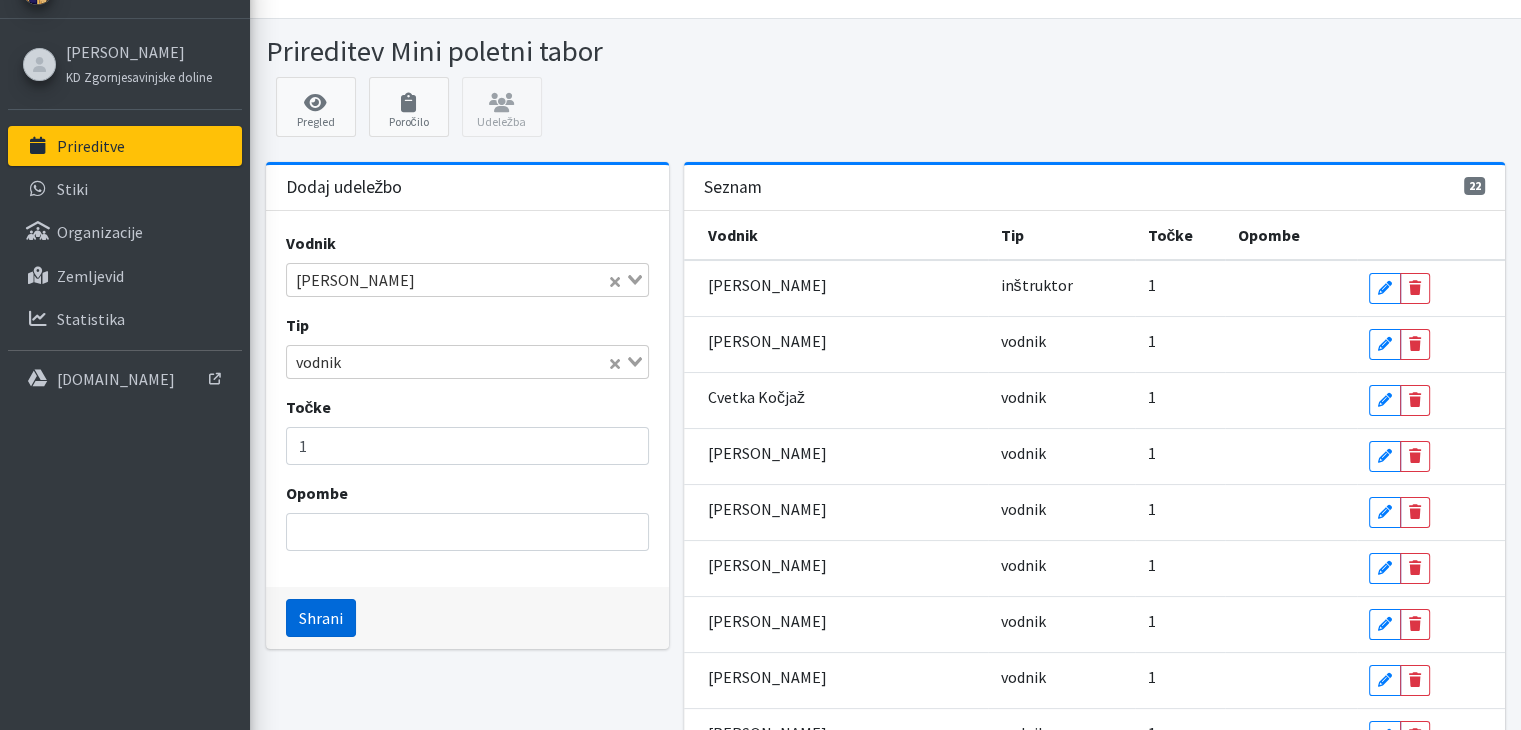 click on "Shrani" at bounding box center (321, 618) 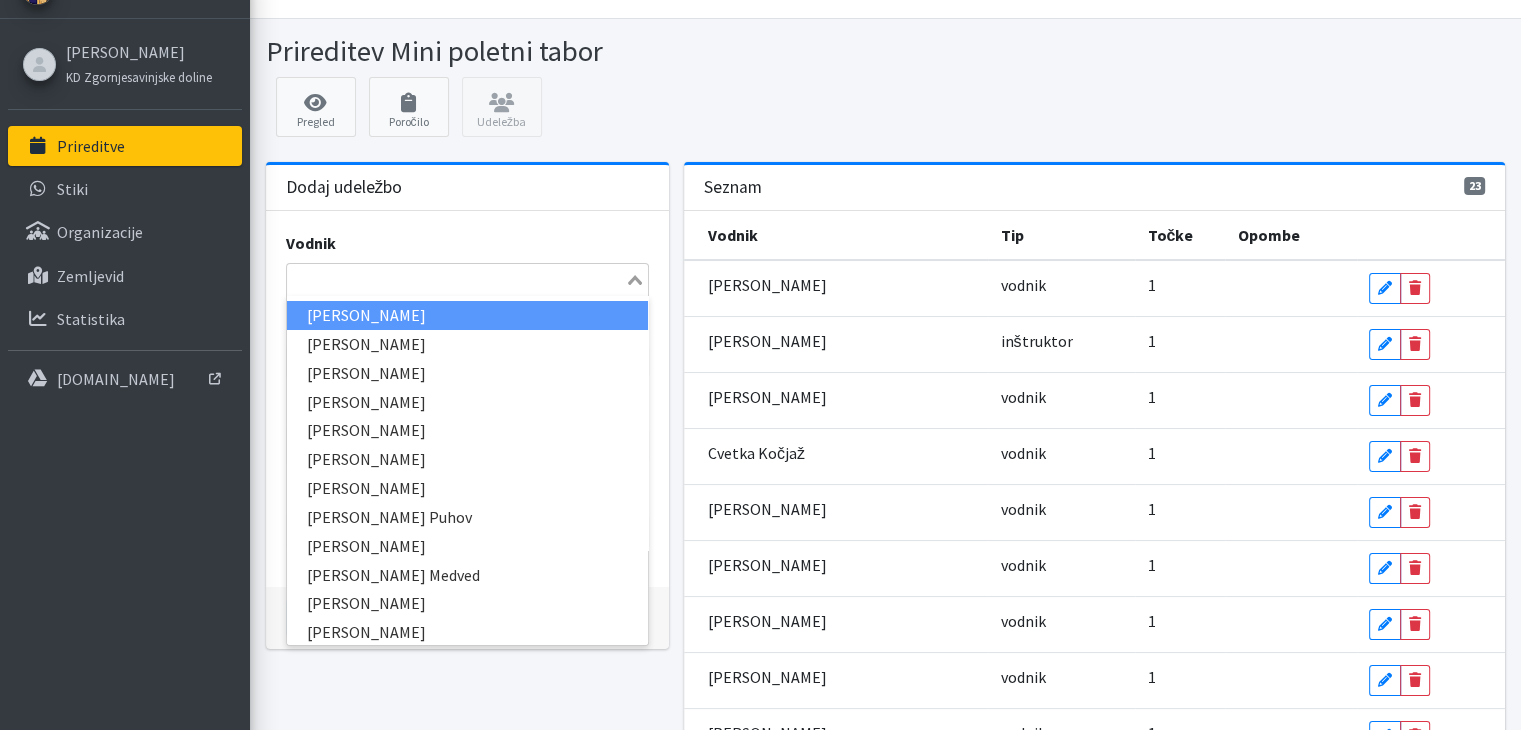 click at bounding box center (456, 280) 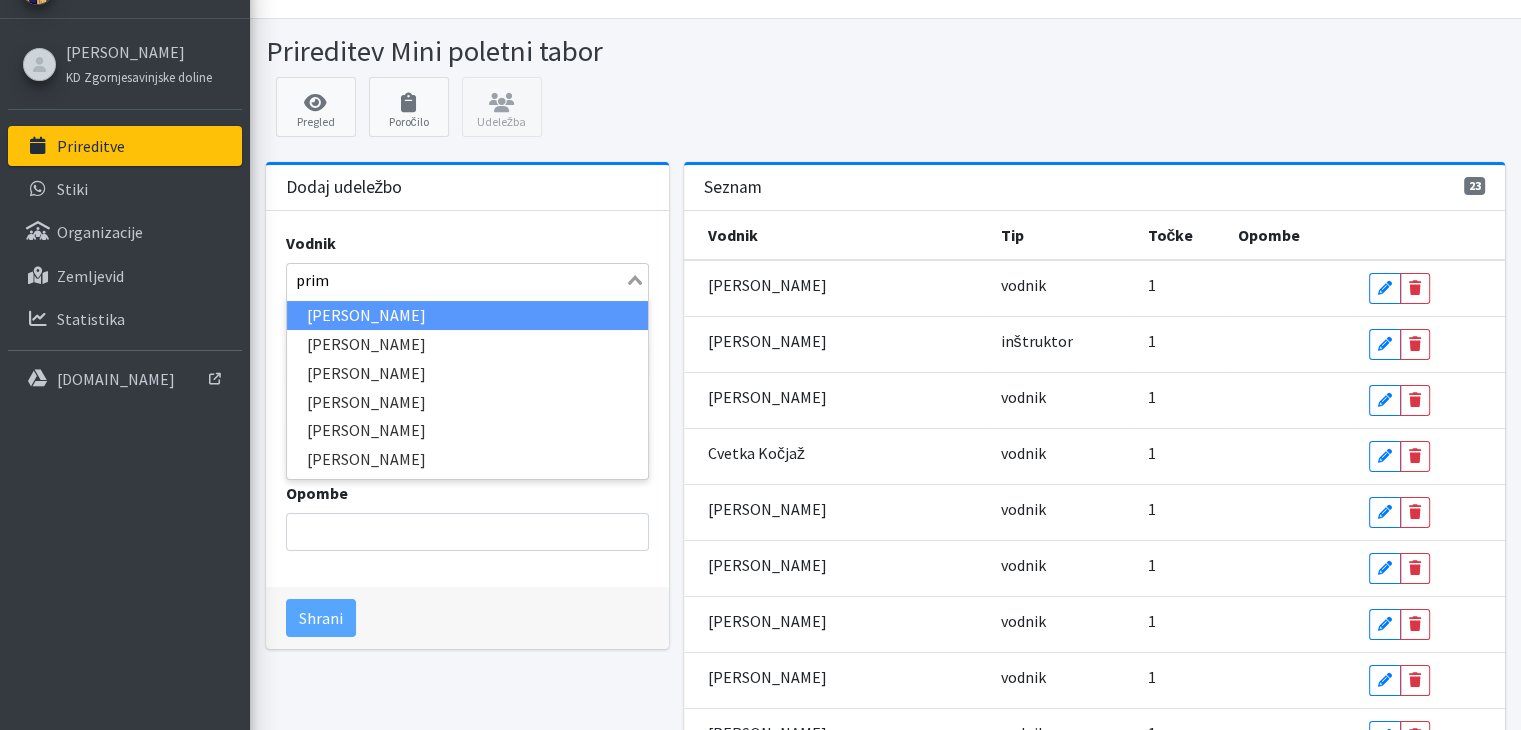 type on "primo" 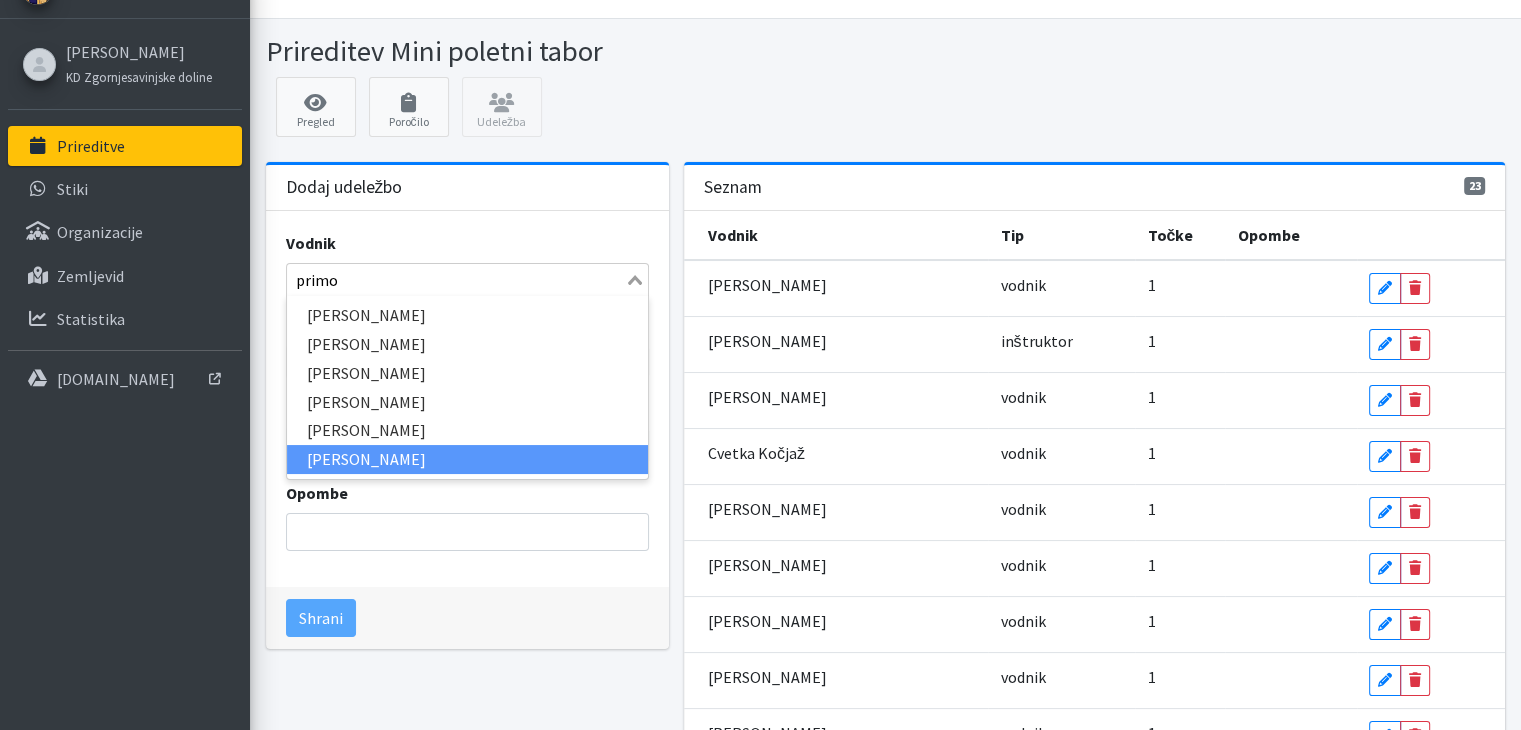 click on "Primož Sešek" at bounding box center (467, 459) 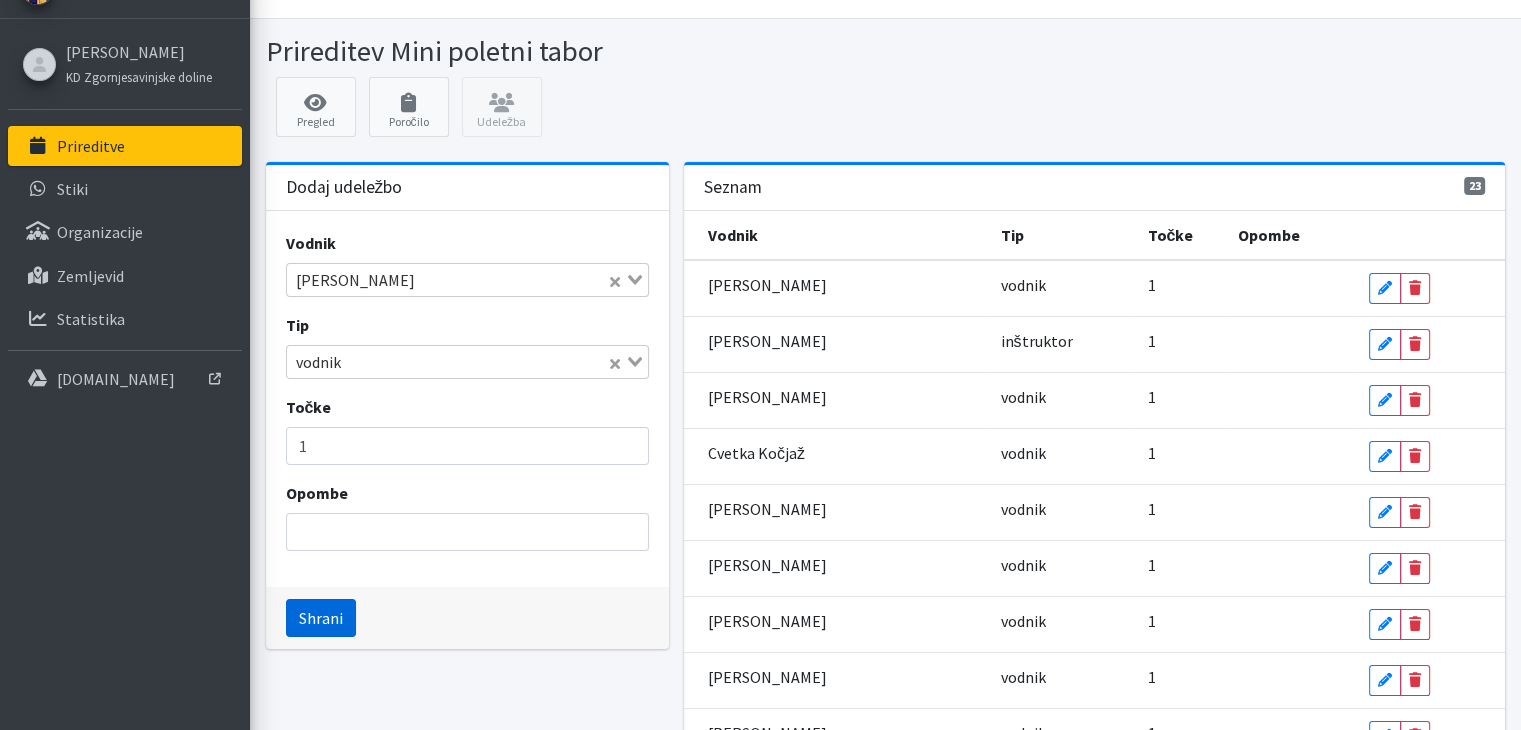click on "Shrani" at bounding box center (321, 618) 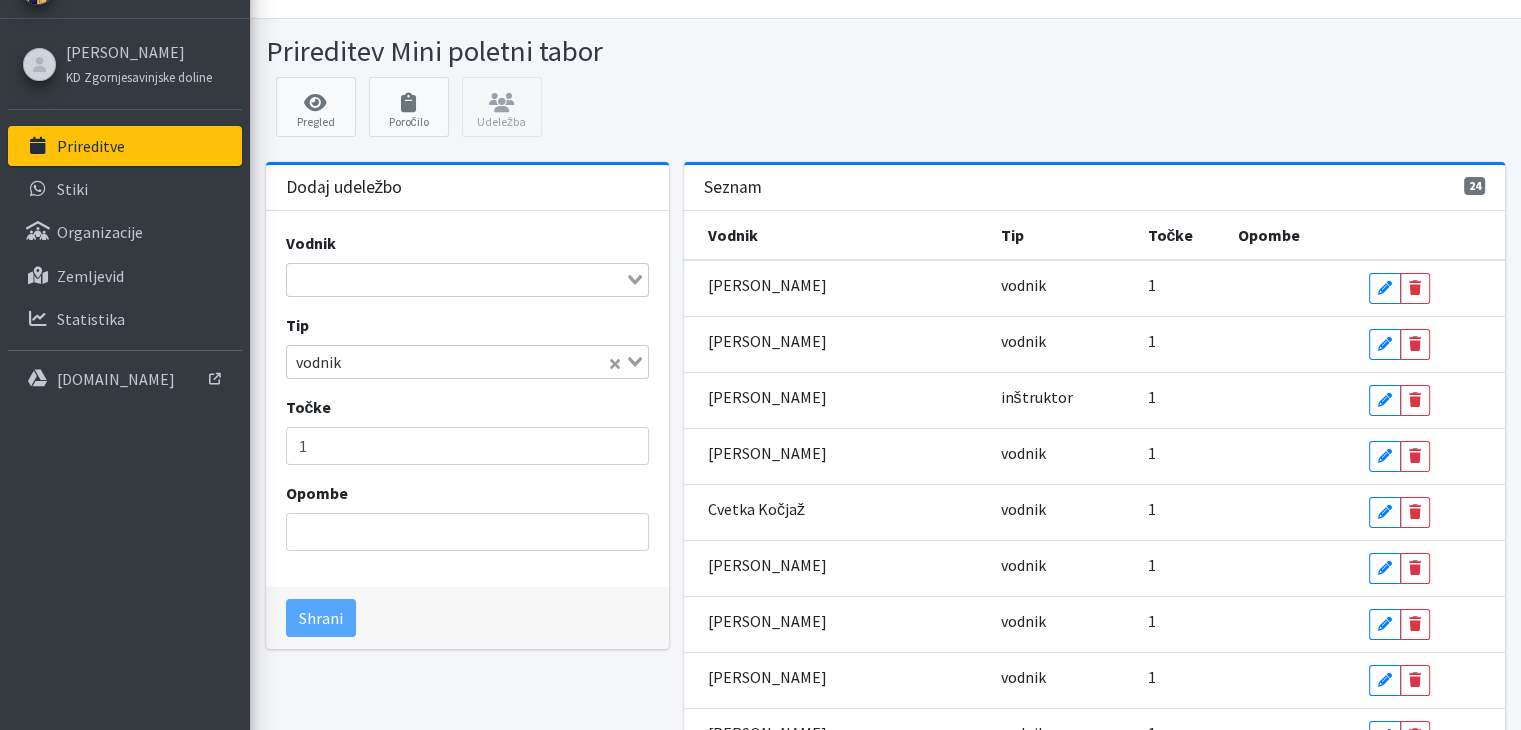 click at bounding box center [456, 280] 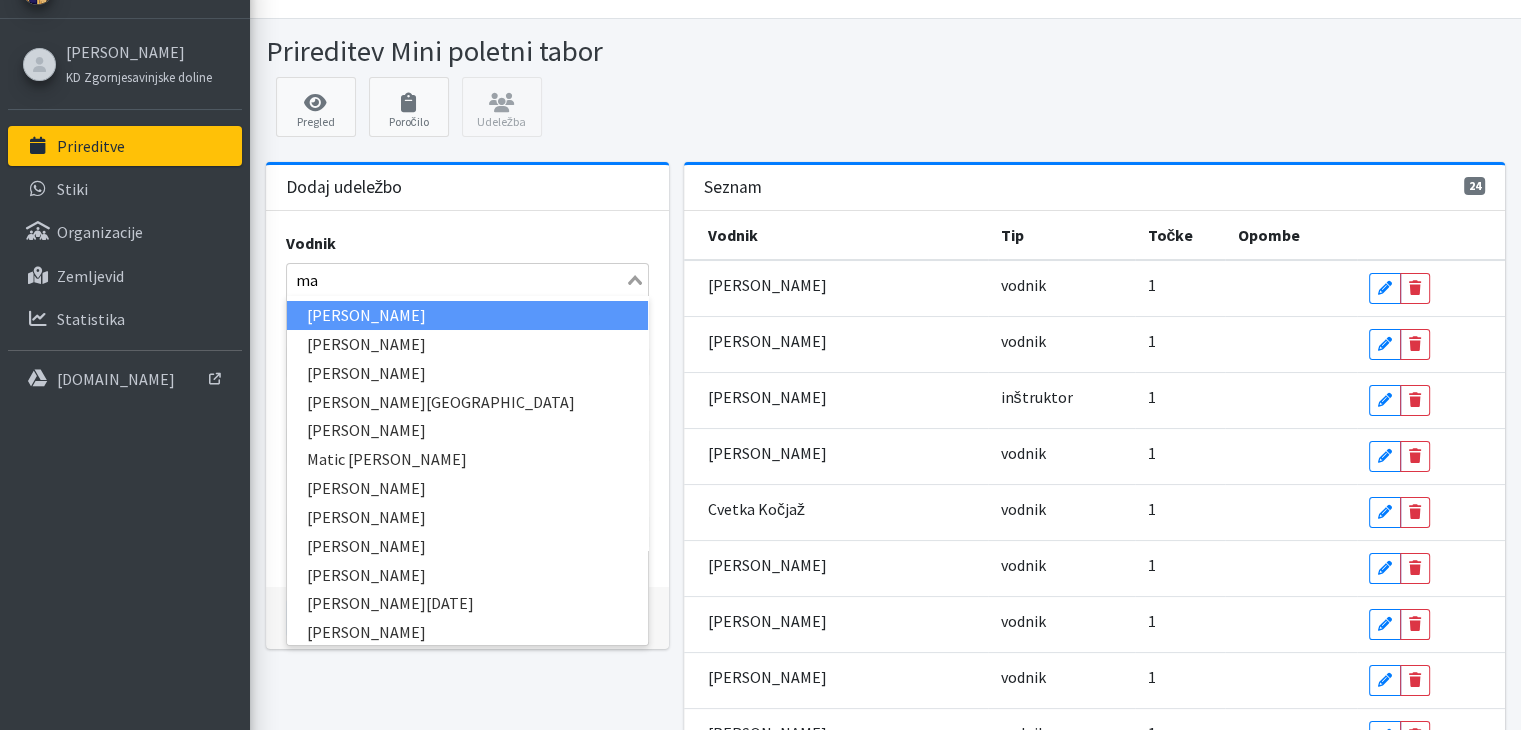 type on "m" 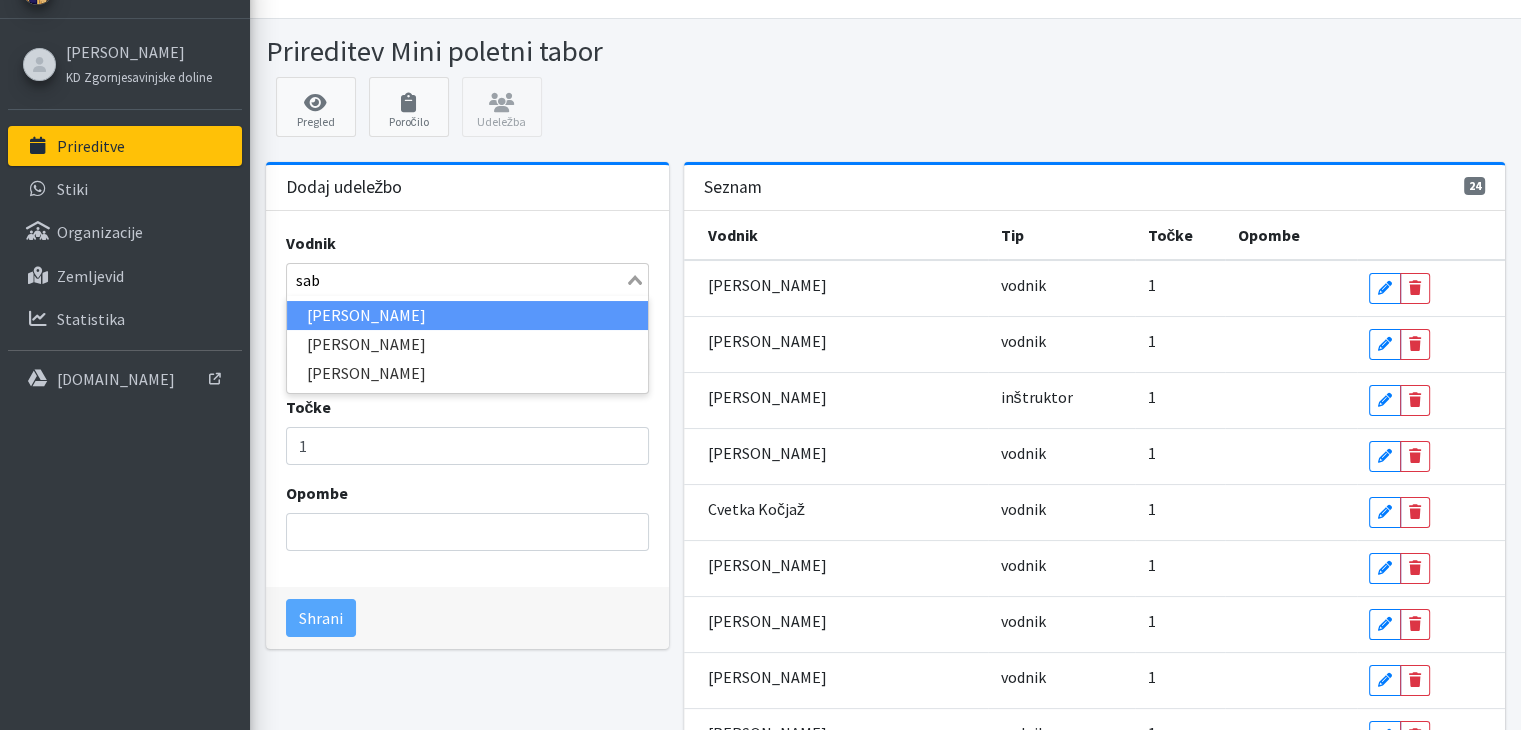 type on "sabi" 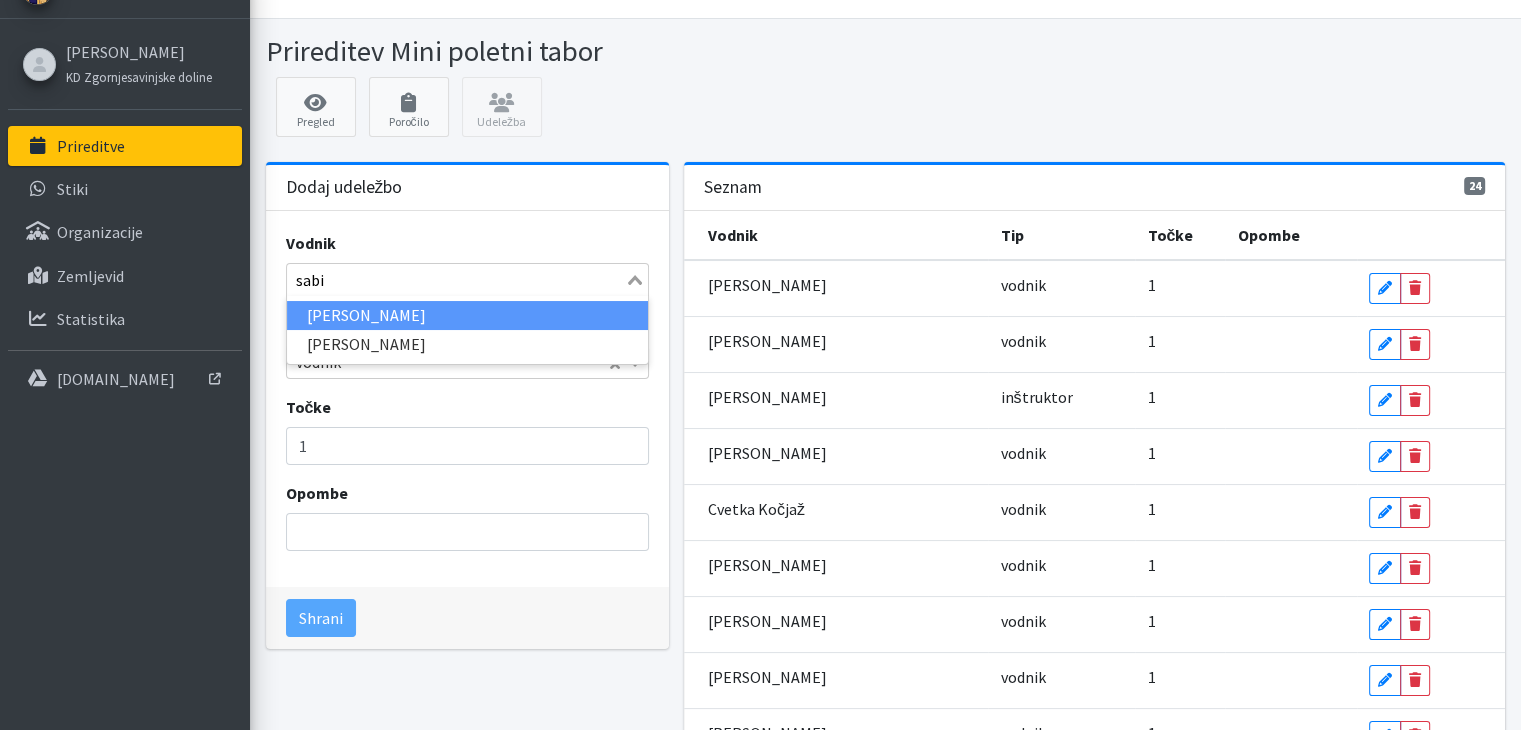 click on "Sabina Stepan" at bounding box center [467, 315] 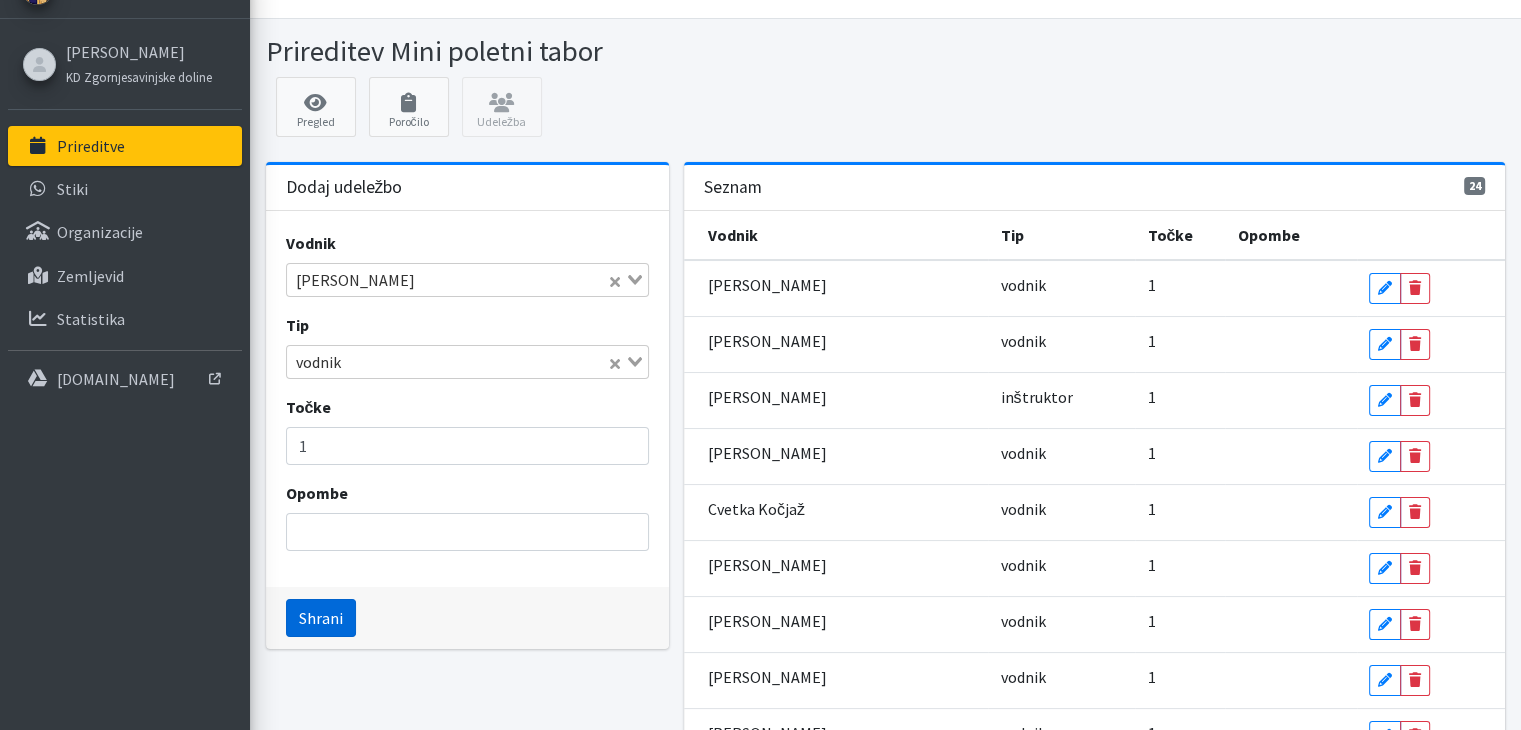 click on "Shrani" at bounding box center [321, 618] 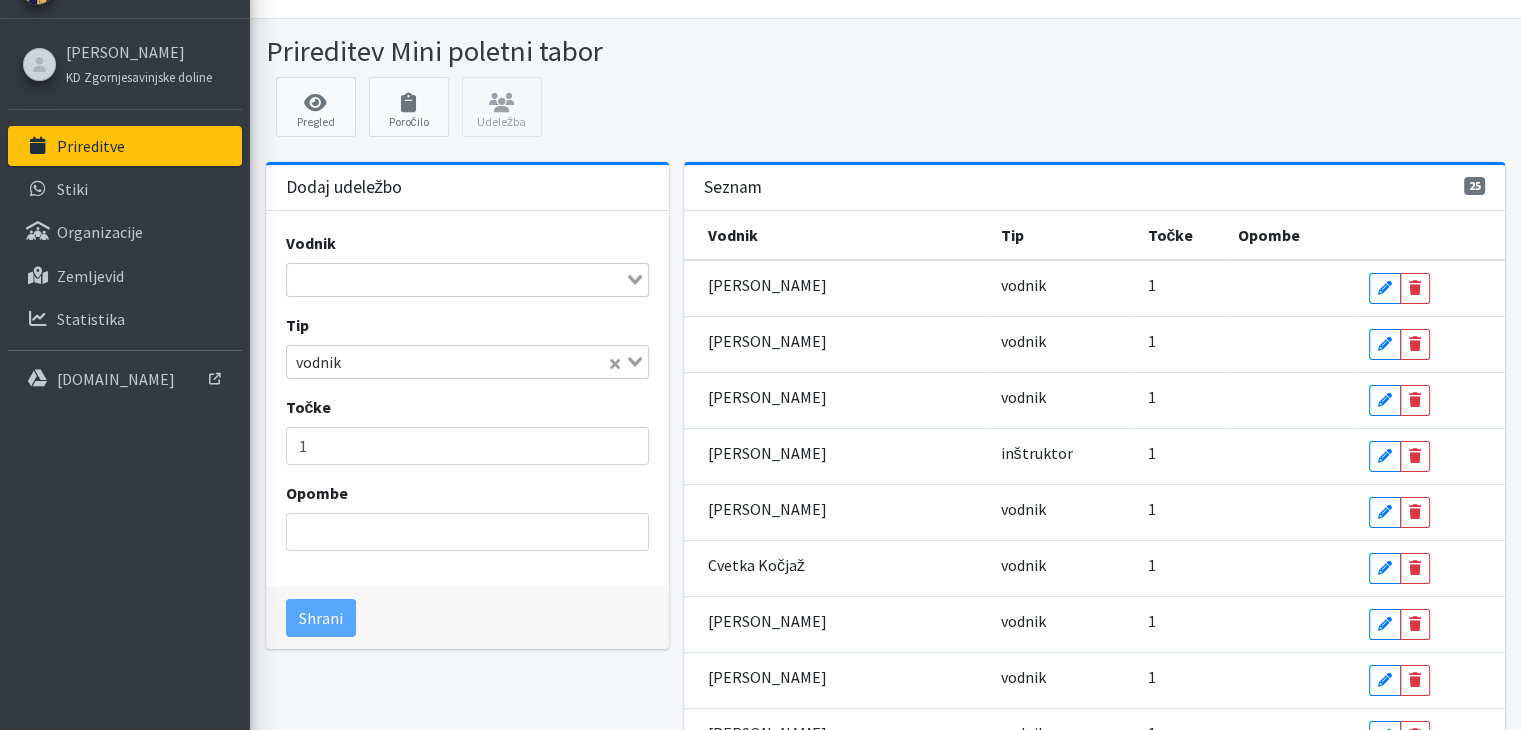 click at bounding box center [456, 280] 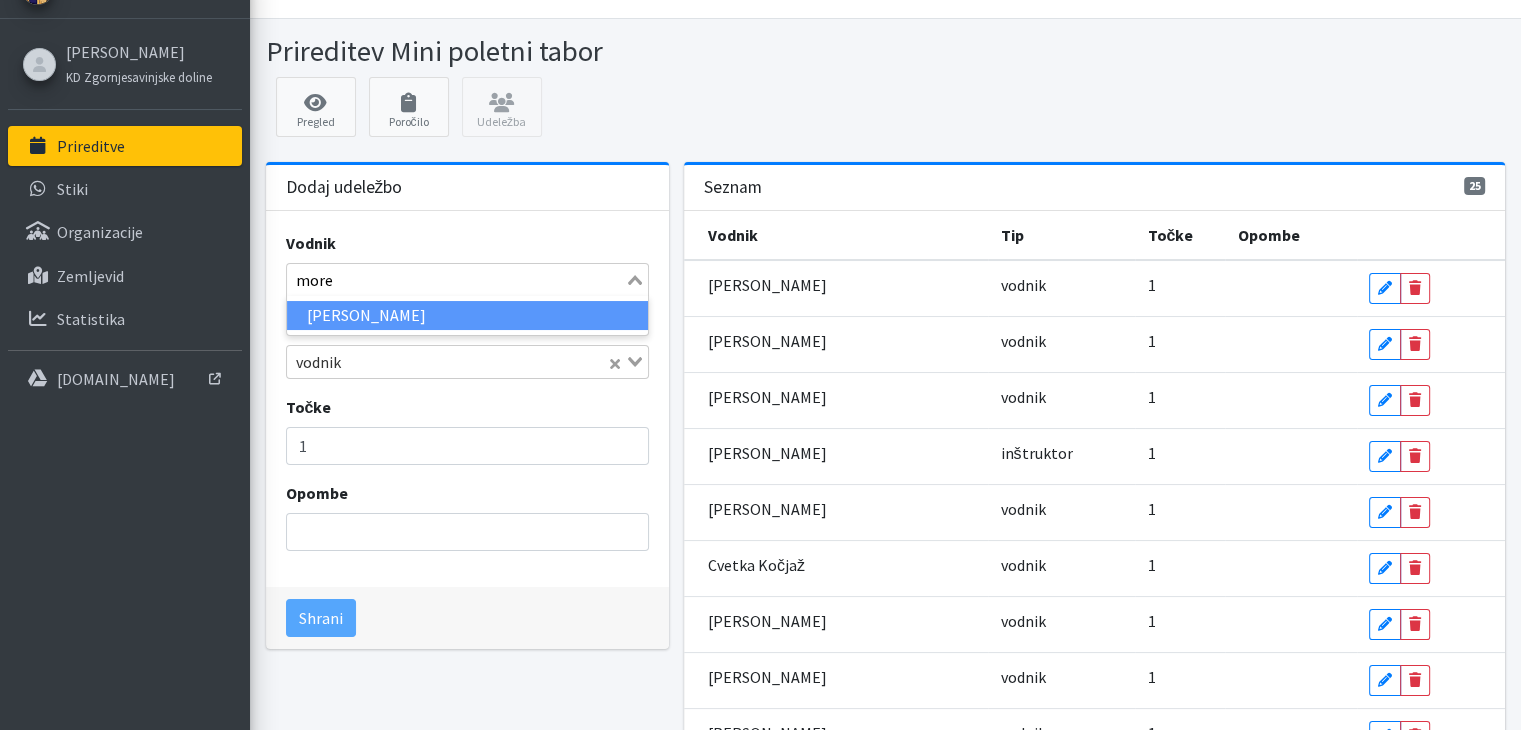 type on "moren" 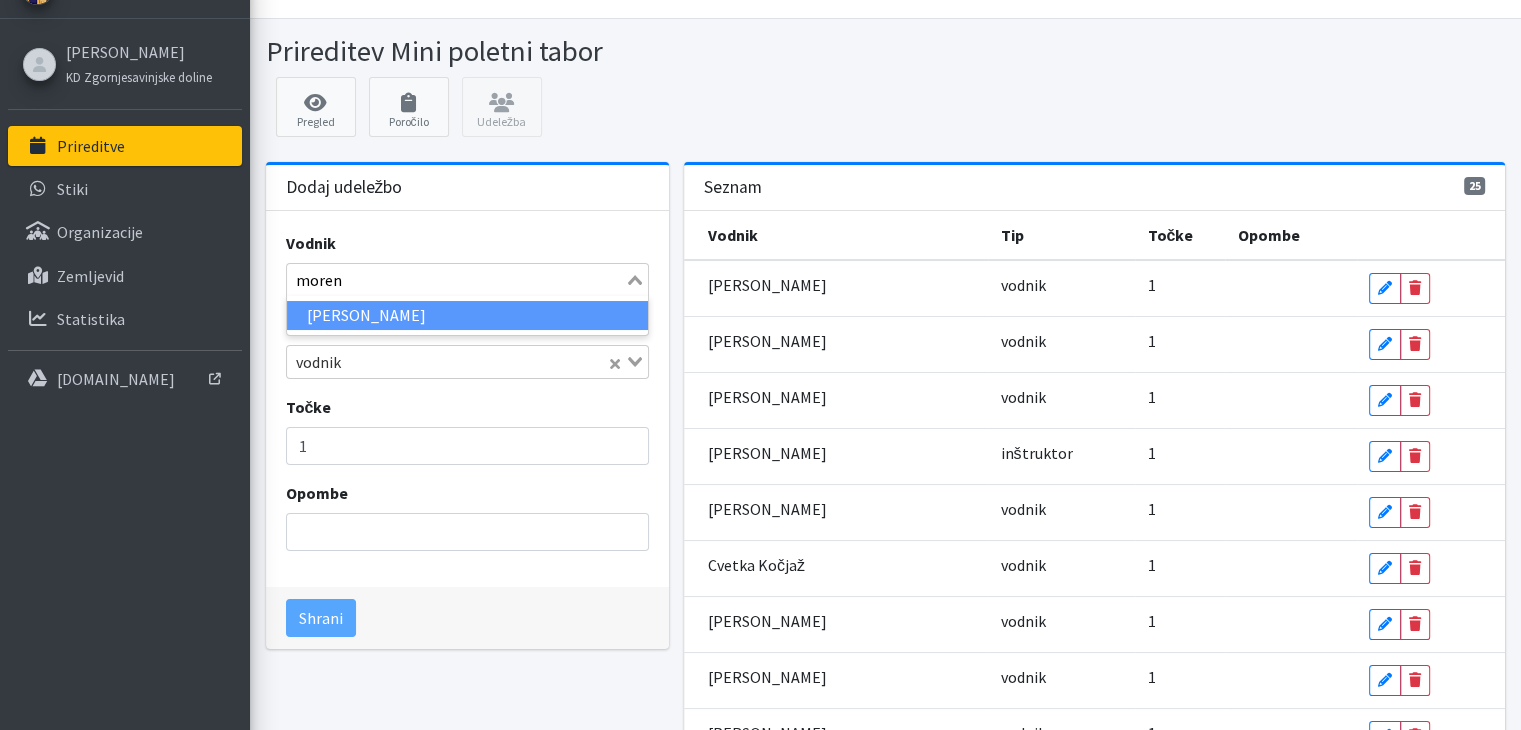 click on "Moreno Drlink" at bounding box center (467, 315) 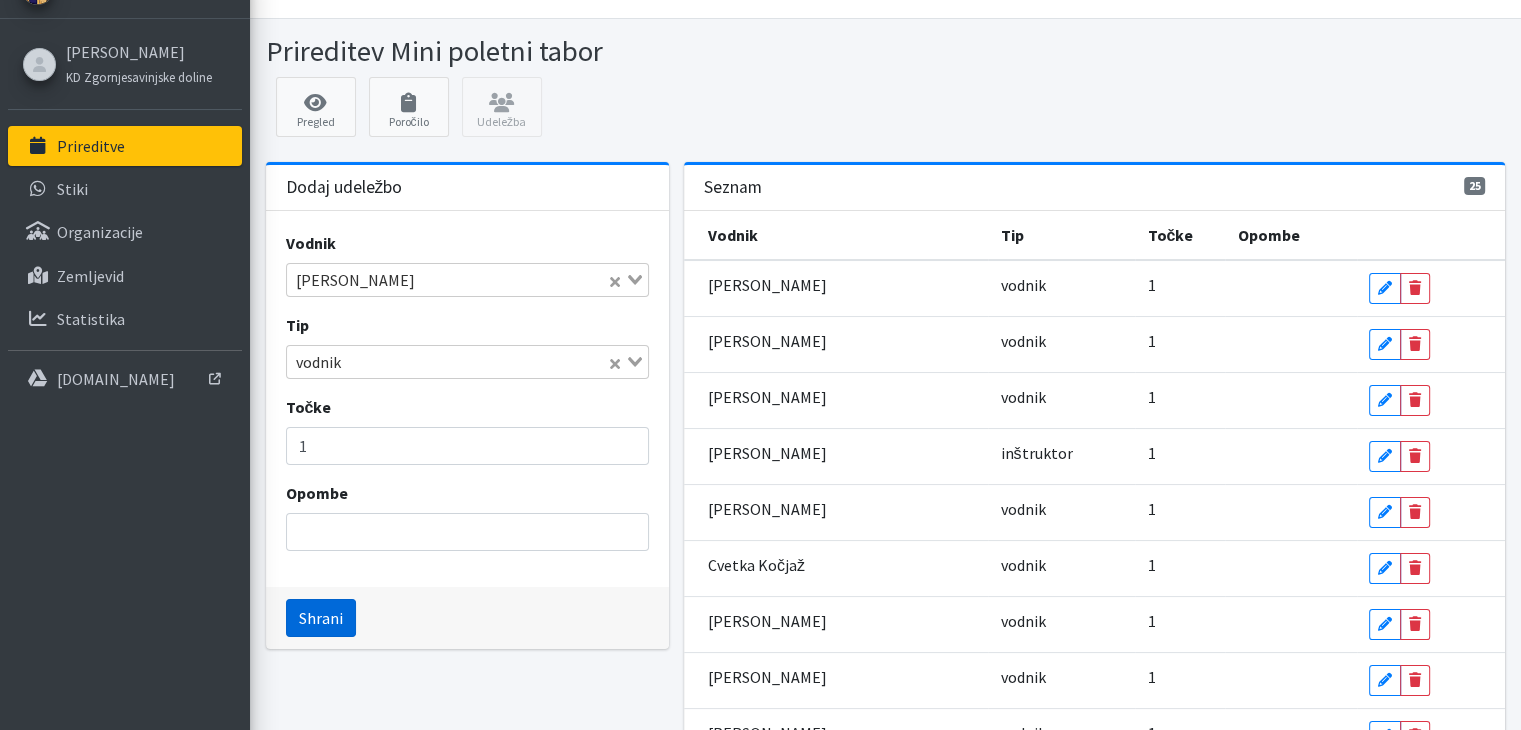 click on "Shrani" at bounding box center (321, 618) 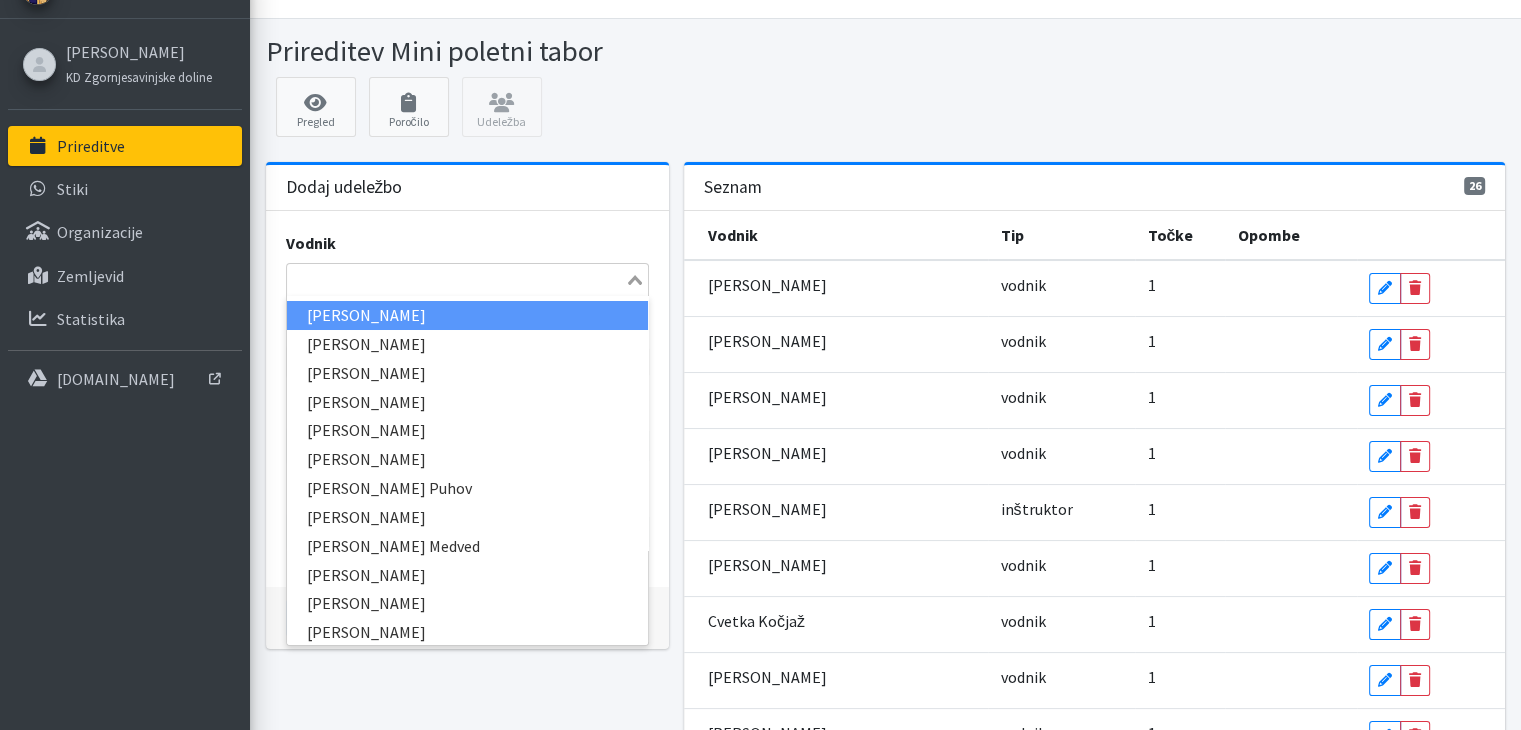 click at bounding box center [456, 280] 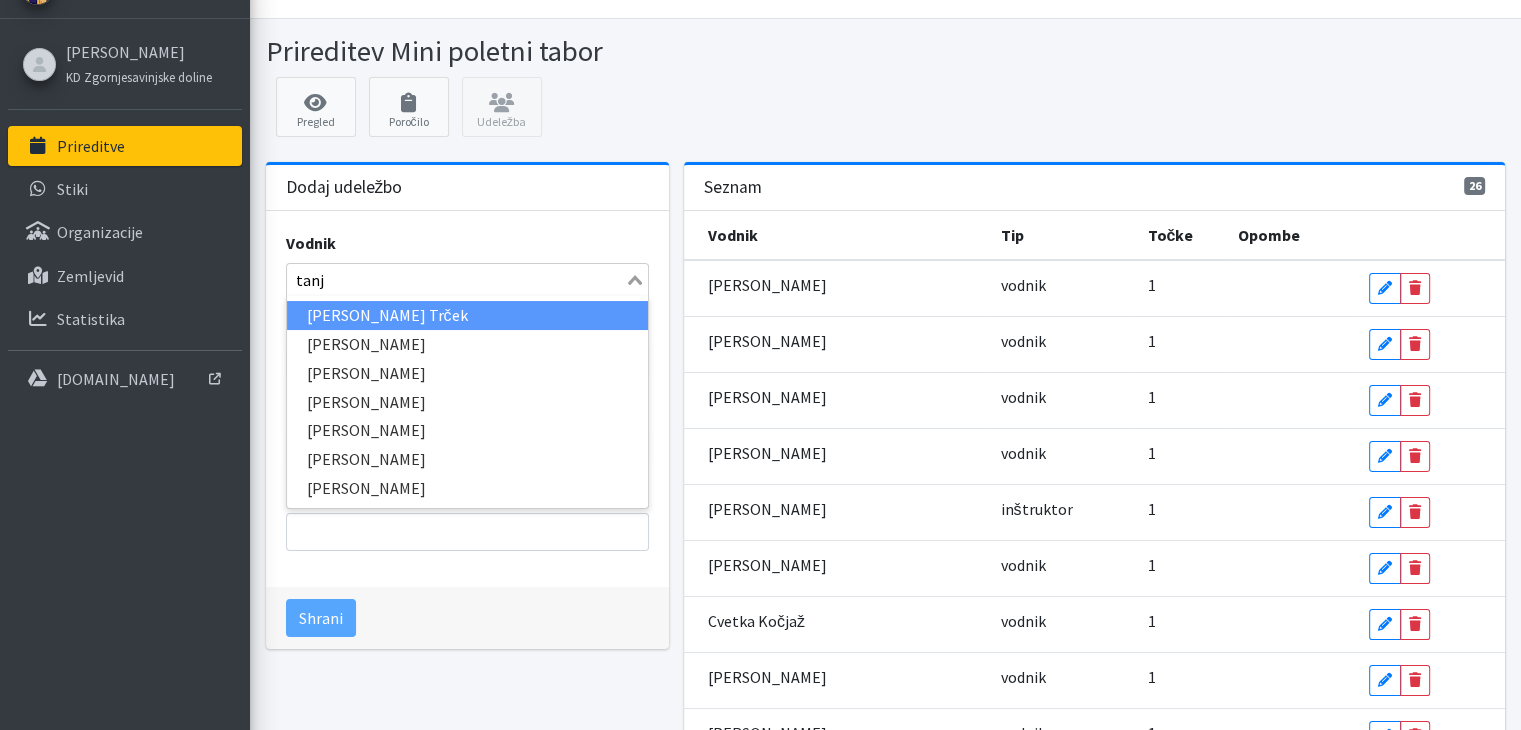type on "tanja" 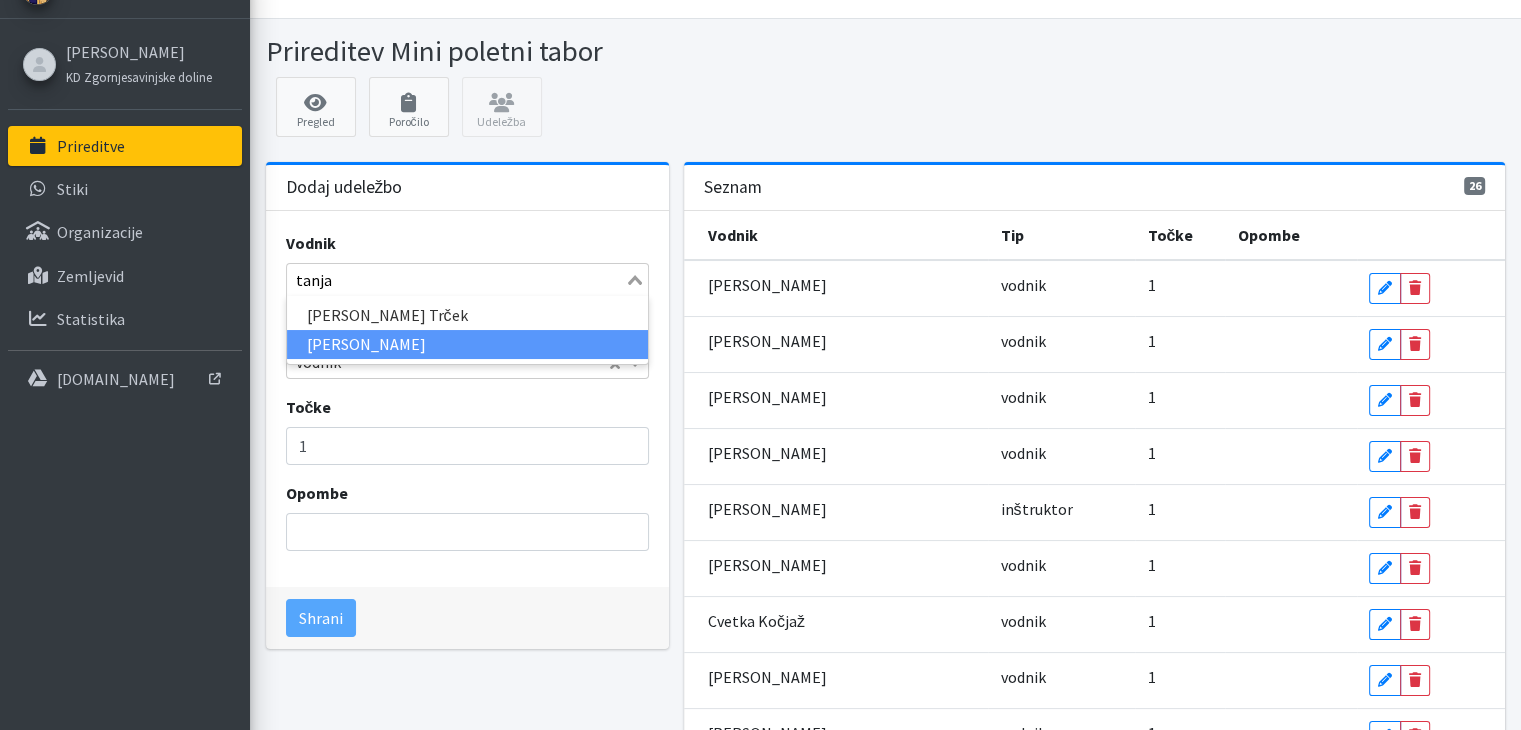 click on "Tanja Zlodej Čušin" at bounding box center (467, 344) 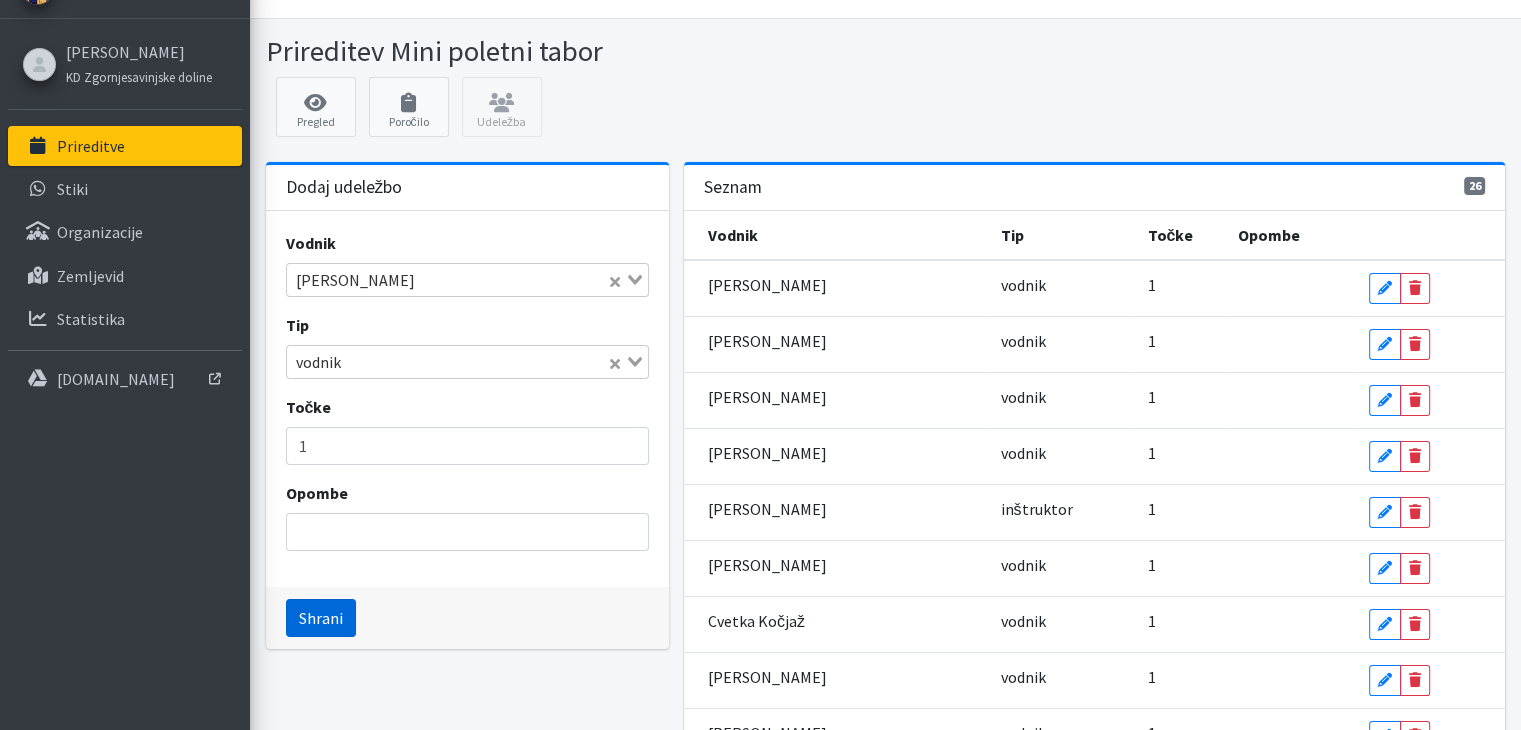 click on "Shrani" at bounding box center [321, 618] 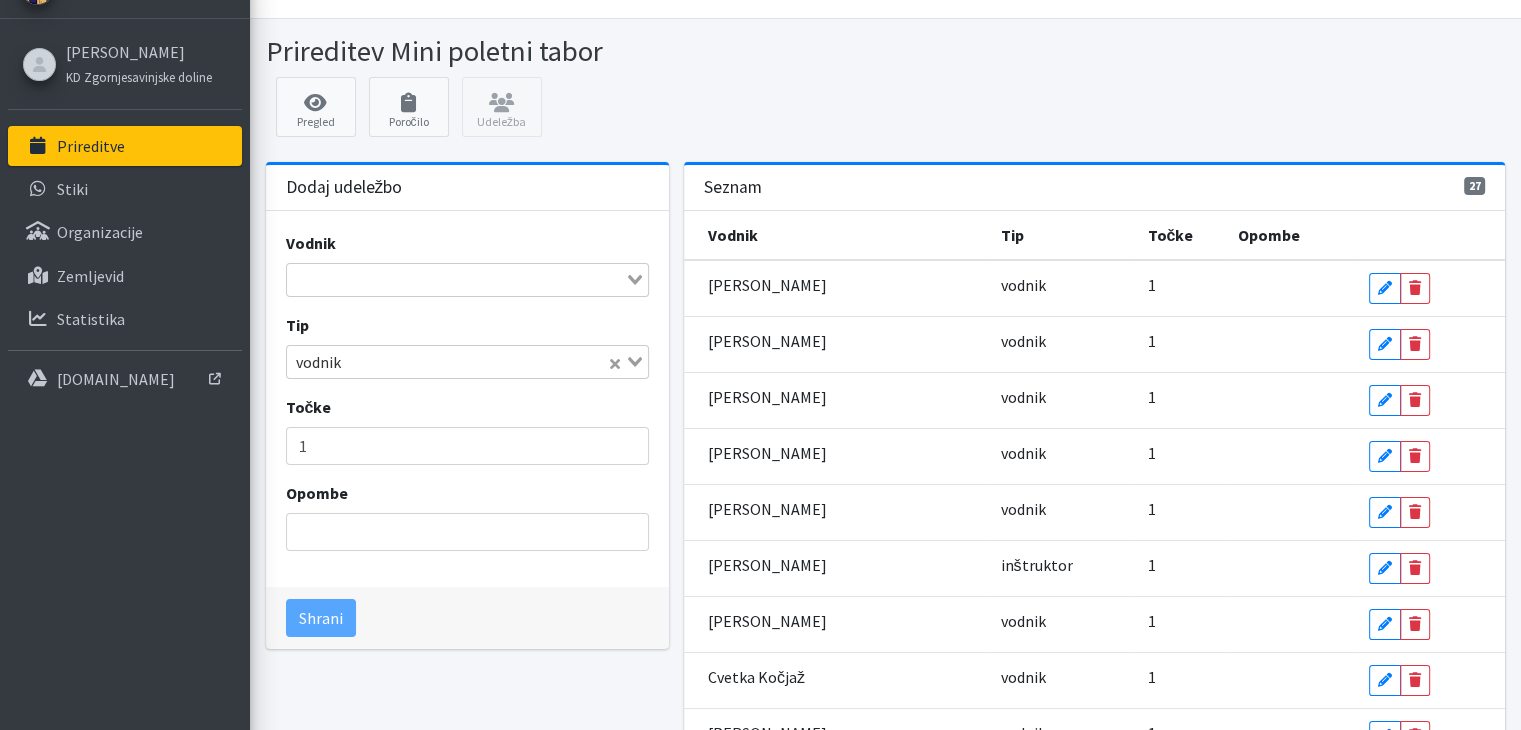 click at bounding box center [456, 280] 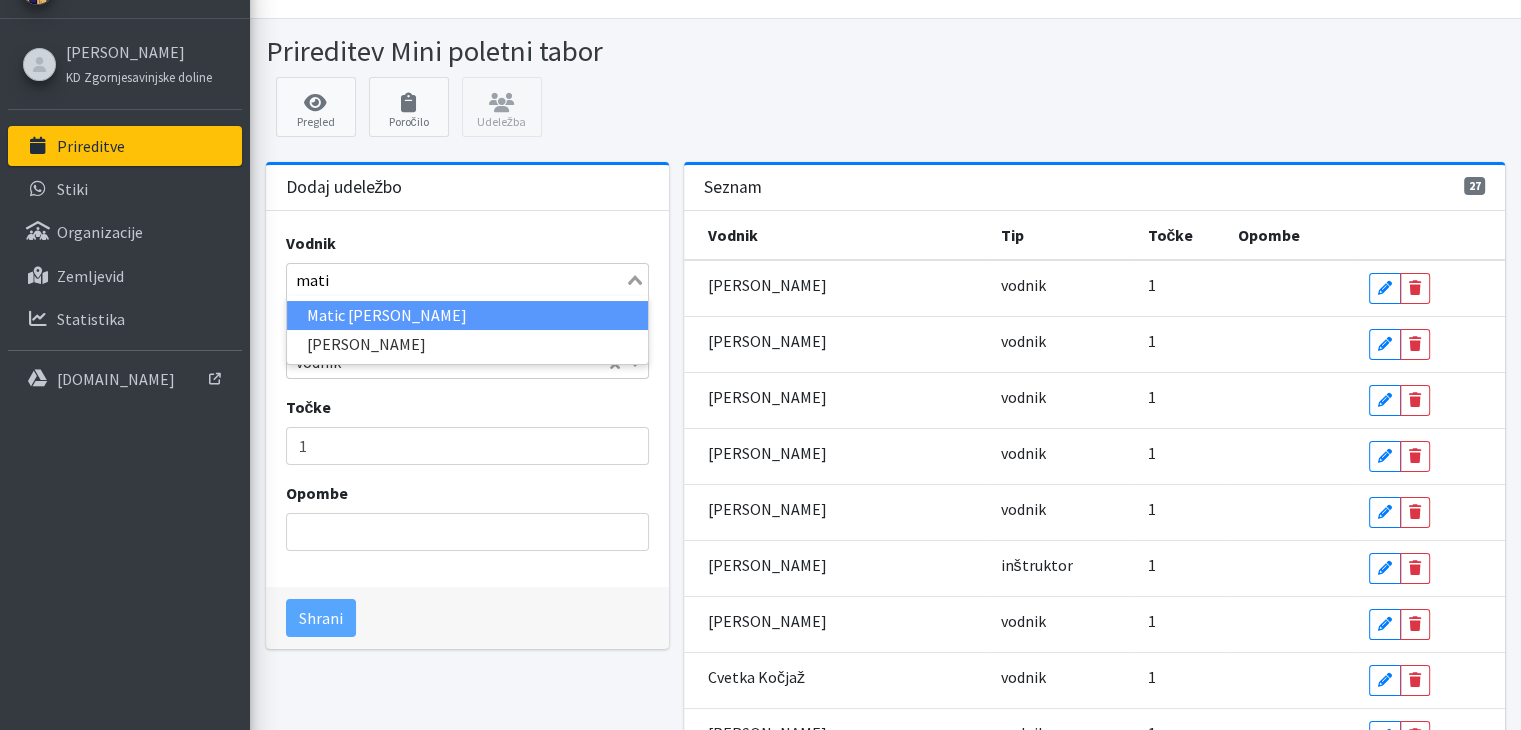 type on "matic" 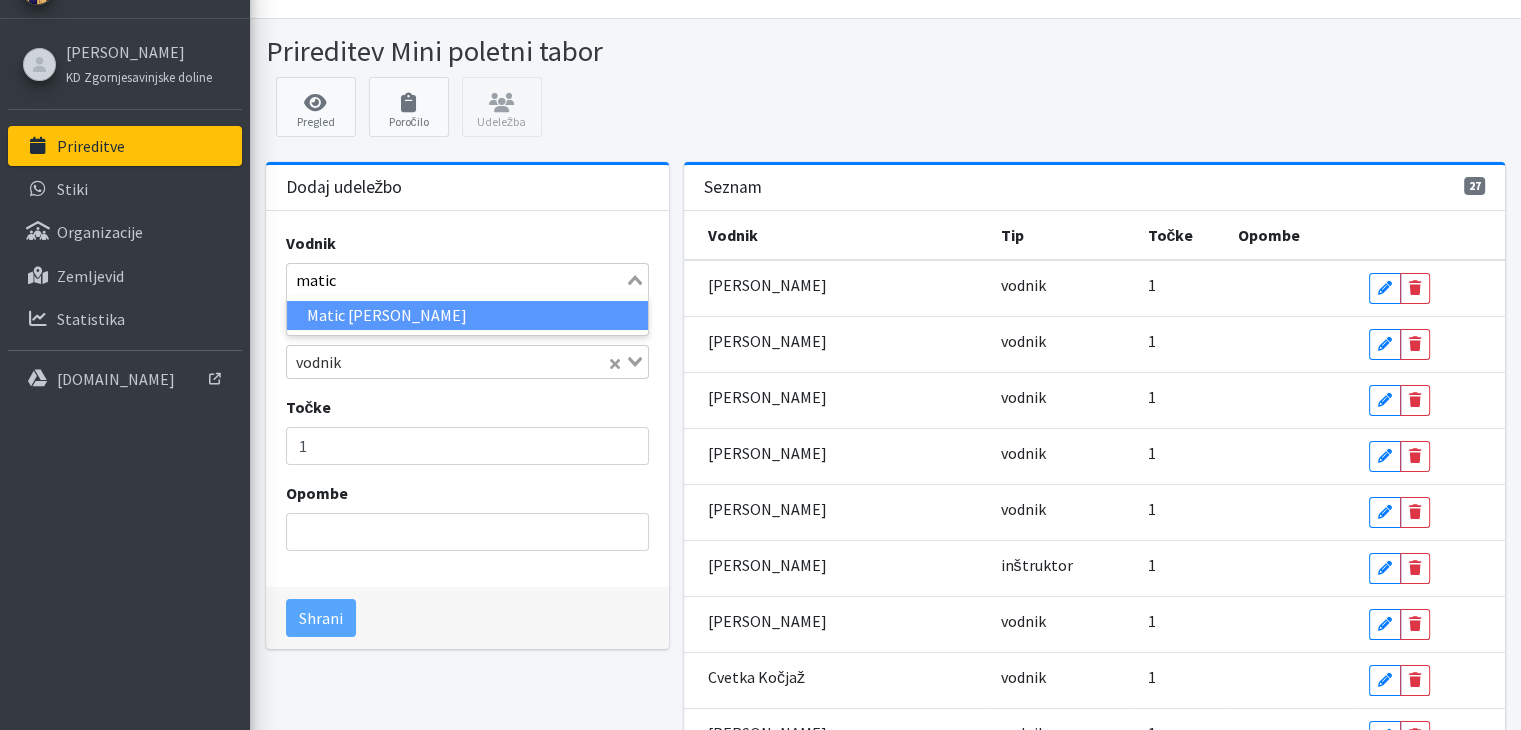 click on "Matic Jože Čufer" at bounding box center (467, 315) 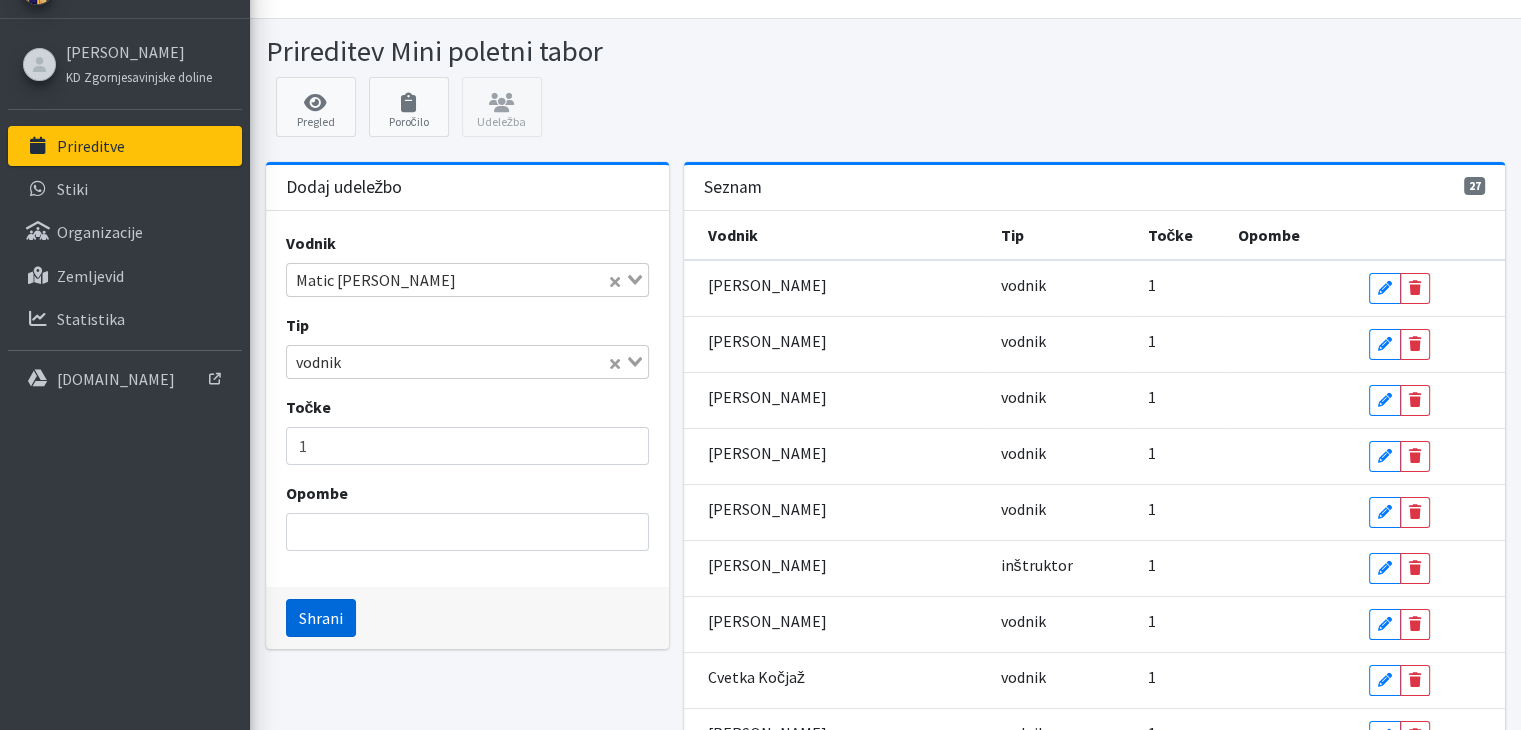 click on "Shrani" at bounding box center (321, 618) 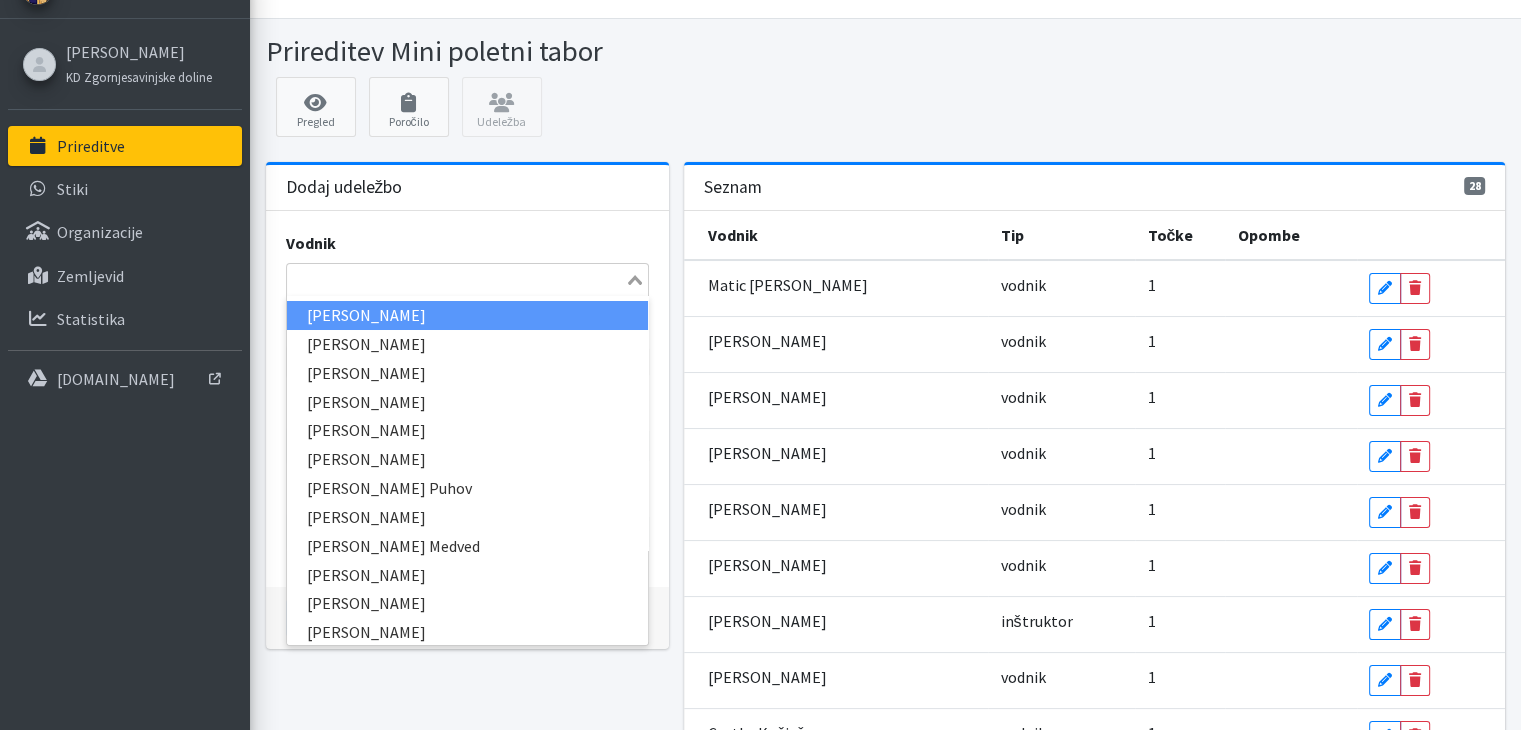 click at bounding box center [456, 280] 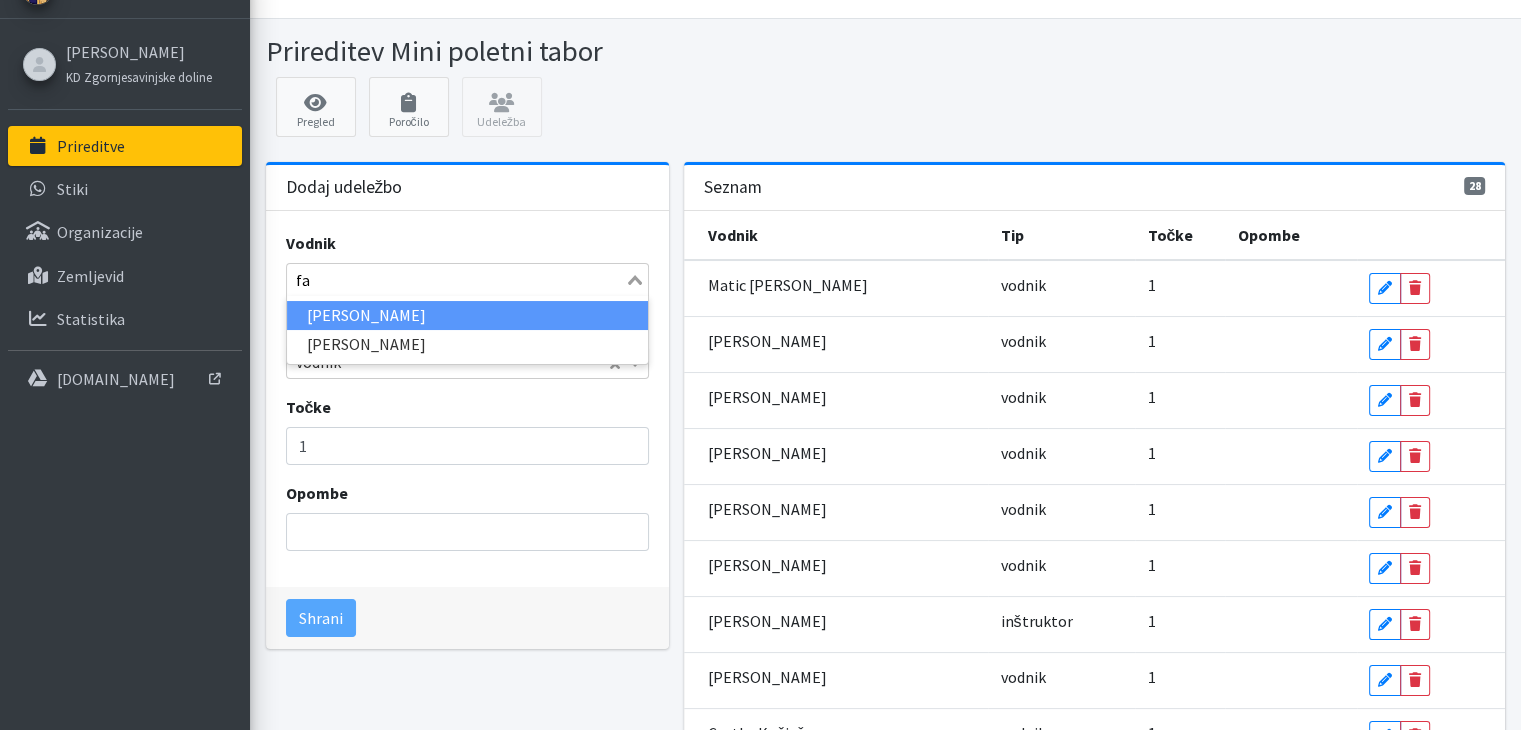 type on "f" 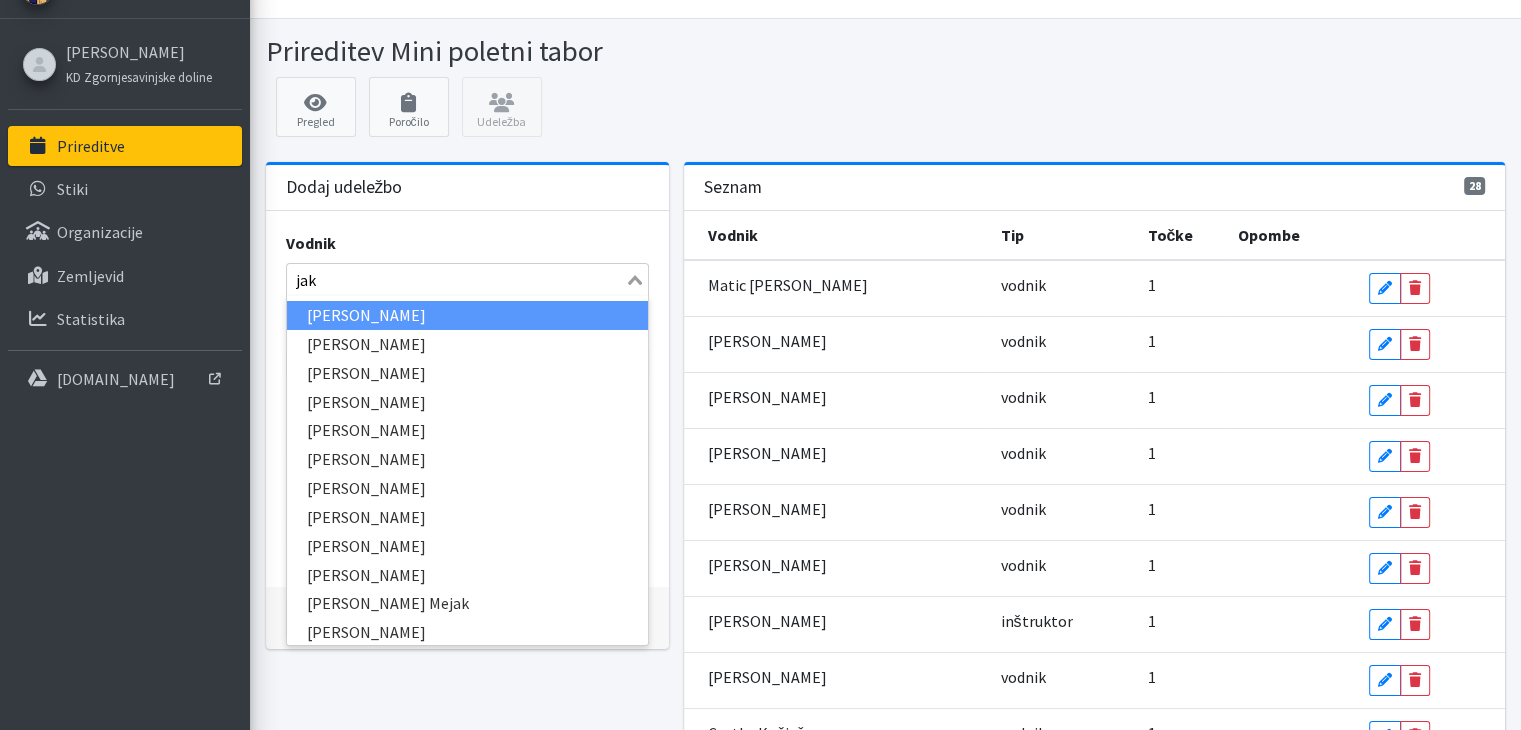 type on "jaka" 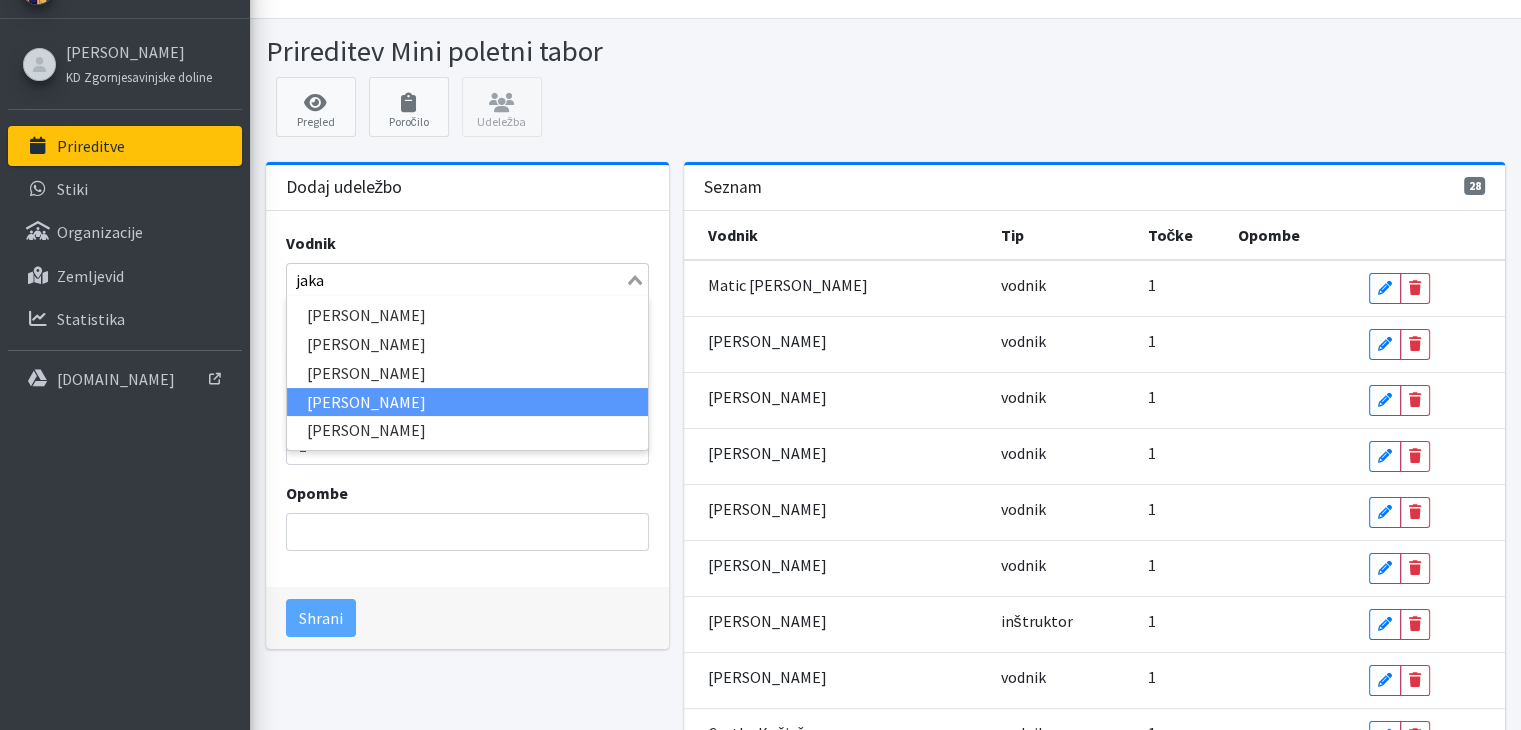 click on "Jaka Marolt" at bounding box center (467, 402) 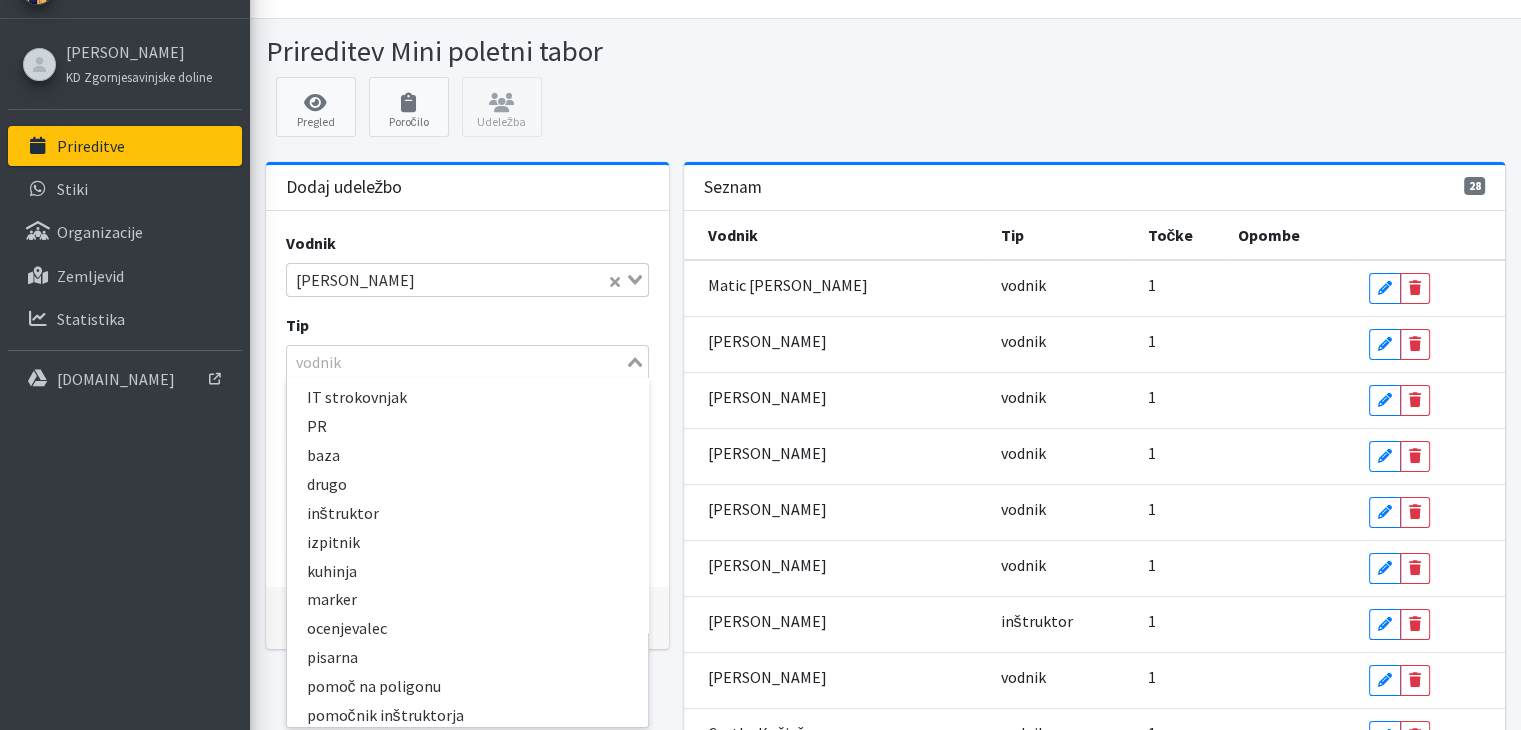 click 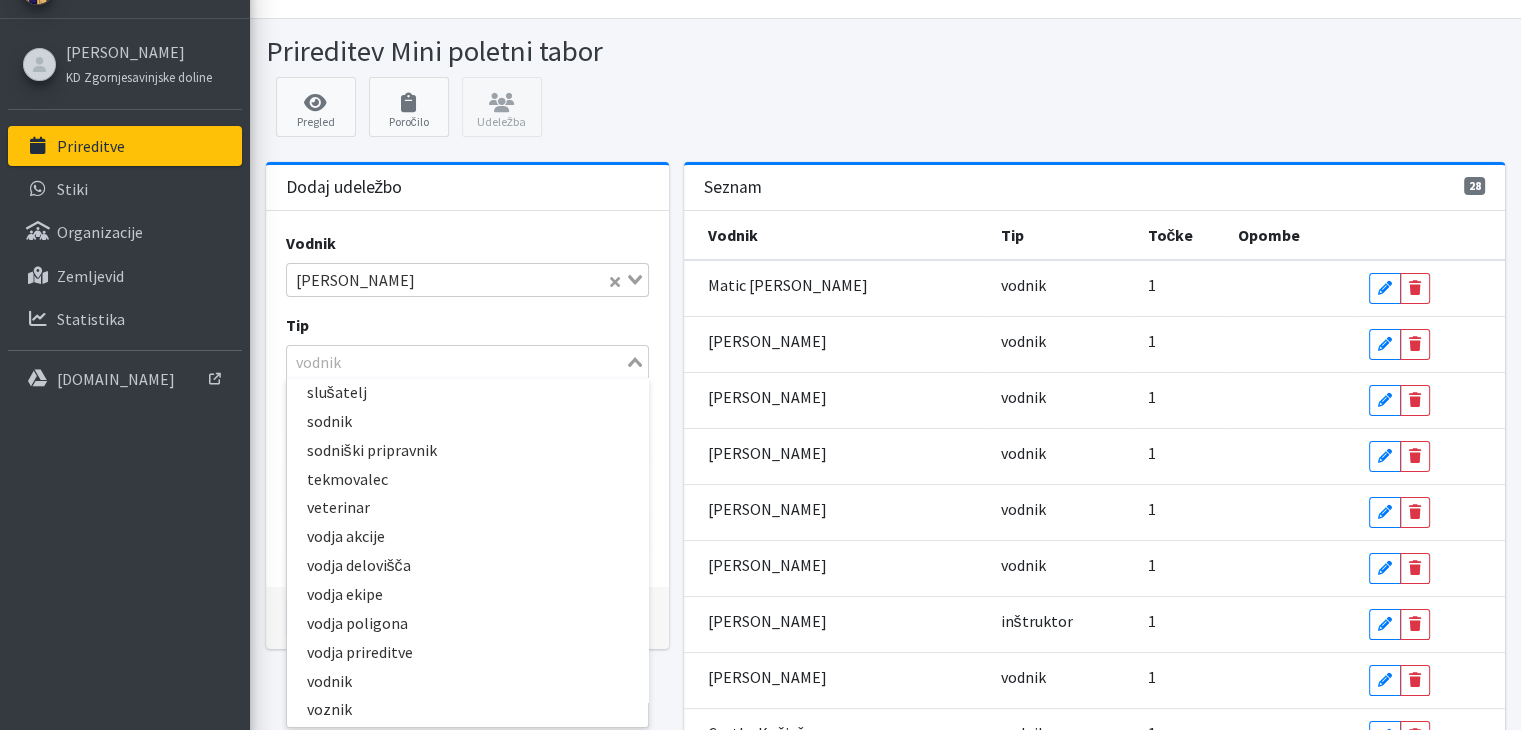 scroll, scrollTop: 468, scrollLeft: 0, axis: vertical 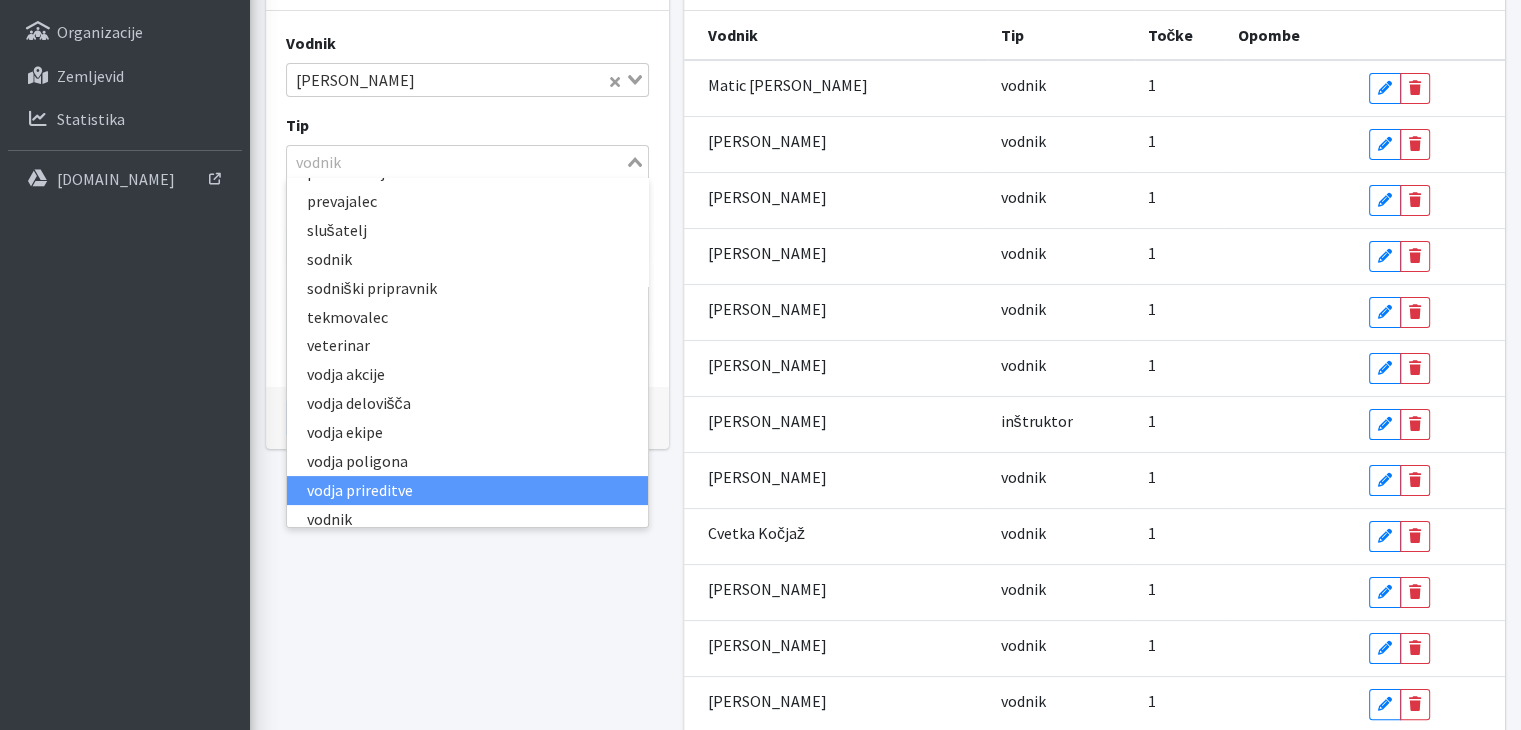 click on "vodja prireditve" at bounding box center [467, 490] 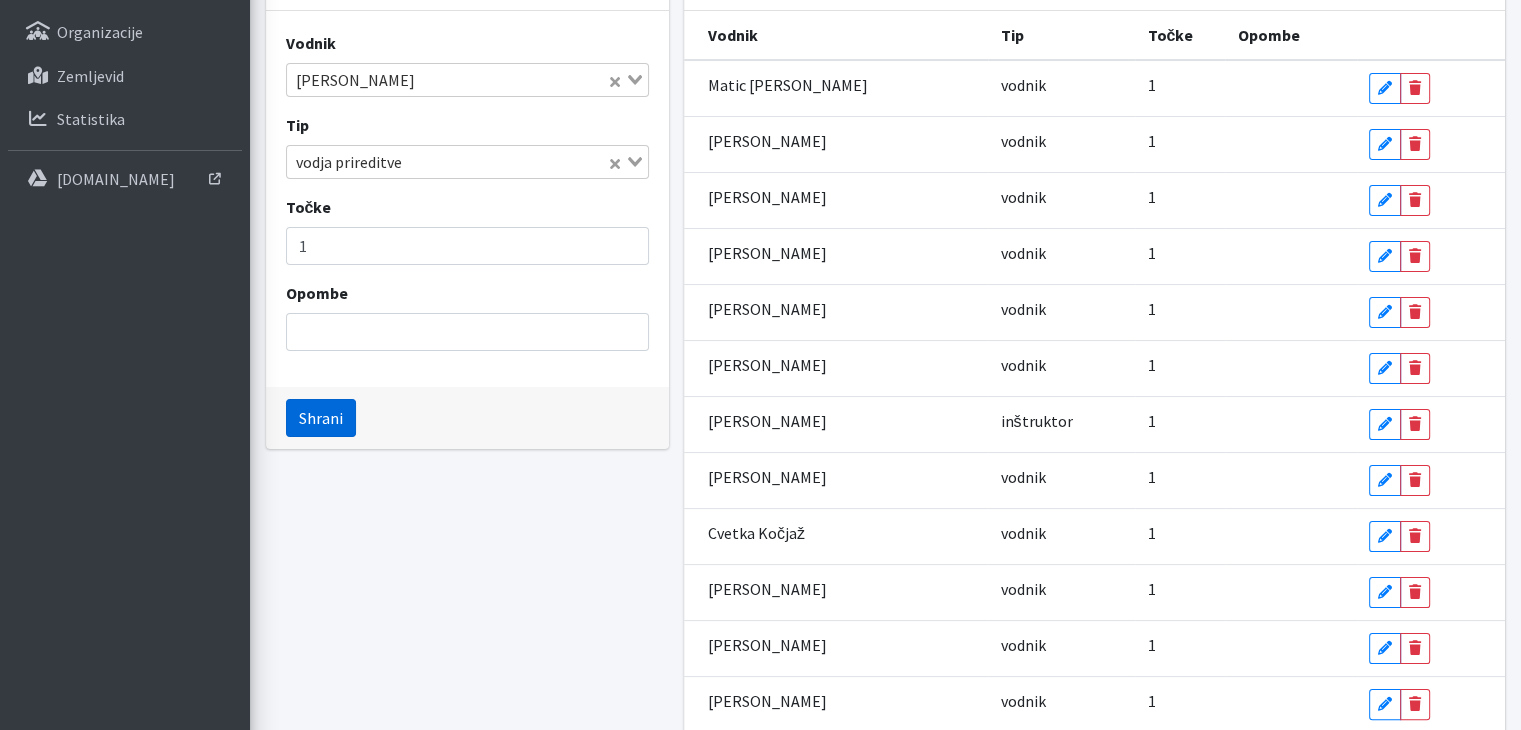 click on "Shrani" at bounding box center (321, 418) 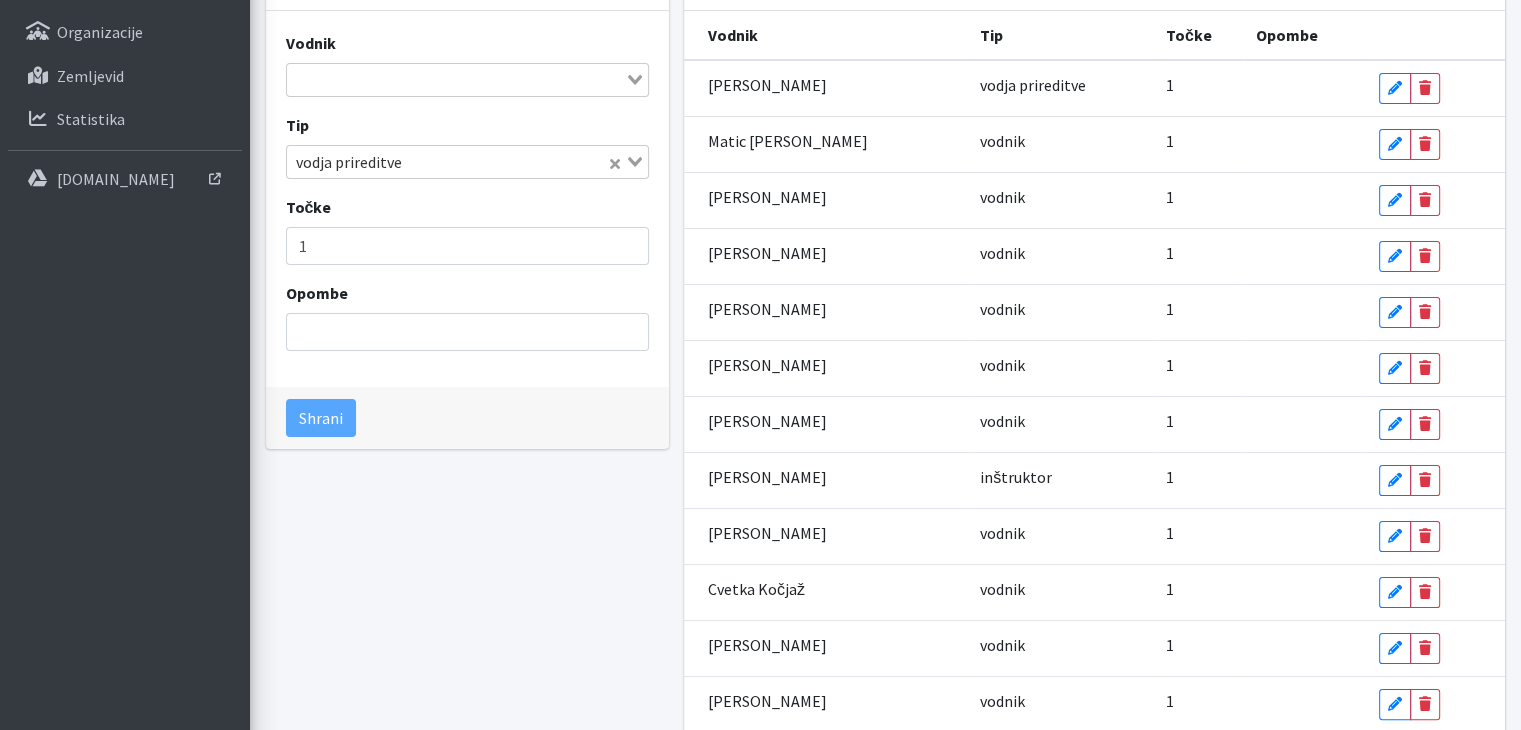 click at bounding box center [456, 80] 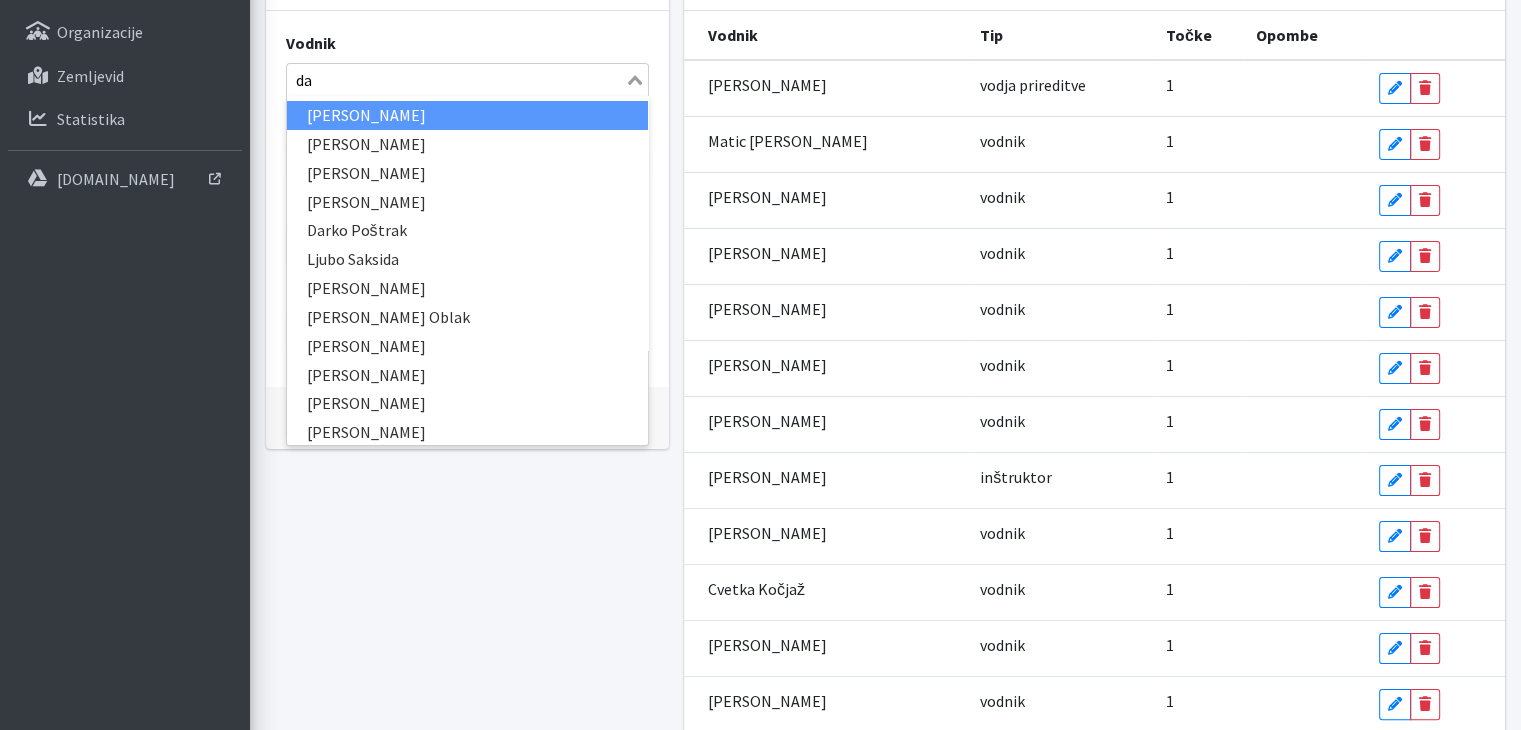 type on "dan" 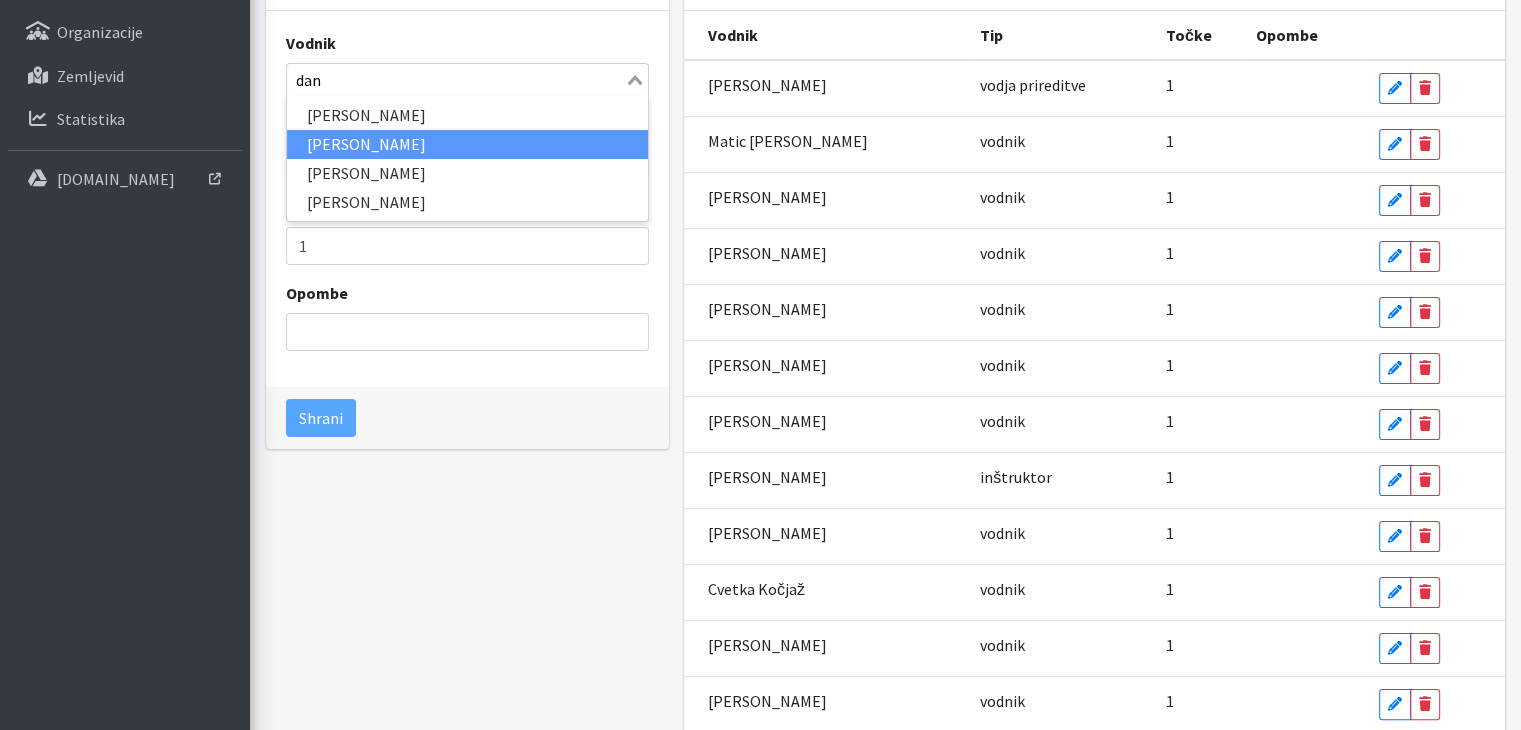 click on "Danilo Pavšič" at bounding box center (467, 144) 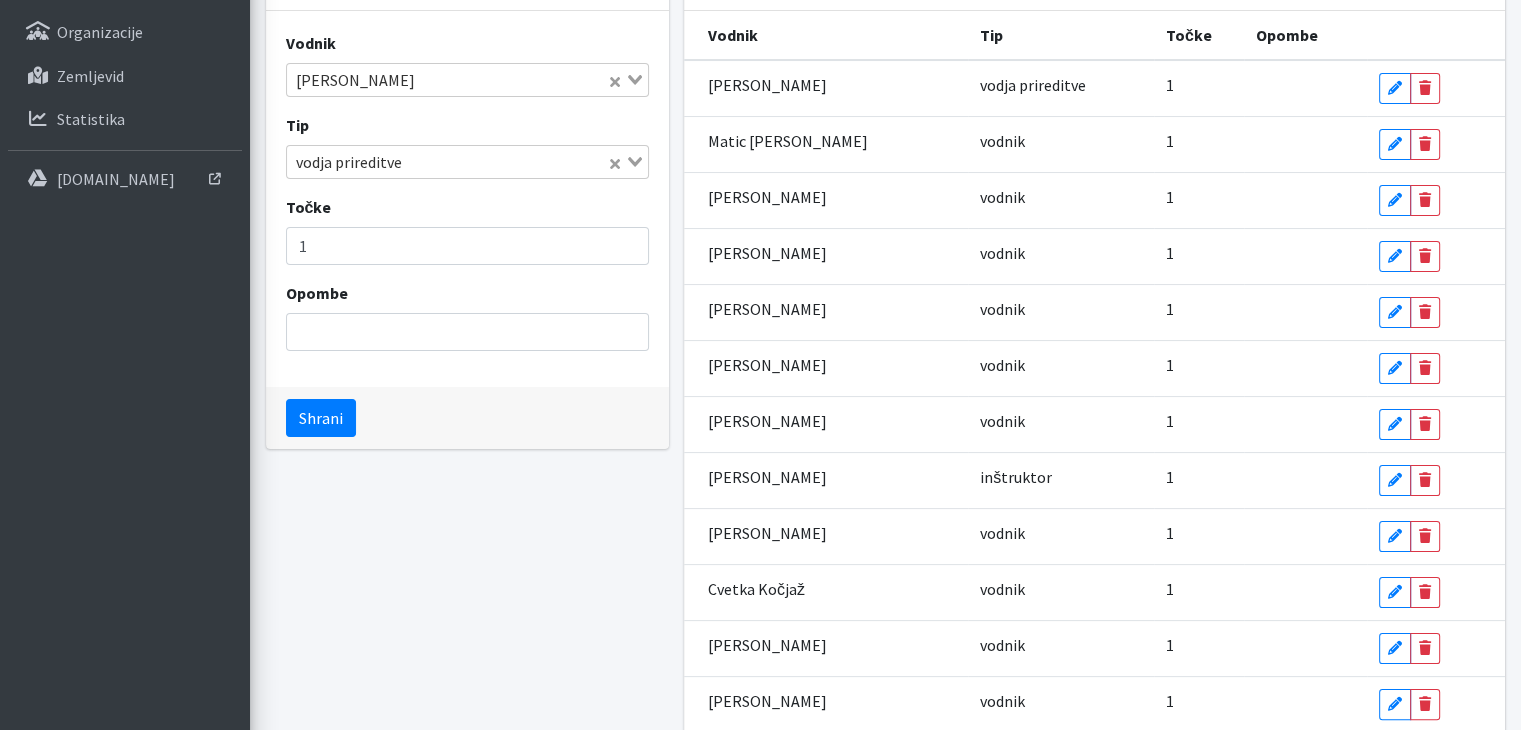 click 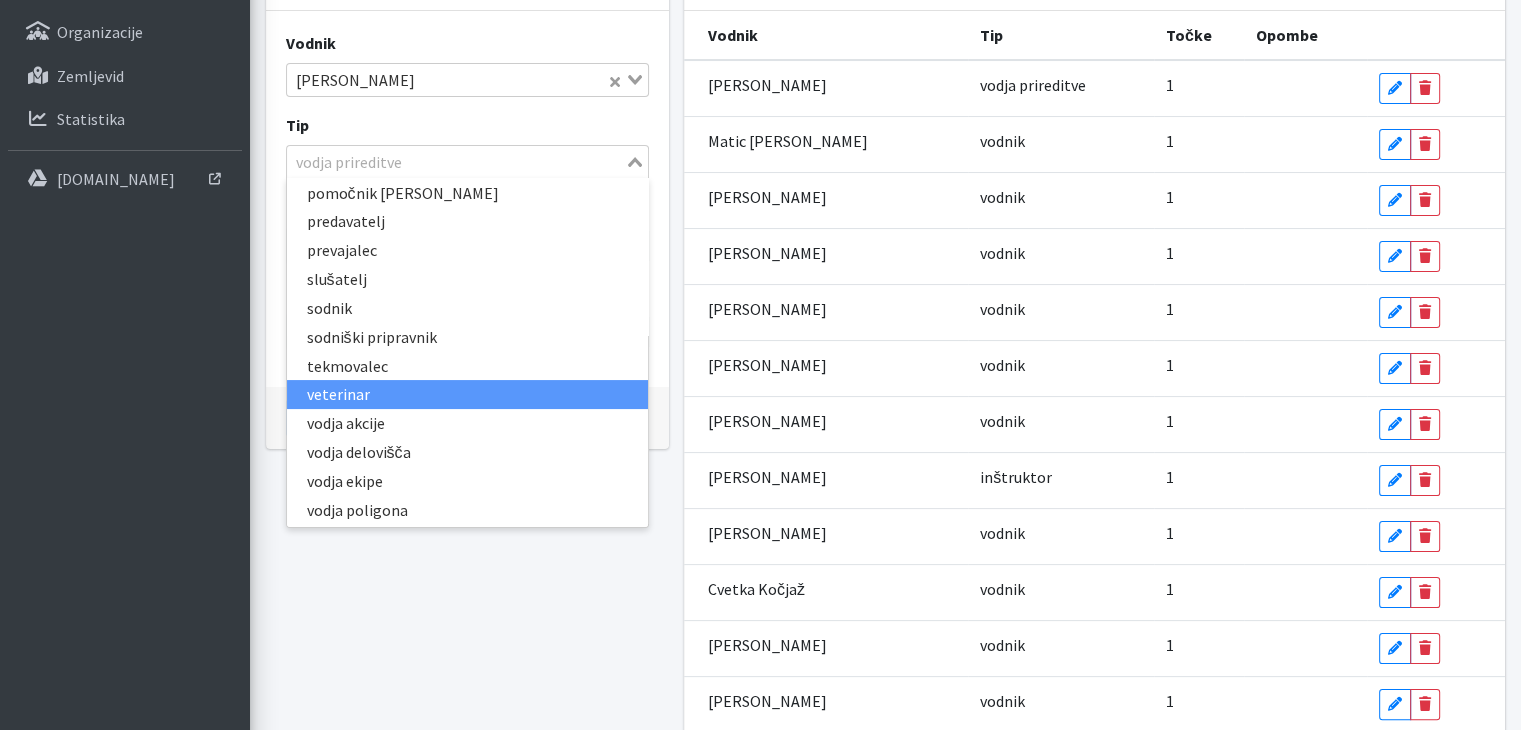 scroll, scrollTop: 468, scrollLeft: 0, axis: vertical 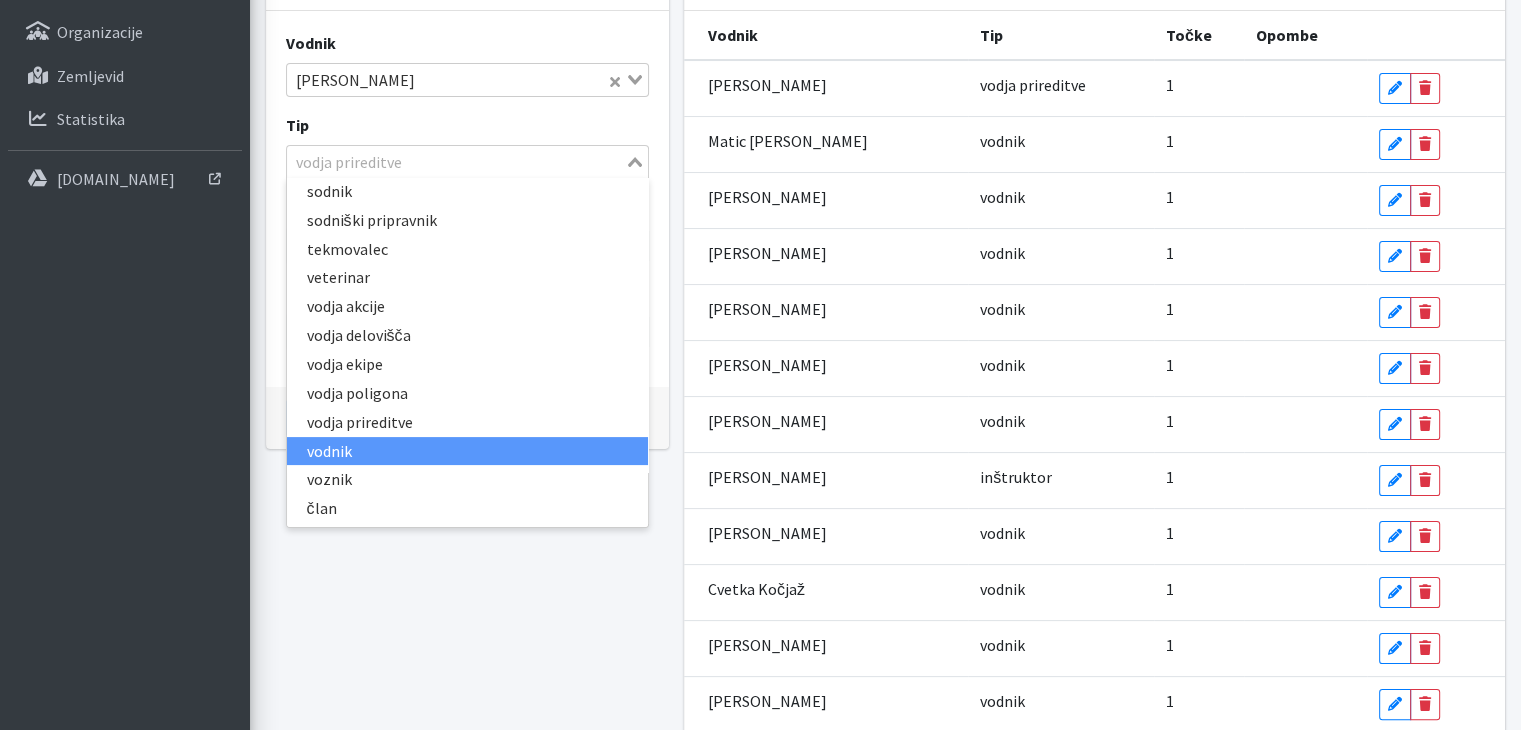 click on "vodnik" at bounding box center [467, 451] 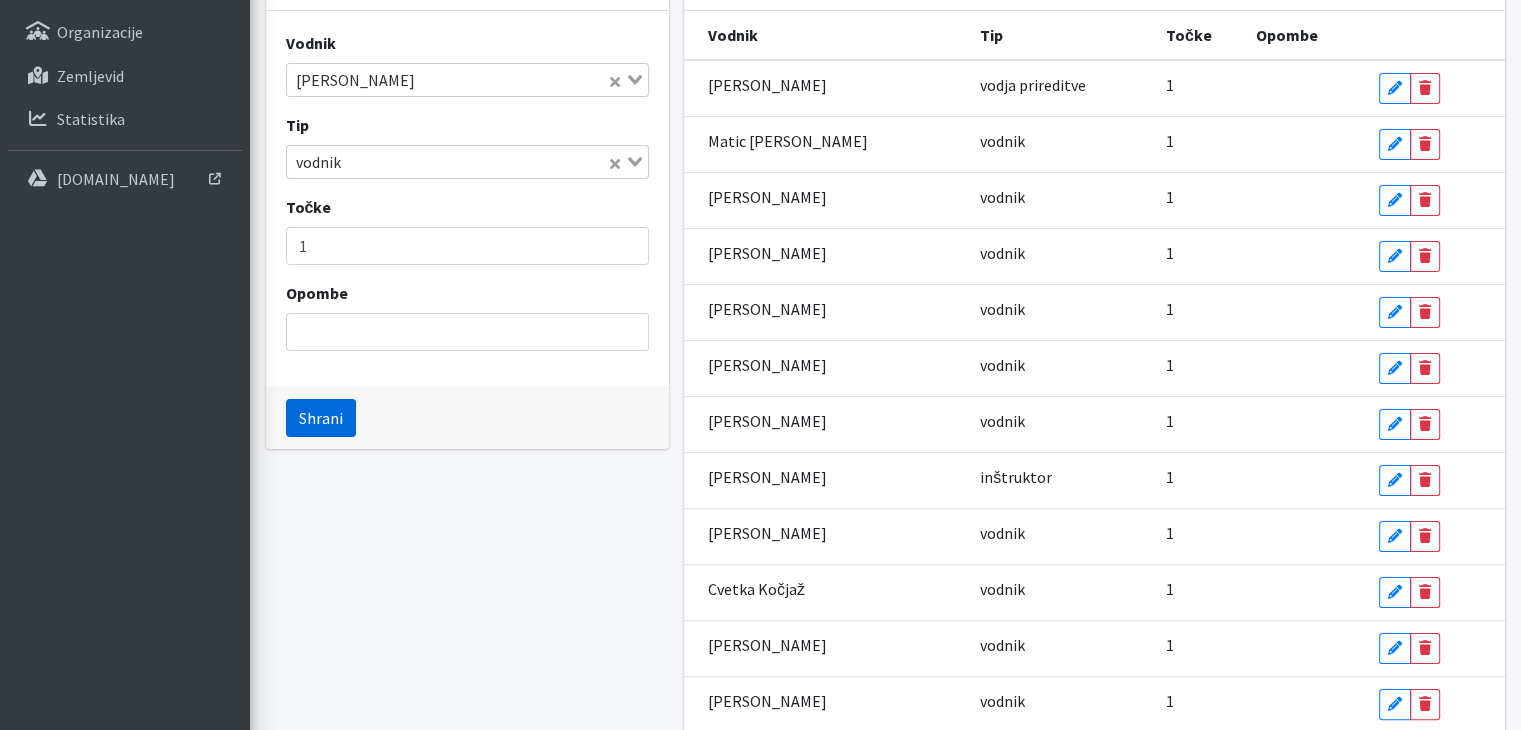click on "Shrani" at bounding box center [321, 418] 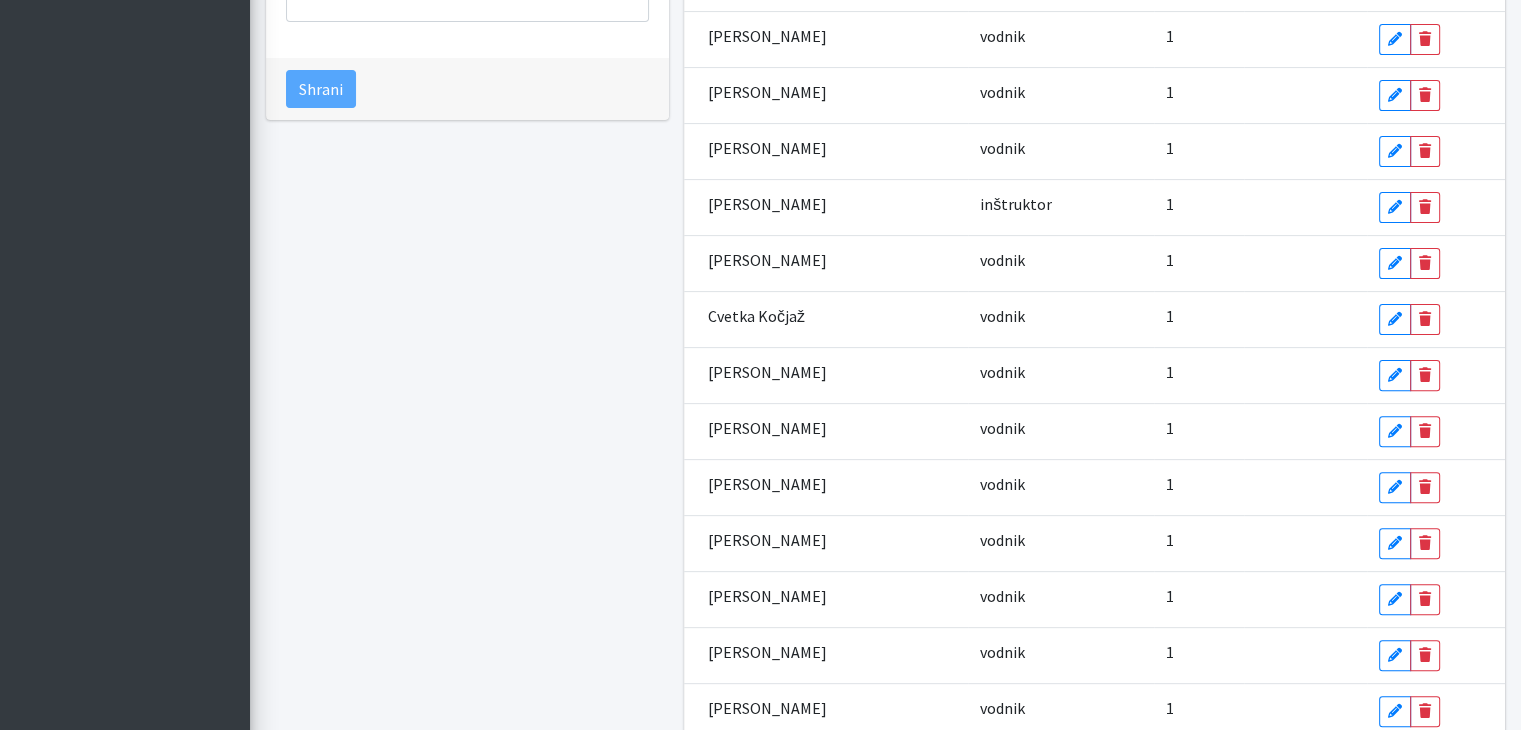 scroll, scrollTop: 601, scrollLeft: 0, axis: vertical 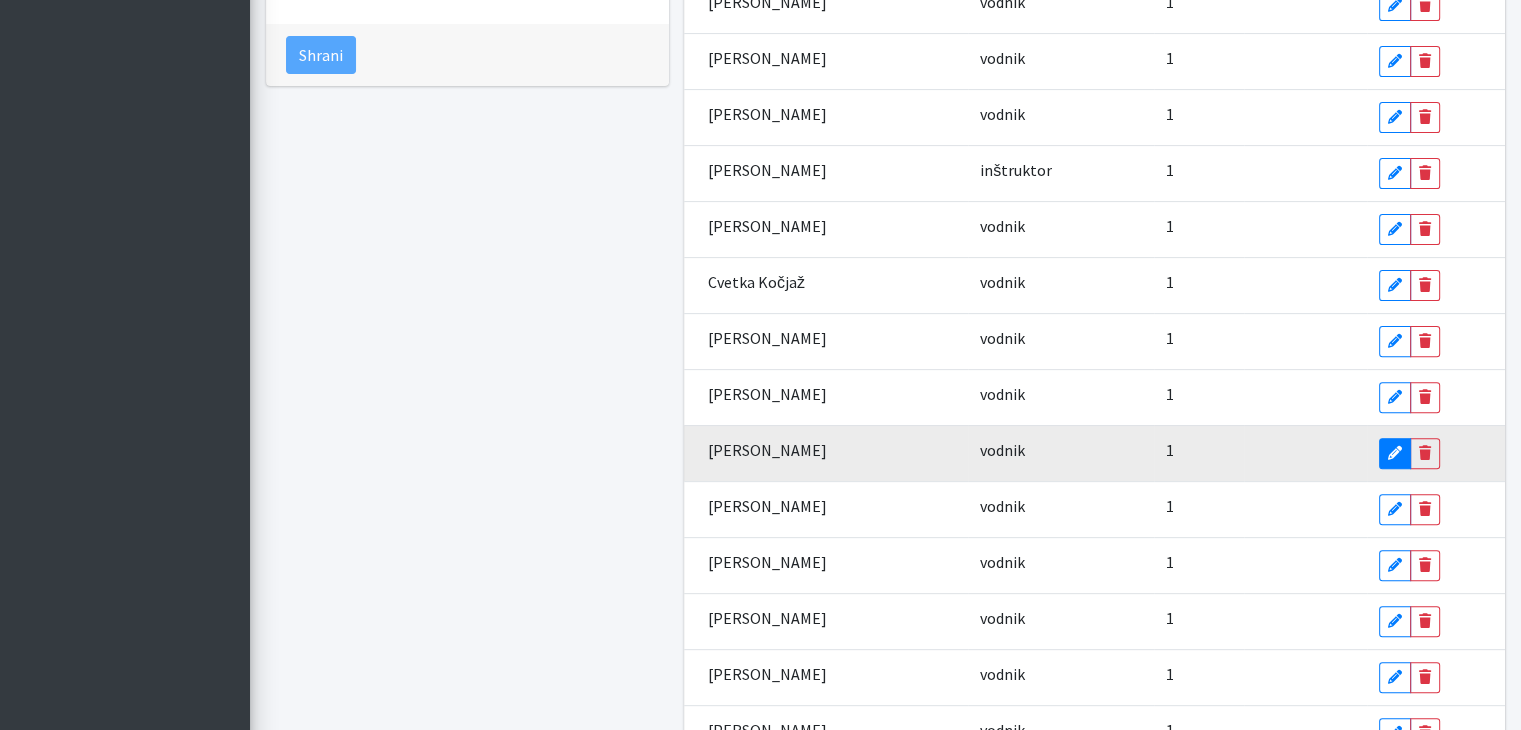 click at bounding box center [1395, 453] 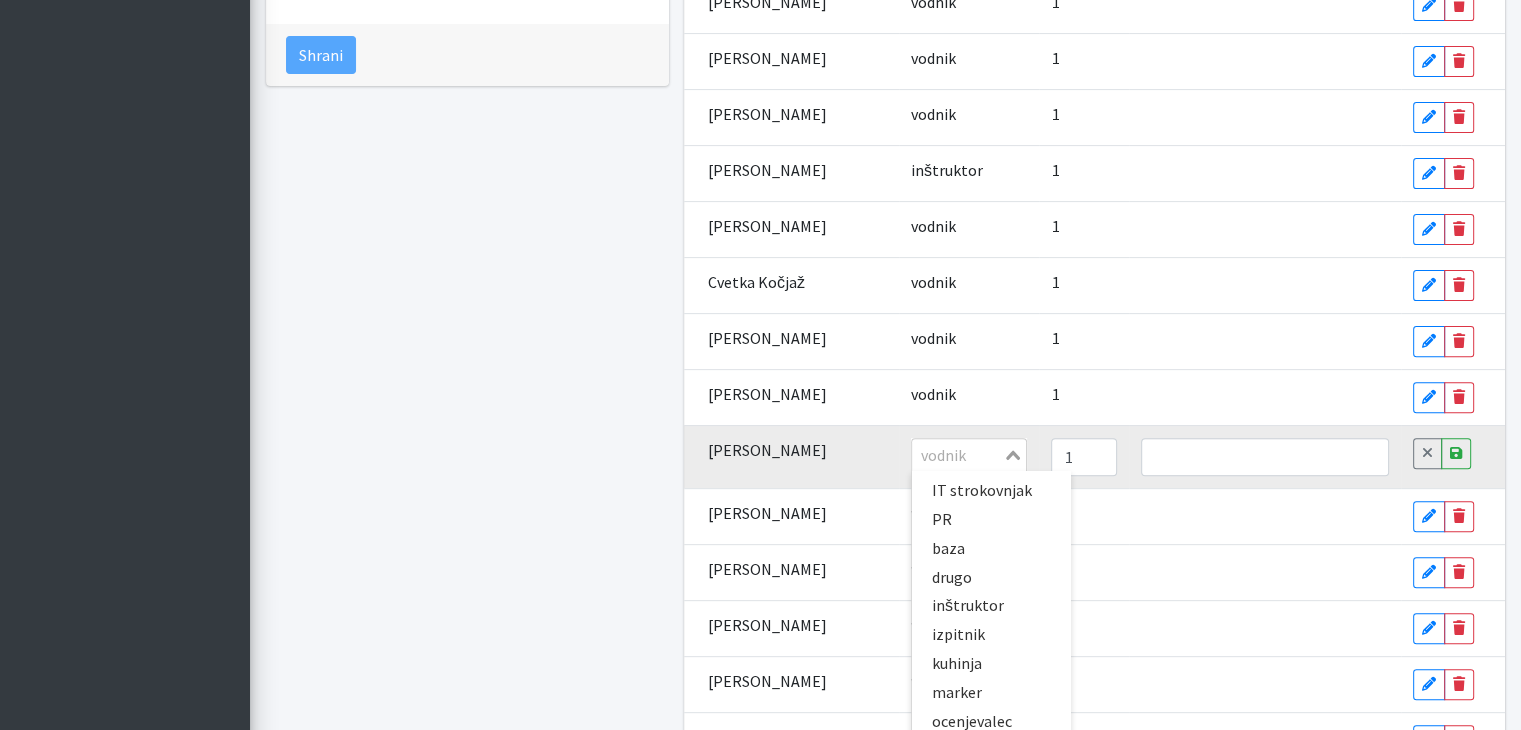 click on "Loading..." at bounding box center (1014, 453) 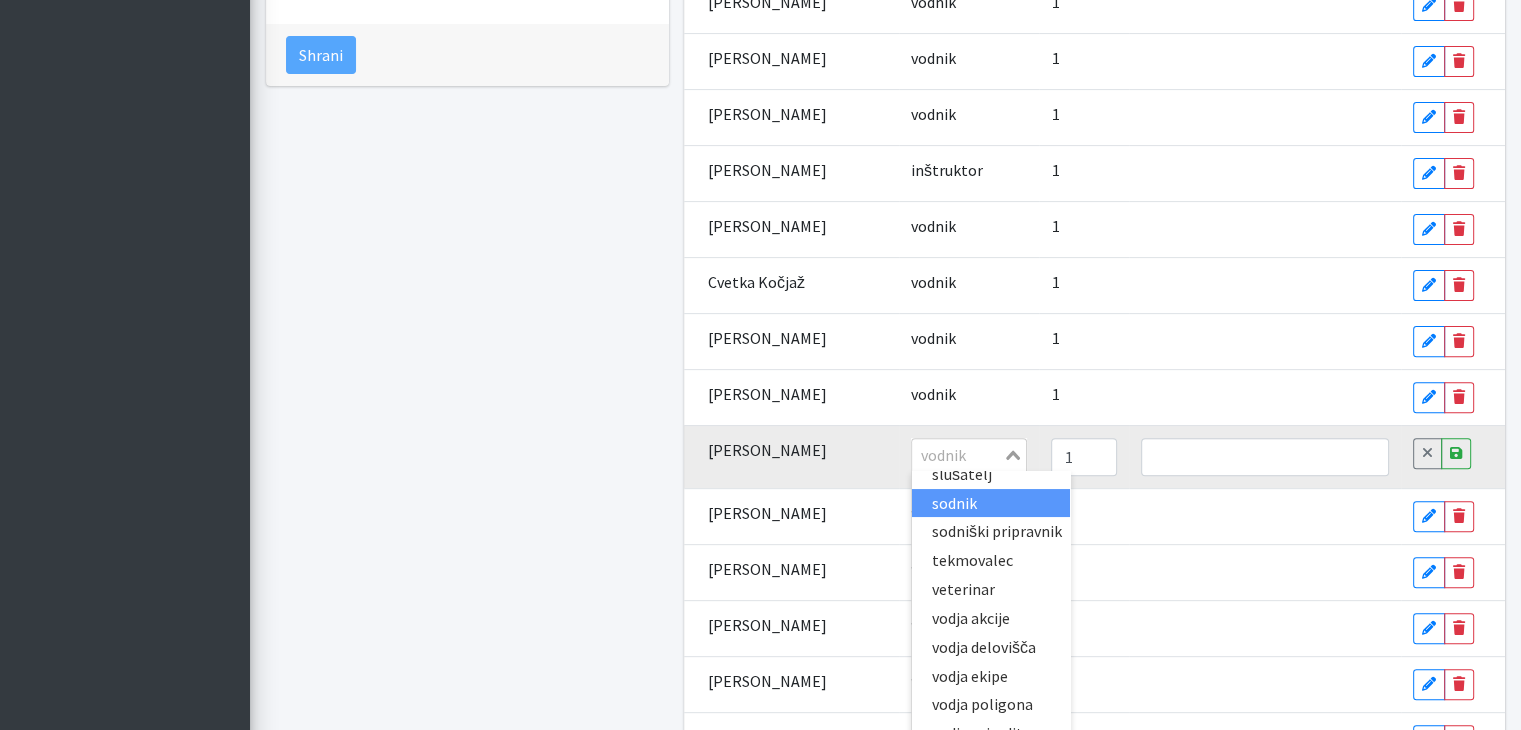scroll, scrollTop: 483, scrollLeft: 0, axis: vertical 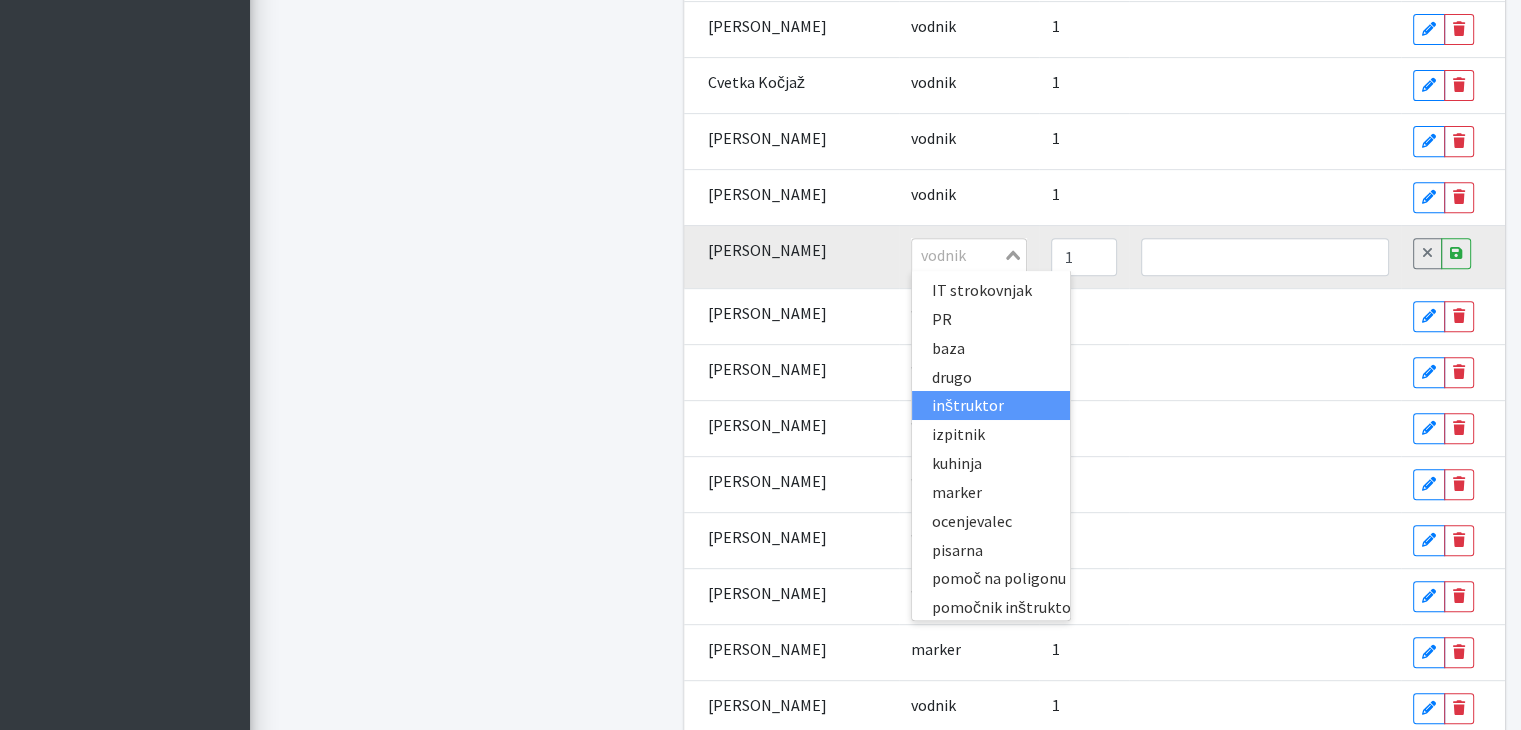 click on "inštruktor" at bounding box center [991, 405] 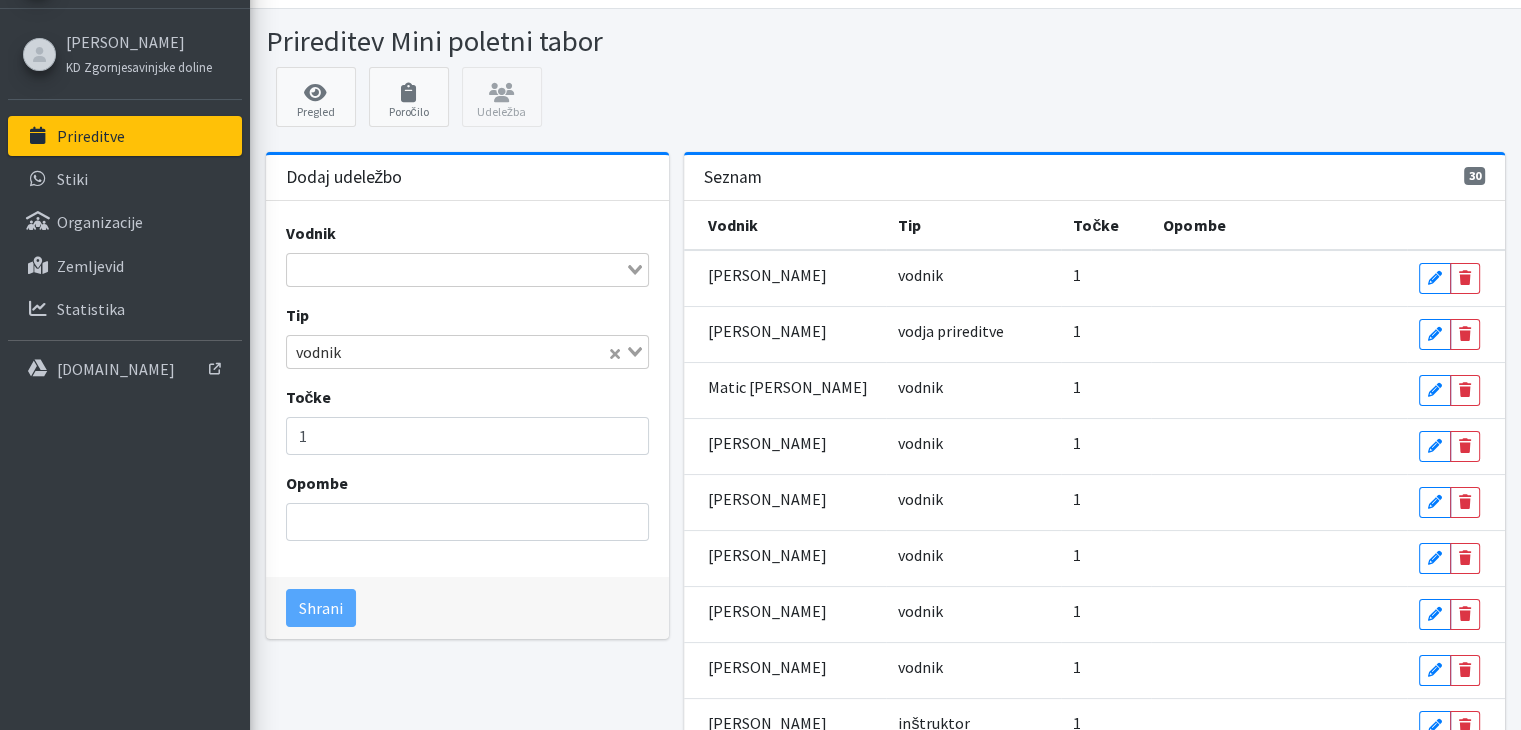 scroll, scrollTop: 1, scrollLeft: 0, axis: vertical 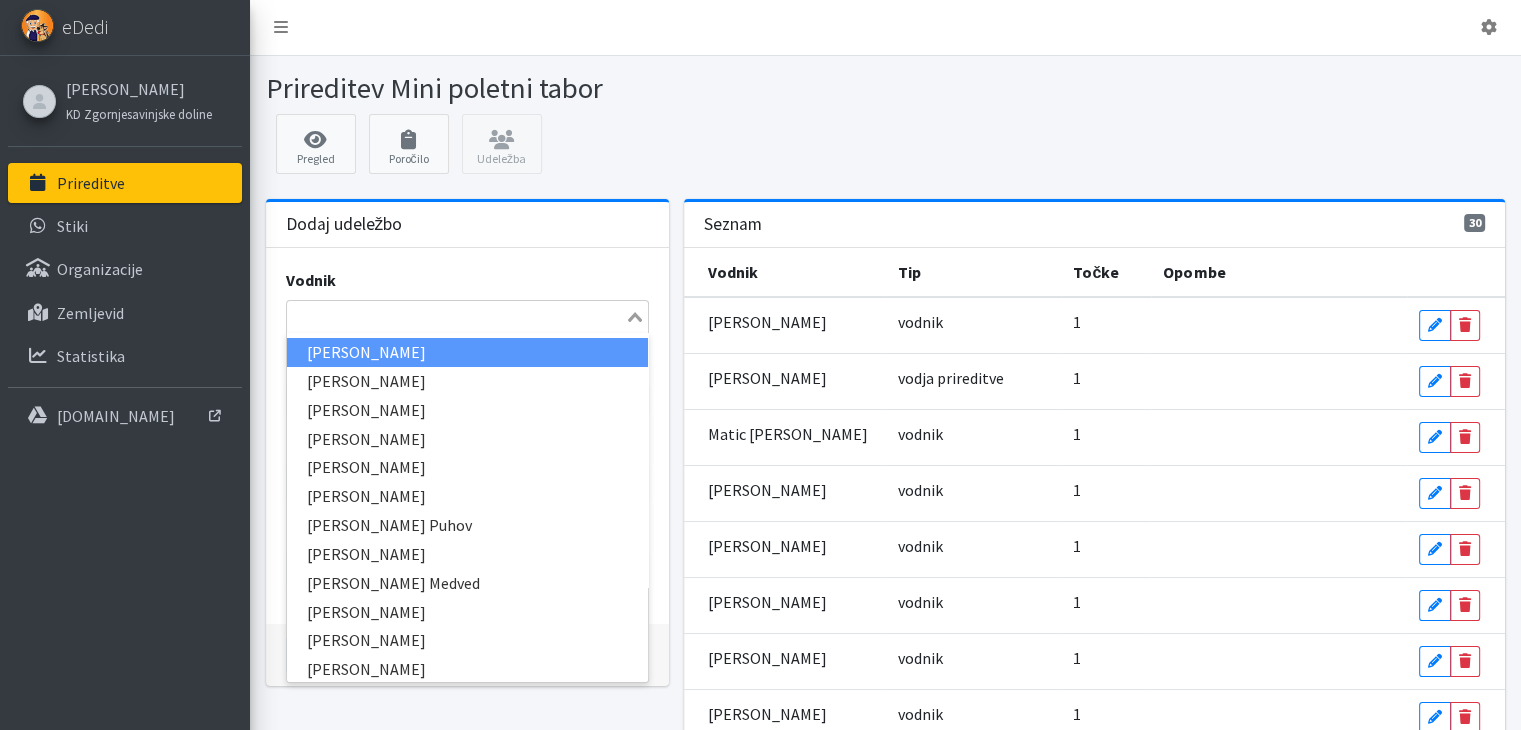 click at bounding box center [456, 317] 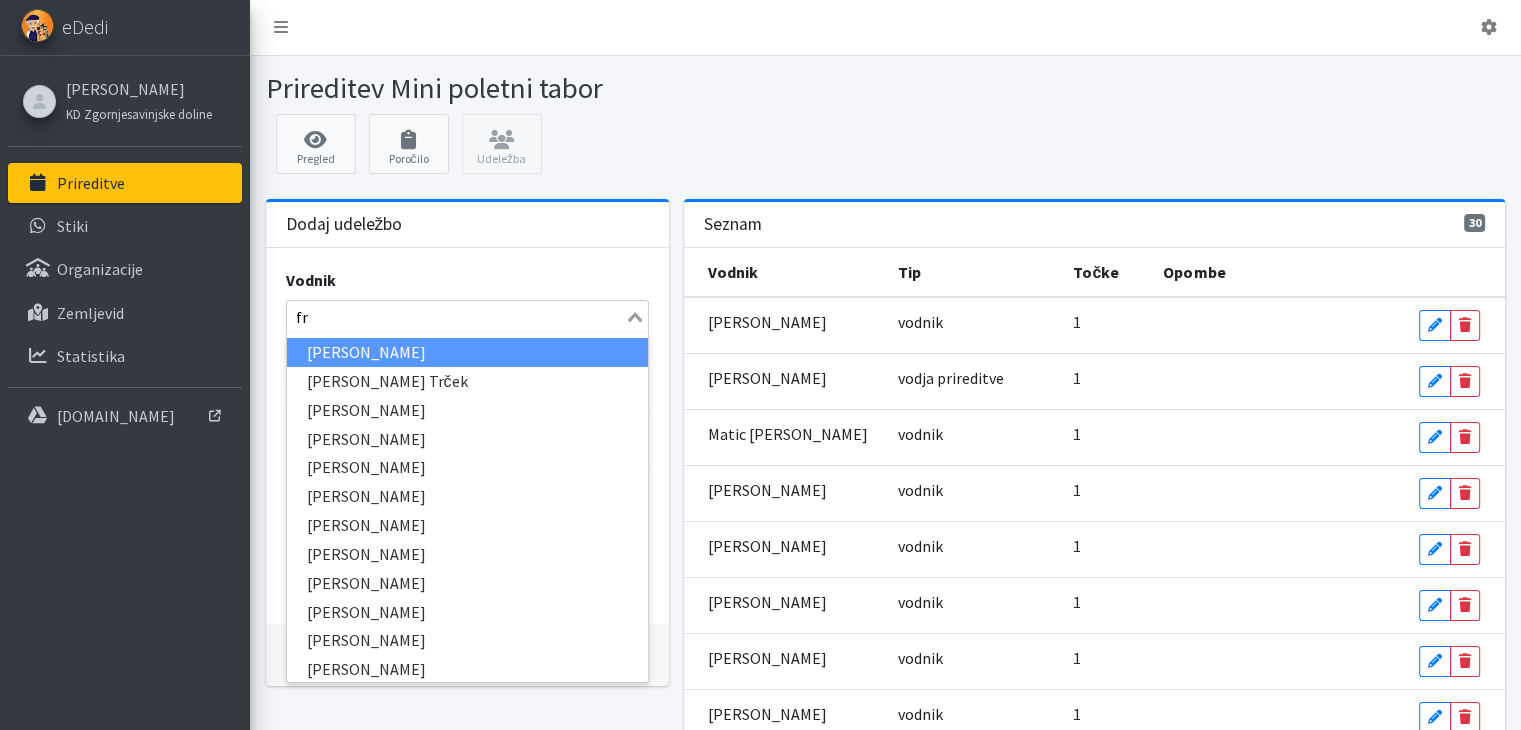 type on "f" 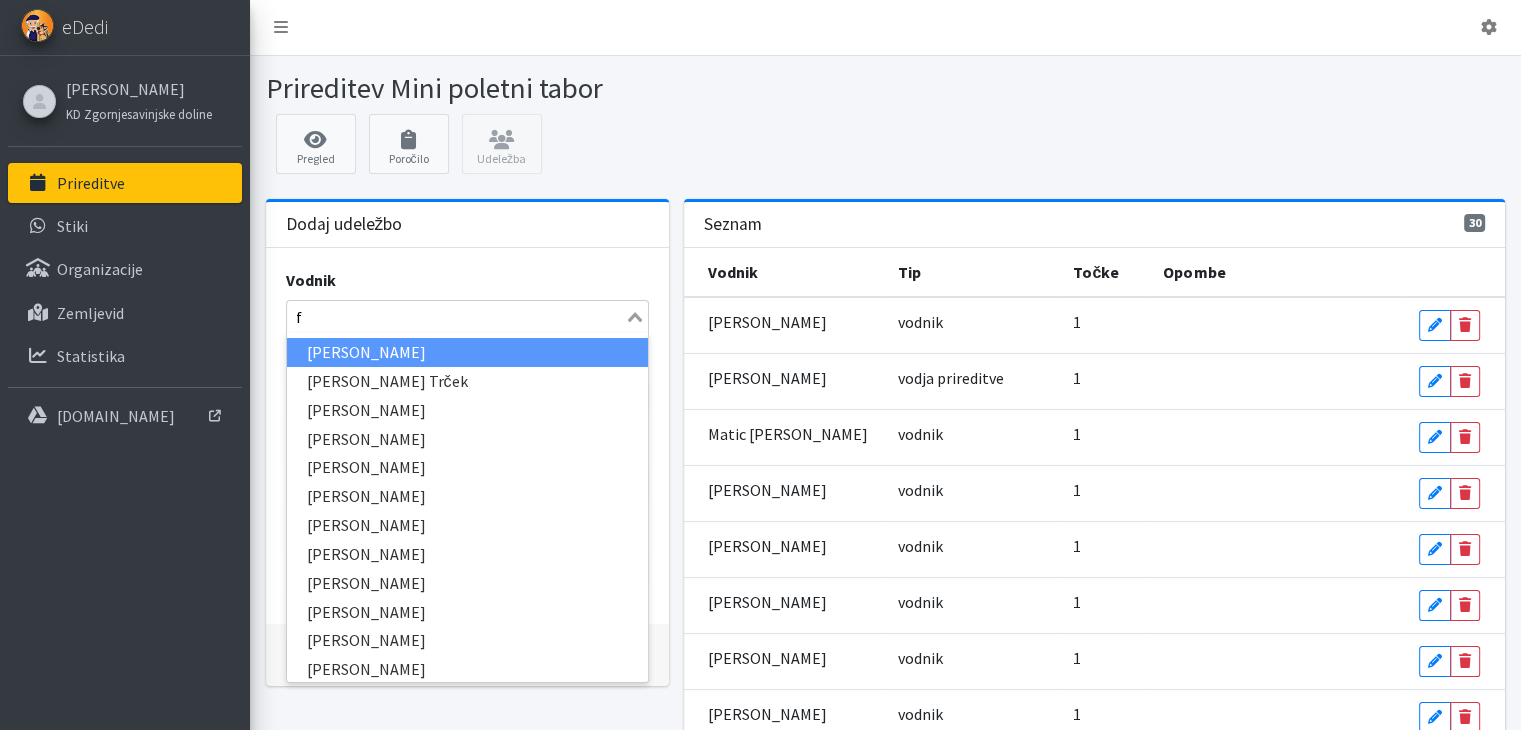 type 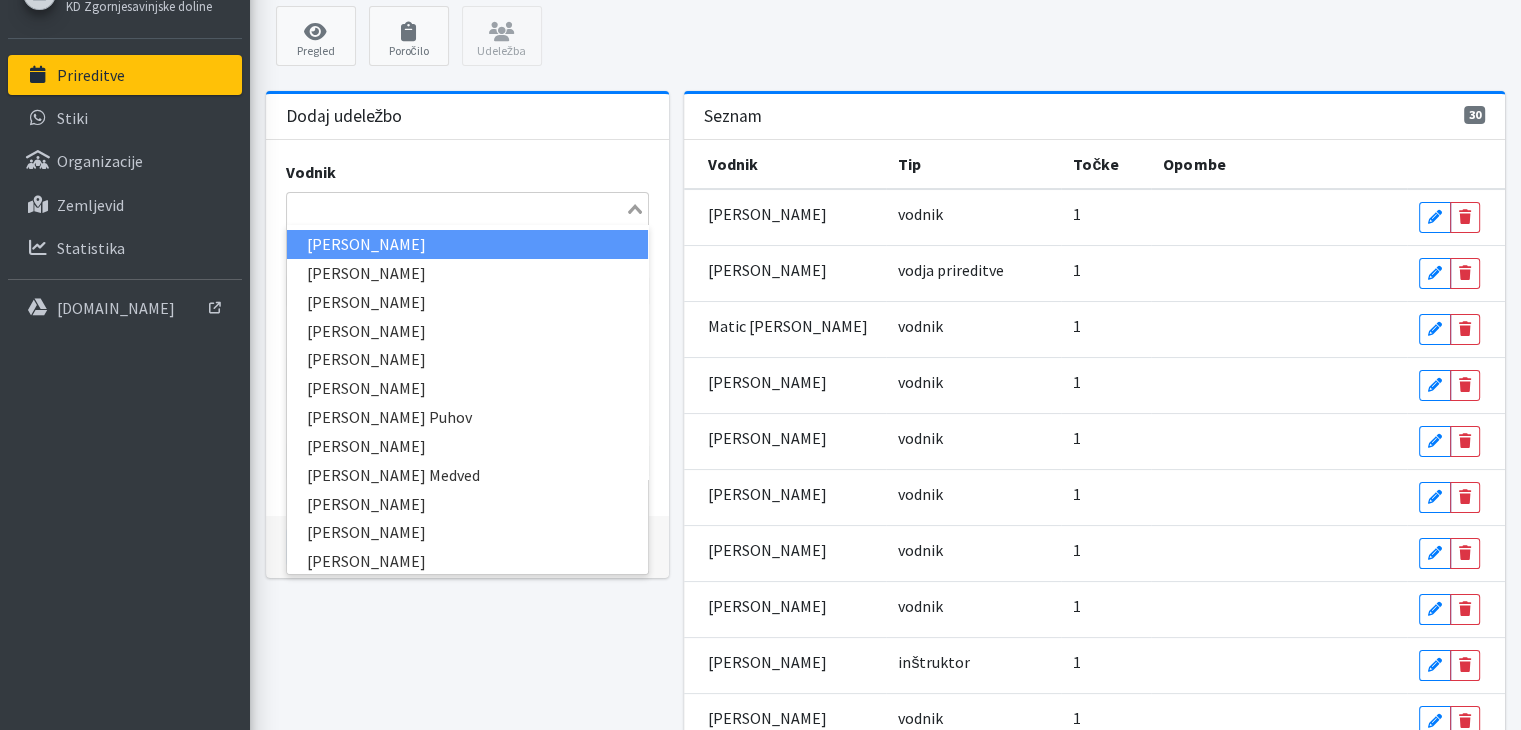 scroll, scrollTop: 108, scrollLeft: 0, axis: vertical 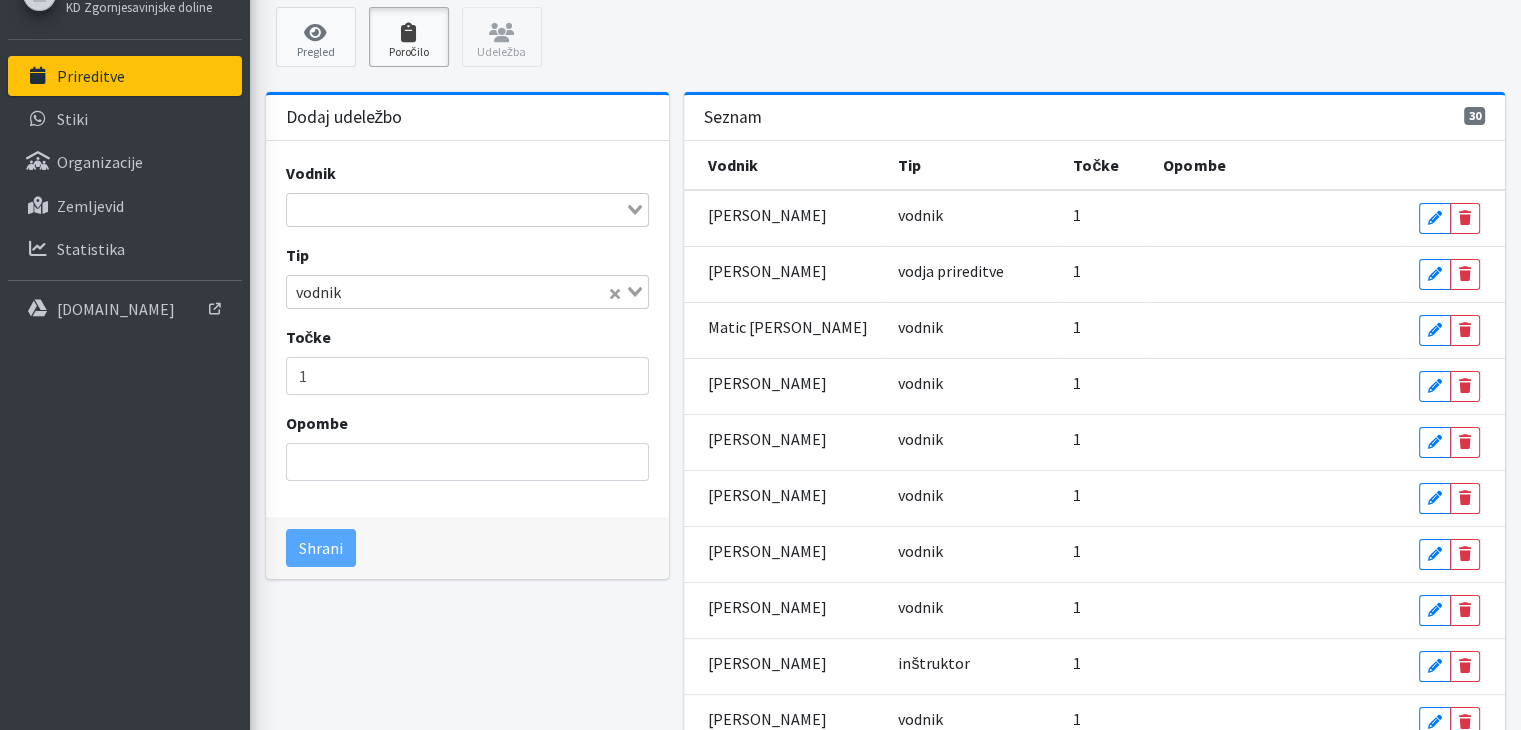 click at bounding box center (409, 33) 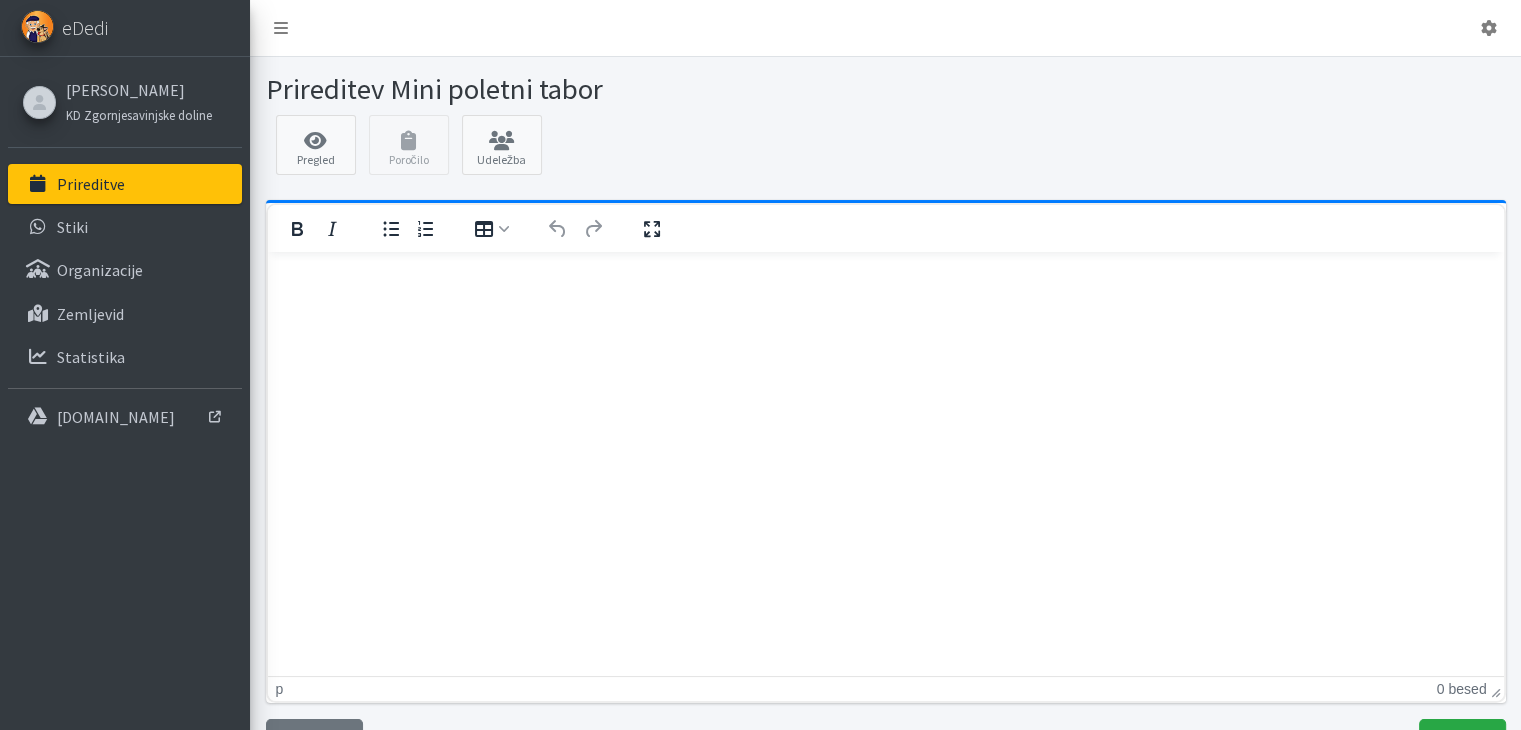 scroll, scrollTop: 0, scrollLeft: 0, axis: both 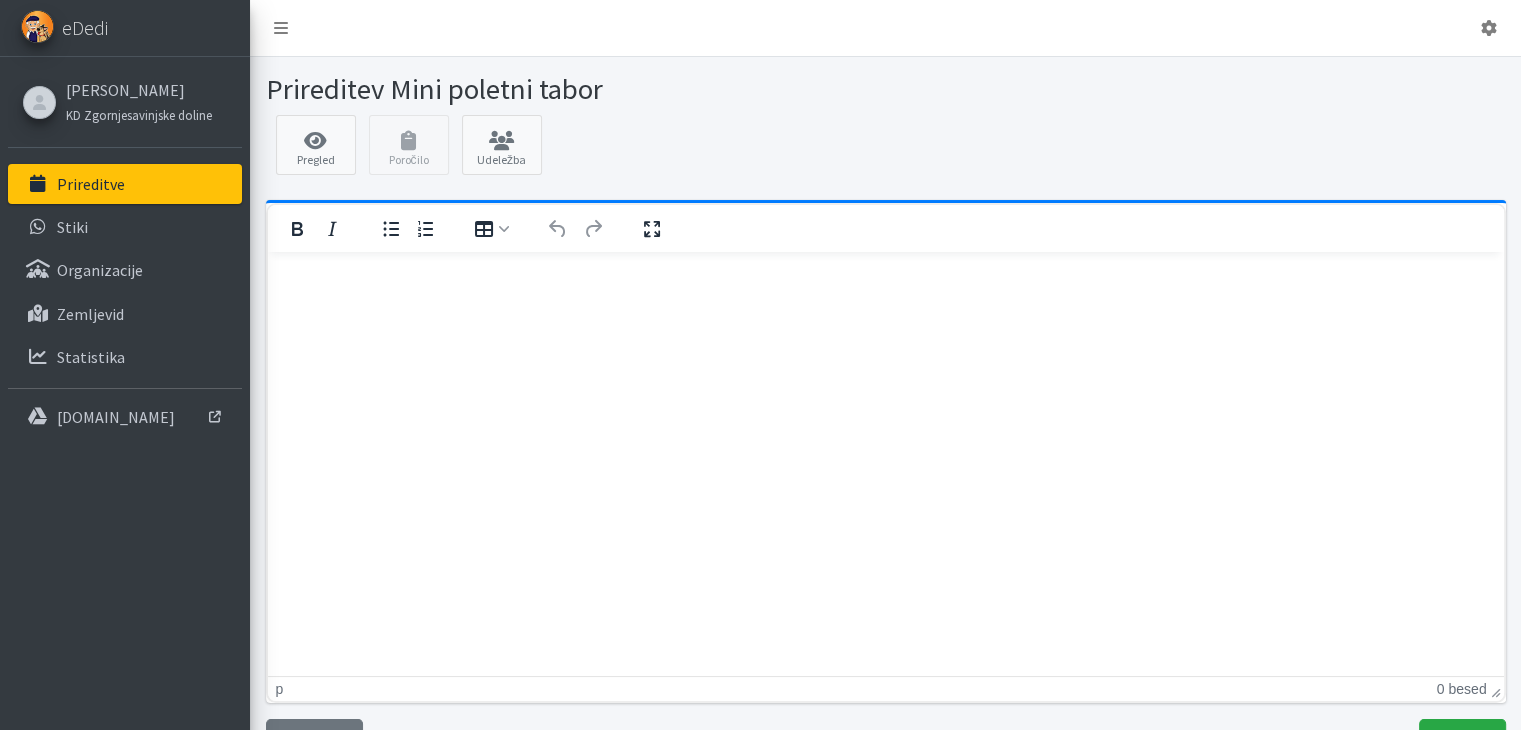 click at bounding box center [885, 278] 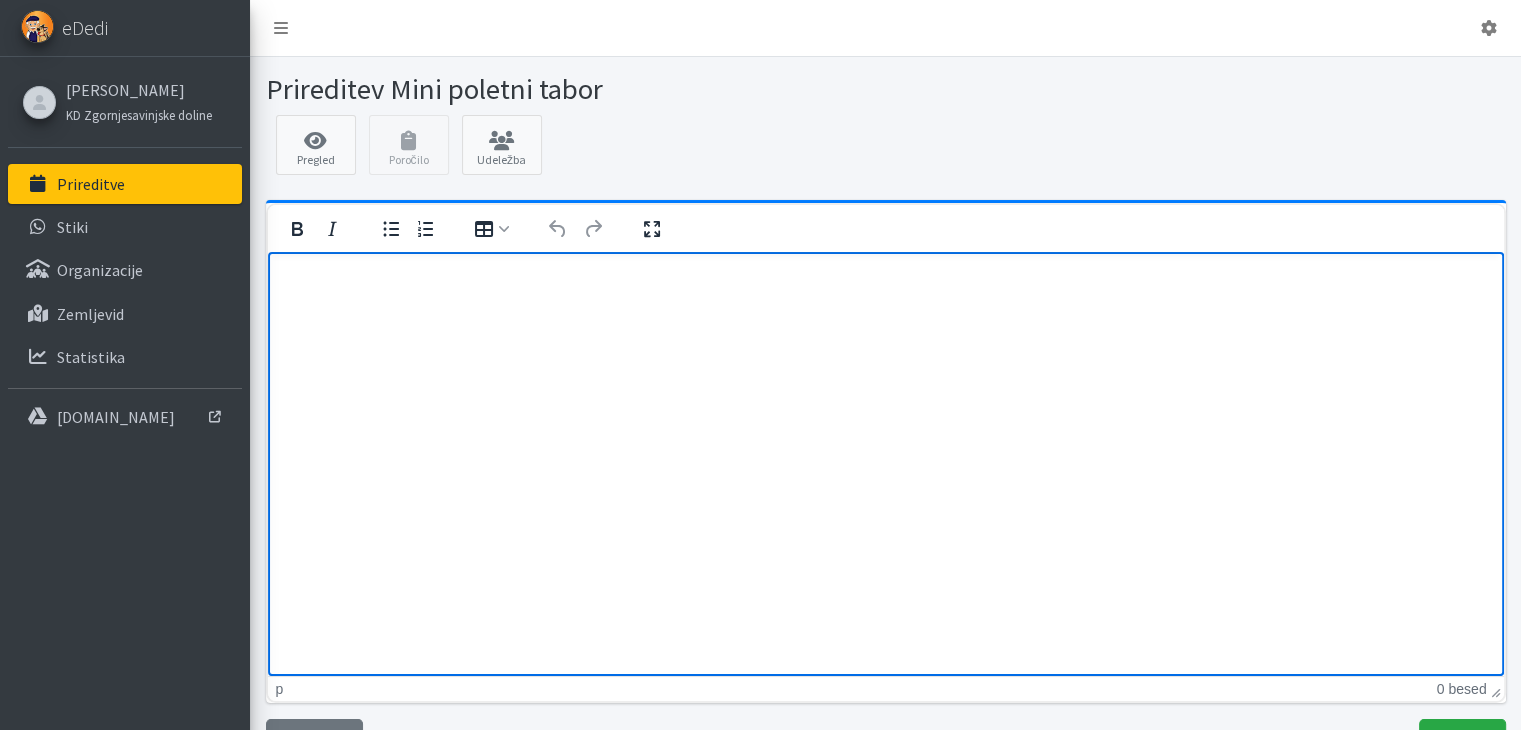 type 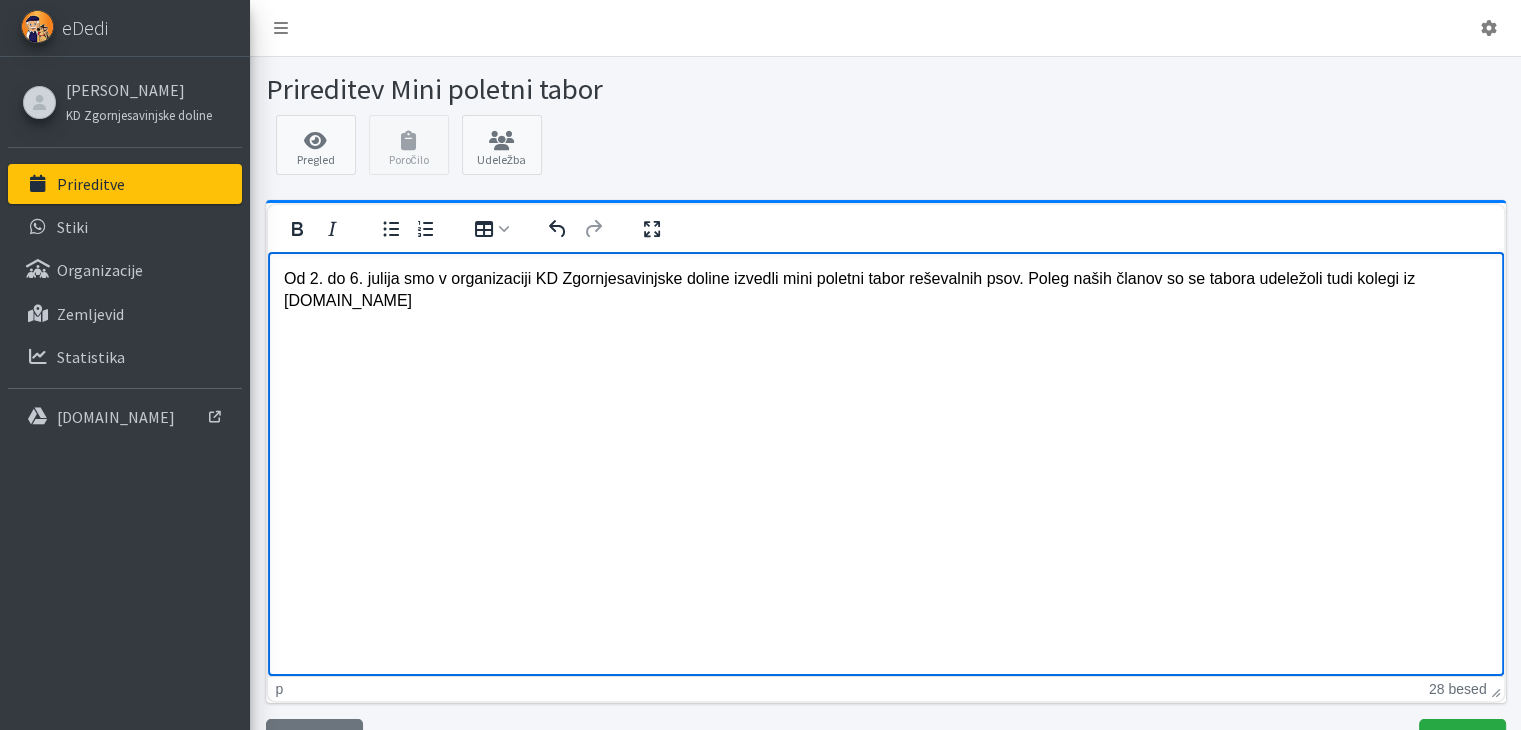 click on "Od 2. do 6. julija smo v organizaciji KD Zgornjesavinjske doline izvedli mini poletni tabor reševalnih psov. Poleg naših članov so se tabora udeležoli tudi kolegi iz [DOMAIN_NAME]" at bounding box center (885, 289) 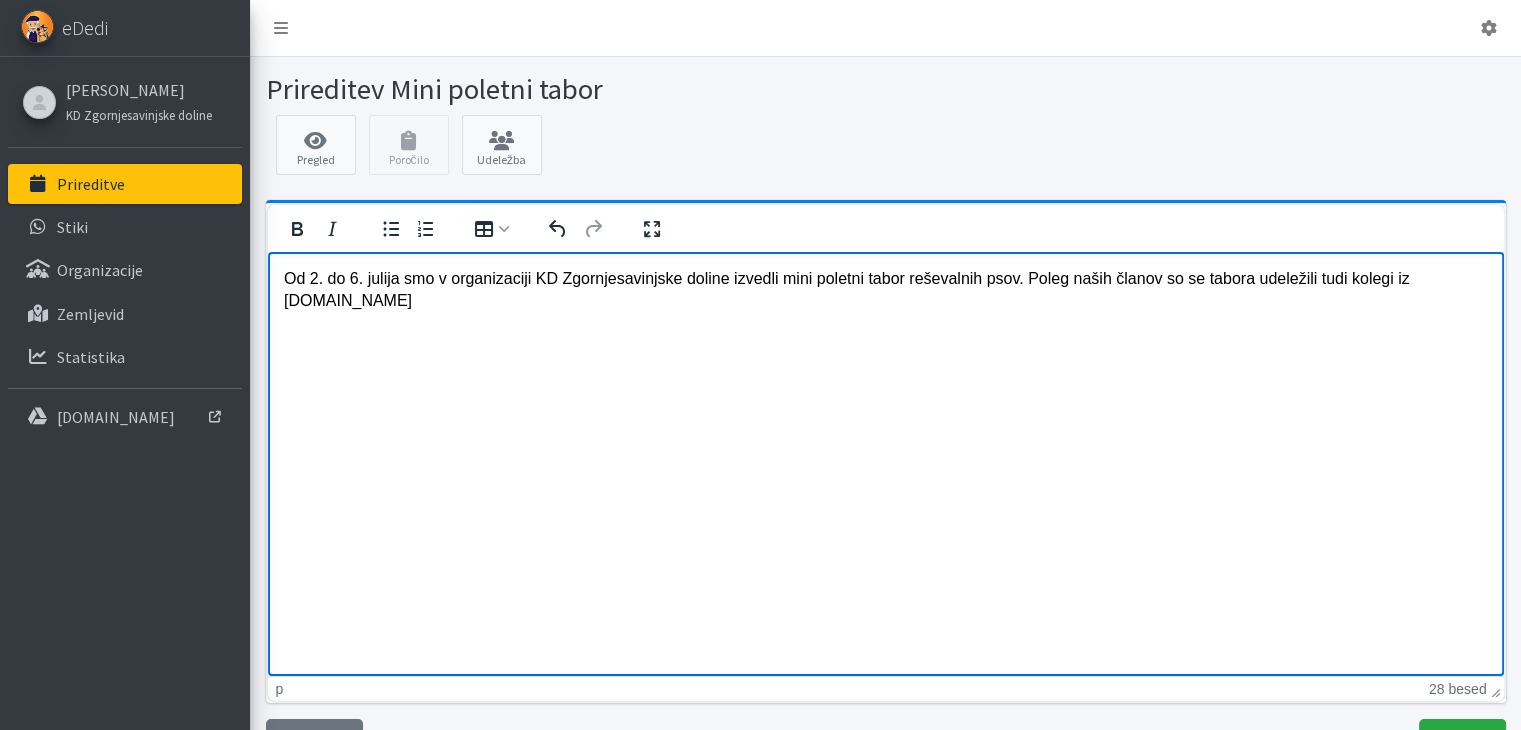 click on "Od 2. do 6. julija smo v organizaciji KD Zgornjesavinjske doline izvedli mini poletni tabor reševalnih psov. Poleg naših članov so se tabora udeležili tudi kolegi iz [DOMAIN_NAME]" at bounding box center [885, 289] 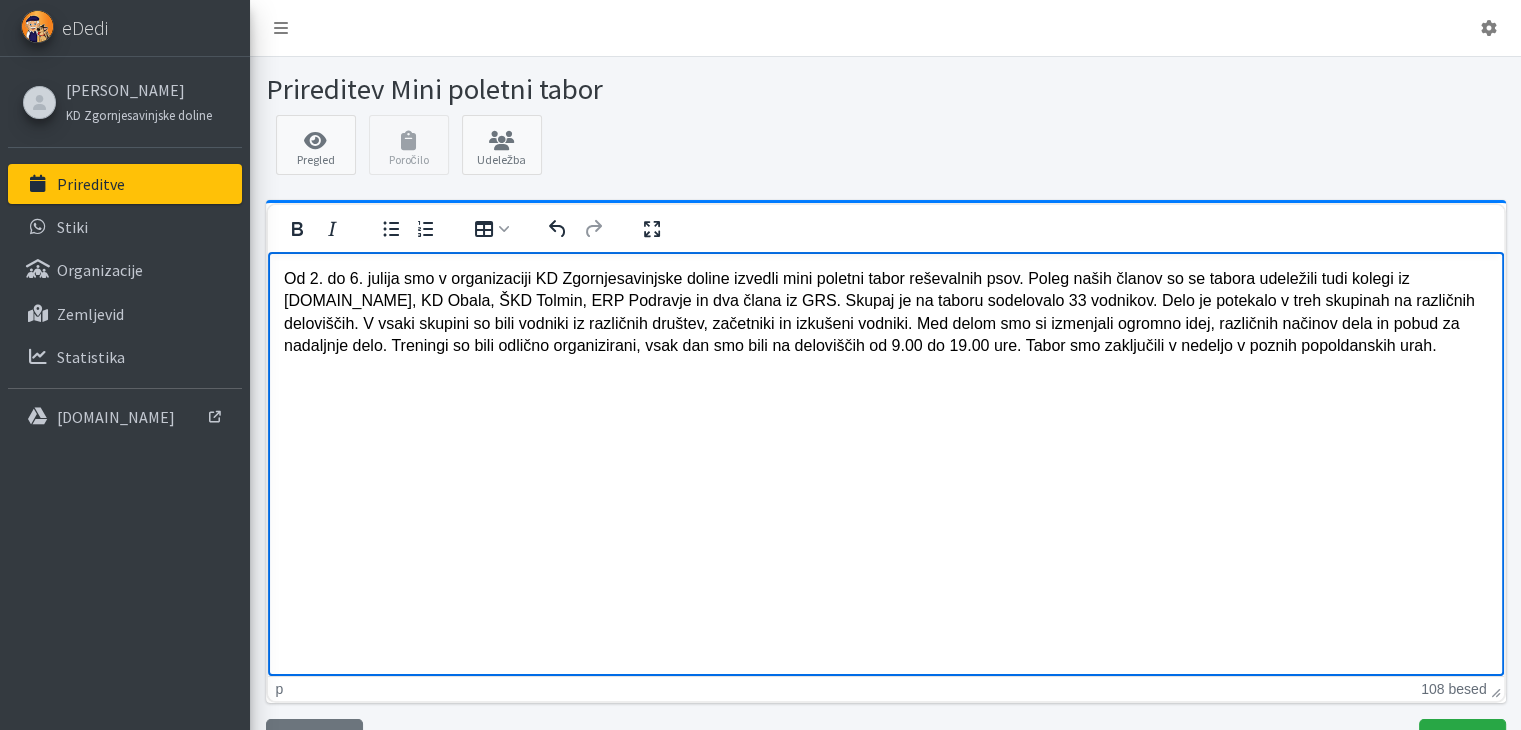 click on "Od 2. do 6. julija smo v organizaciji KD Zgornjesavinjske doline izvedli mini poletni tabor reševalnih psov. Poleg naših članov so se tabora udeležili tudi kolegi iz SAR.SI, KD Obala, ŠKD Tolmin, ERP Podravje in dva člana iz GRS. Skupaj je na taboru sodelovalo 33 vodnikov. Delo je potekalo v treh skupinah na različnih deloviščih. V vsaki skupini so bili vodniki iz različnih društev, začetniki in izkušeni vodniki. Med delom smo si izmenjali ogromno idej, različnih načinov dela in pobud za nadaljnje delo. Treningi so bili odlično organizirani, vsak dan smo bili na deloviščih od 9.00 do 19.00 ure. Tabor smo zaključili v nedeljo v poznih popoldanskih urah." at bounding box center [885, 312] 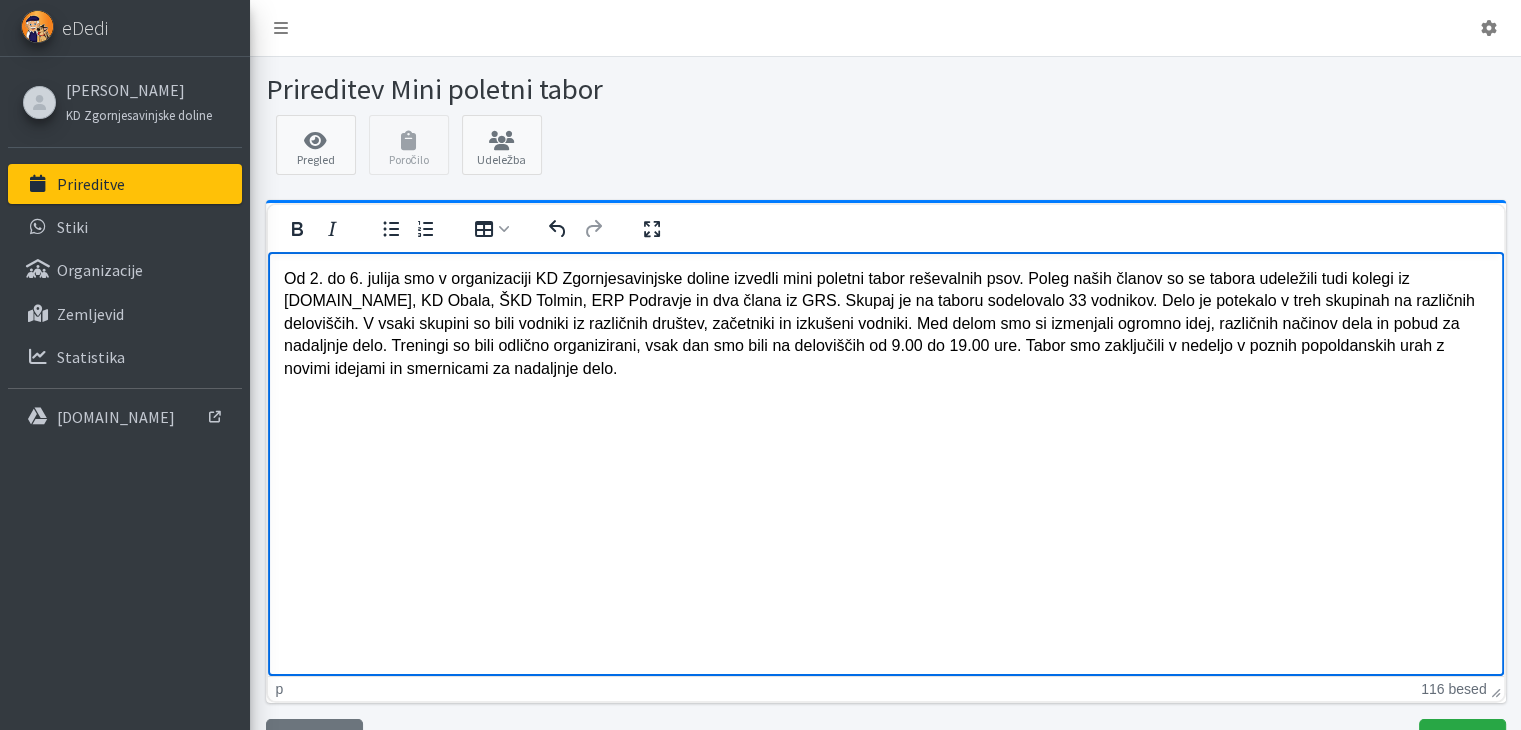 scroll, scrollTop: 92, scrollLeft: 0, axis: vertical 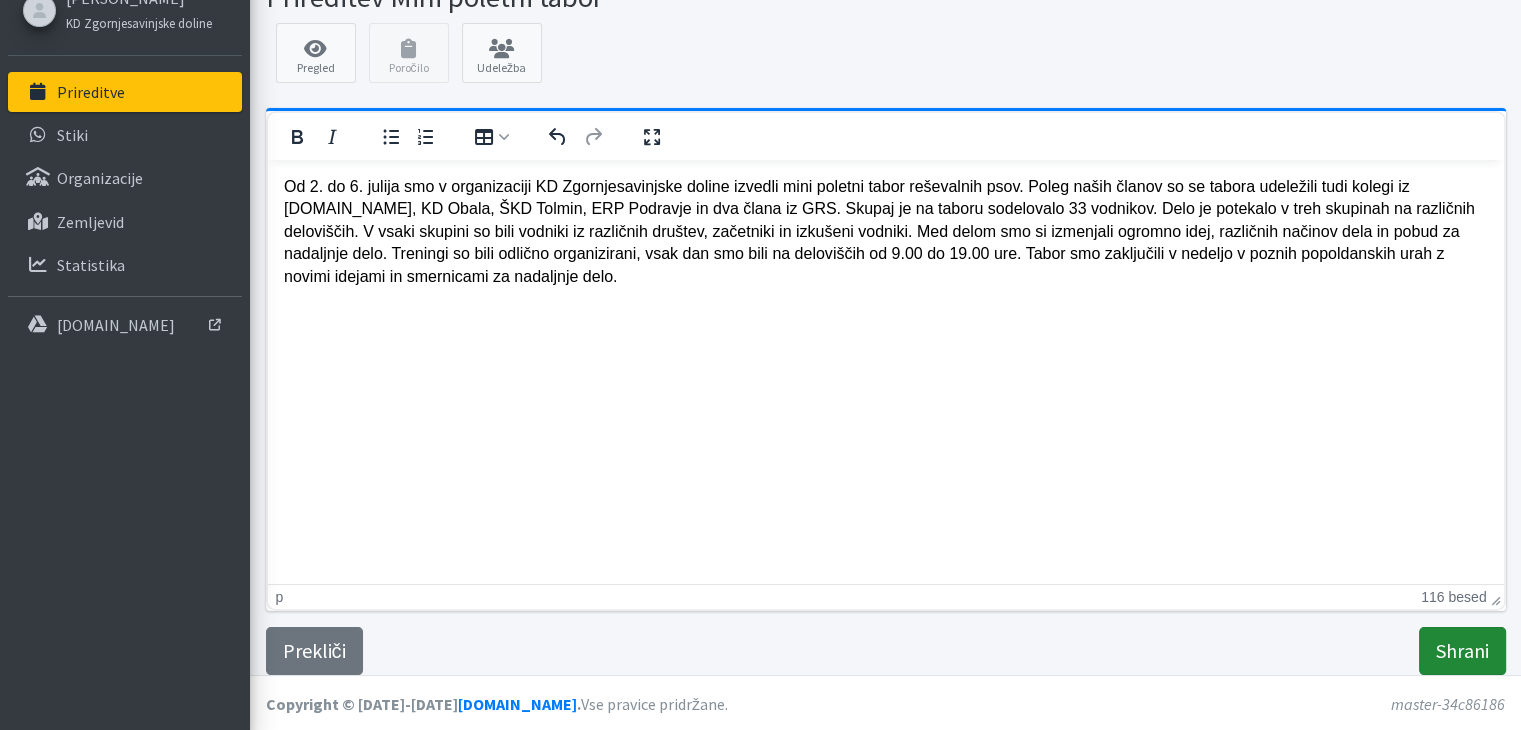 click on "Shrani" at bounding box center [1462, 651] 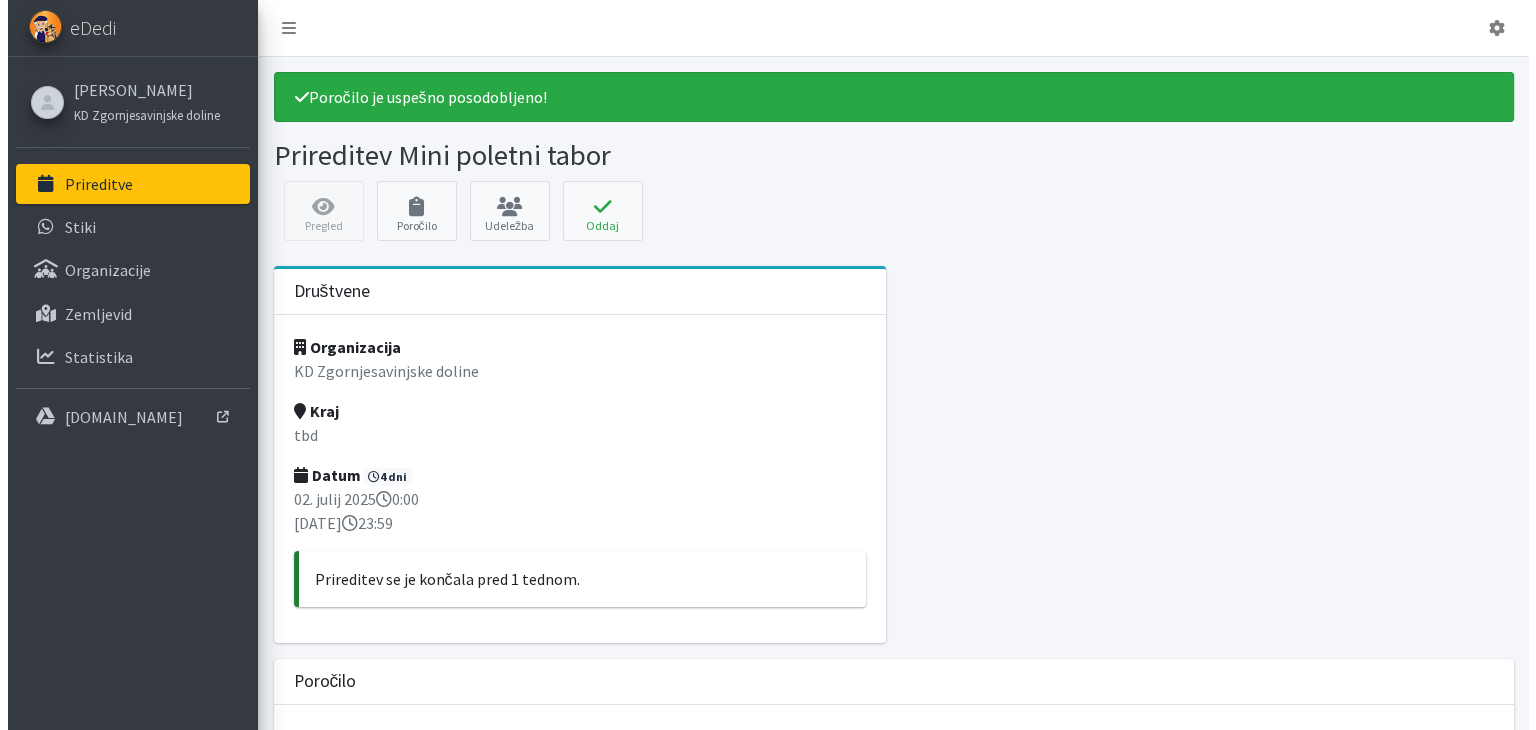 scroll, scrollTop: 0, scrollLeft: 0, axis: both 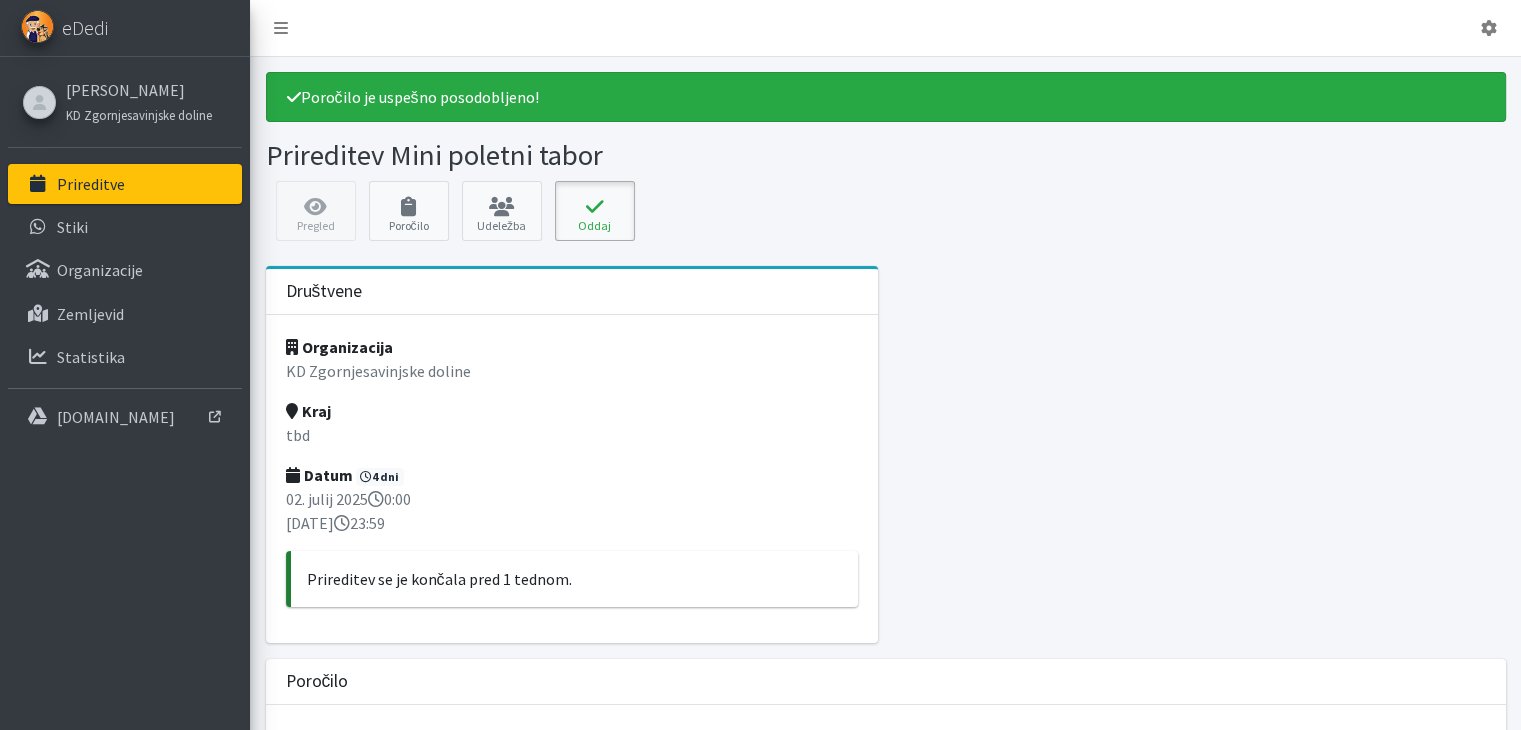 click on "Oddaj" at bounding box center [595, 211] 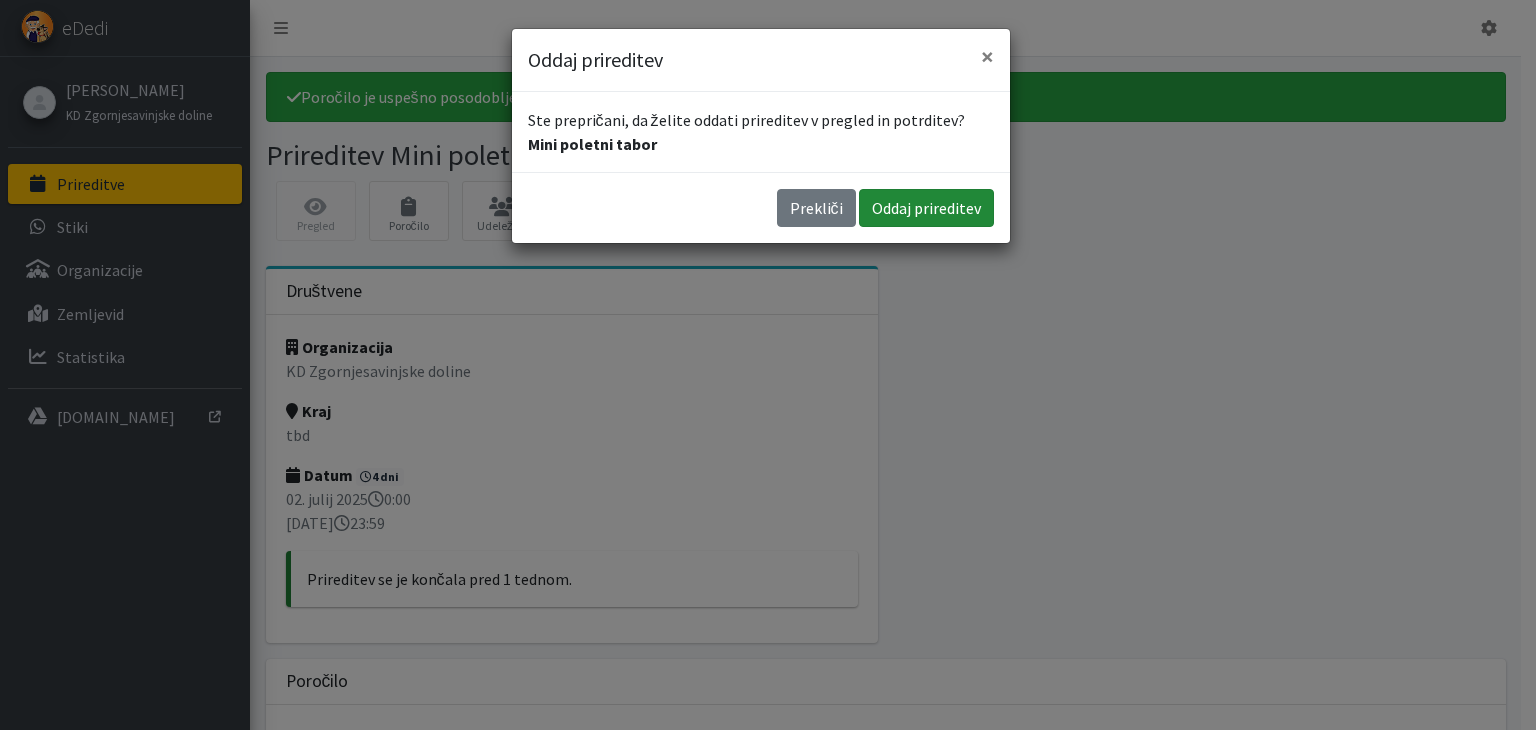 click on "Oddaj prireditev" at bounding box center [926, 208] 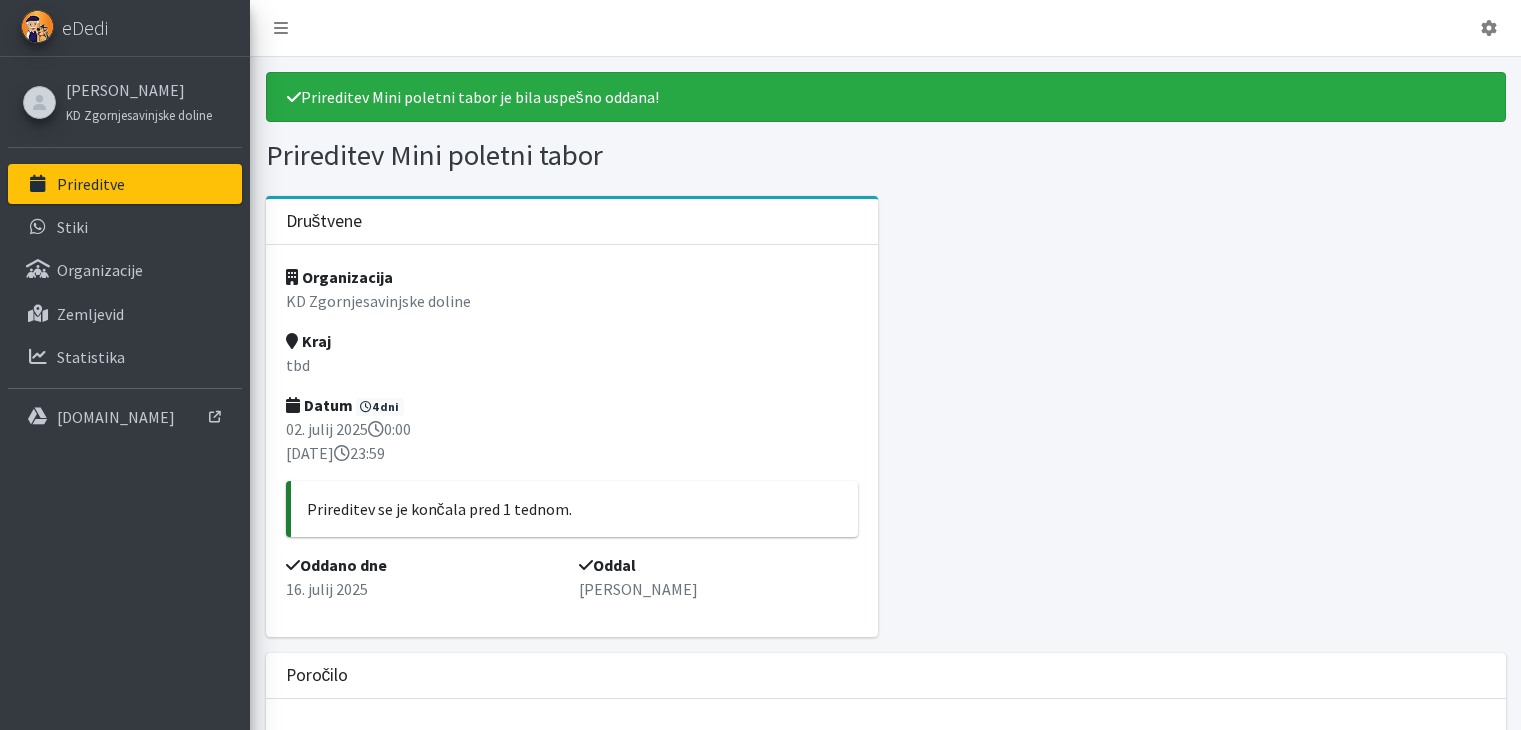 scroll, scrollTop: 0, scrollLeft: 0, axis: both 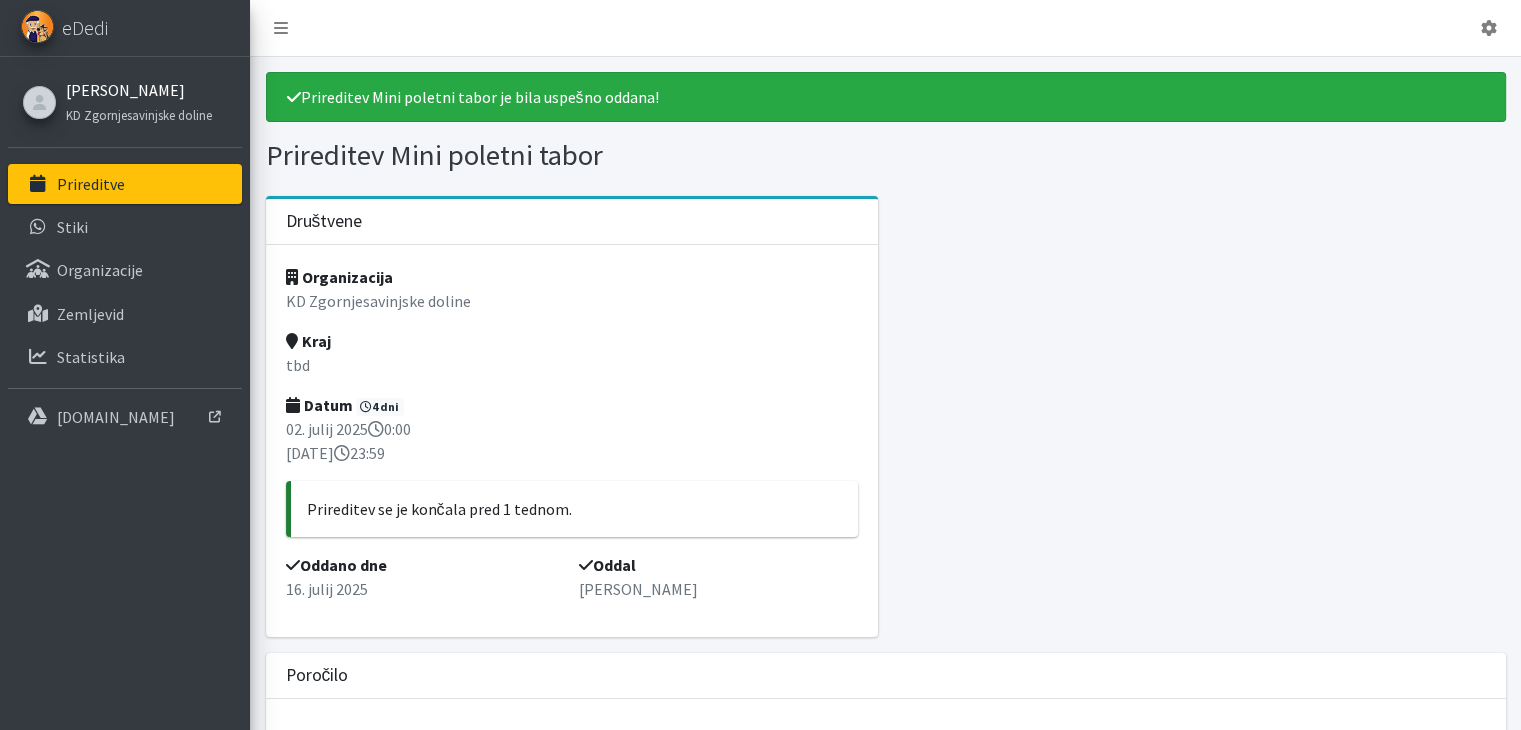 click on "[PERSON_NAME]" at bounding box center [139, 90] 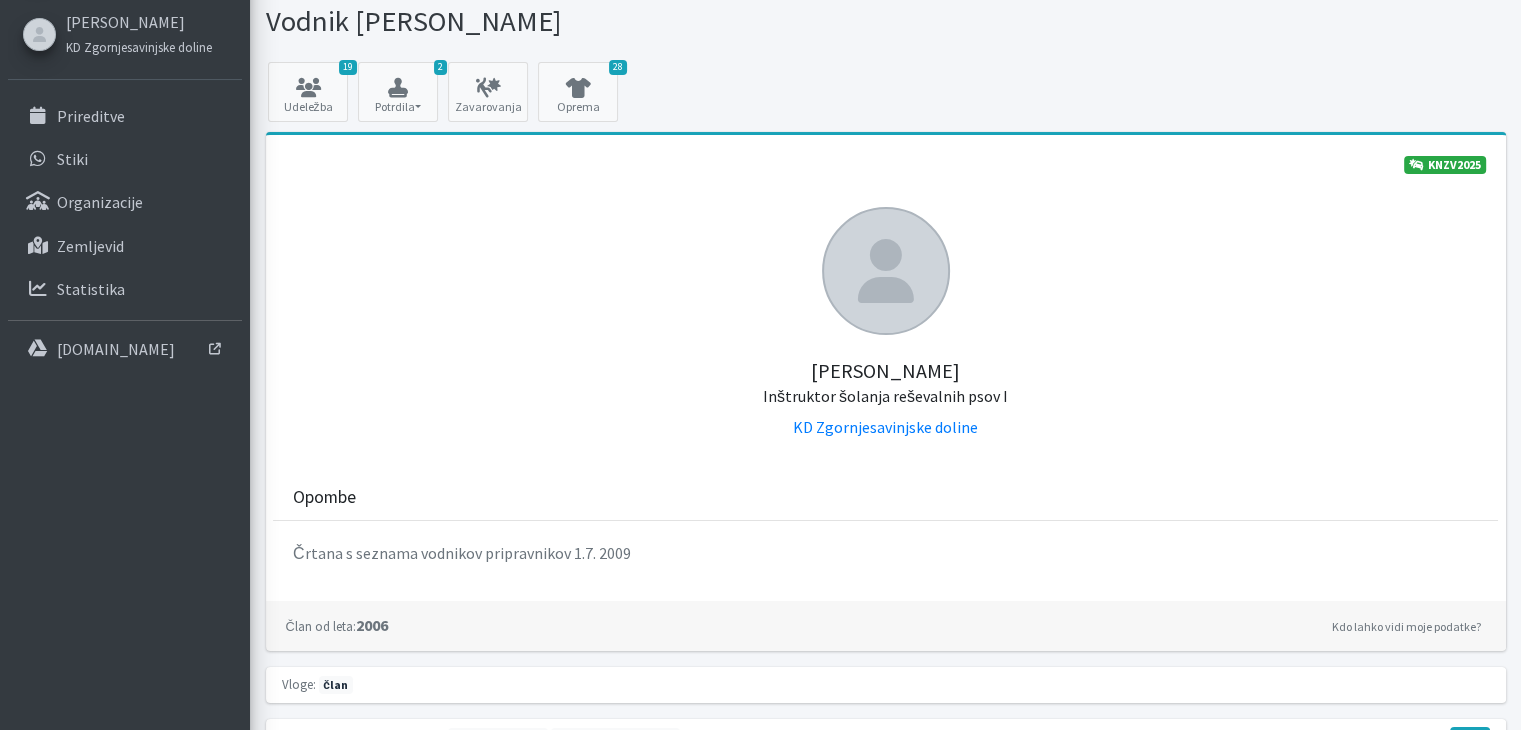scroll, scrollTop: 0, scrollLeft: 0, axis: both 